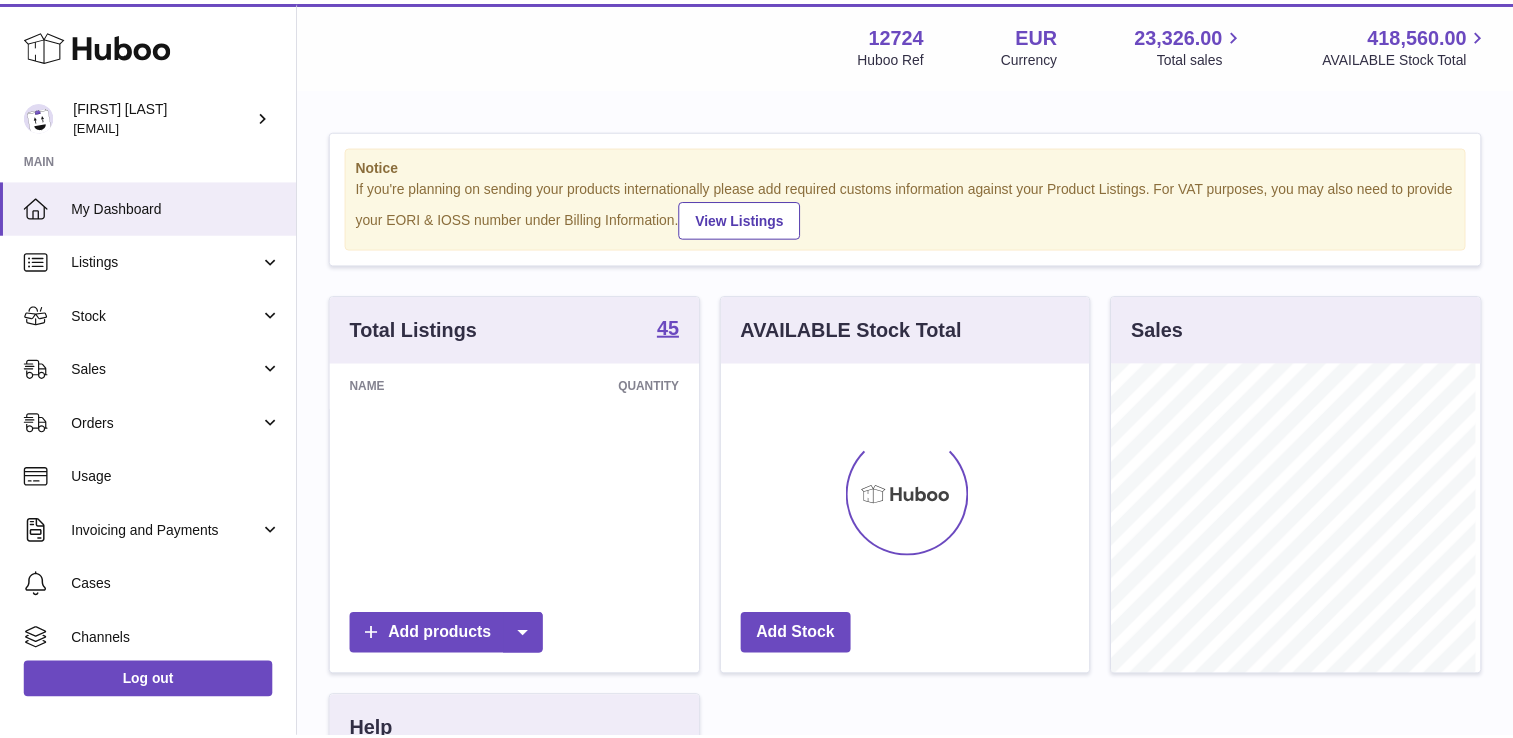 scroll, scrollTop: 0, scrollLeft: 0, axis: both 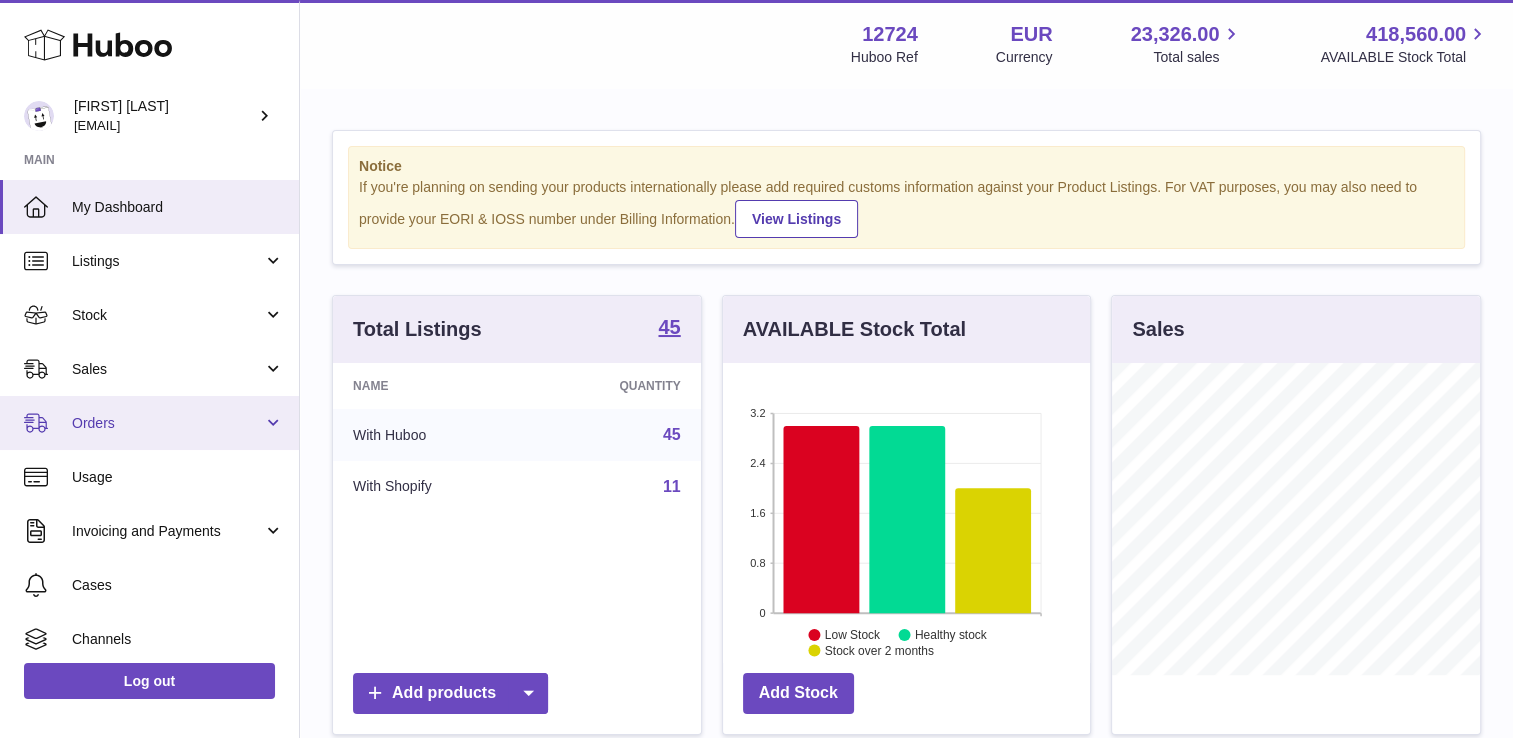 click on "Orders" at bounding box center (149, 423) 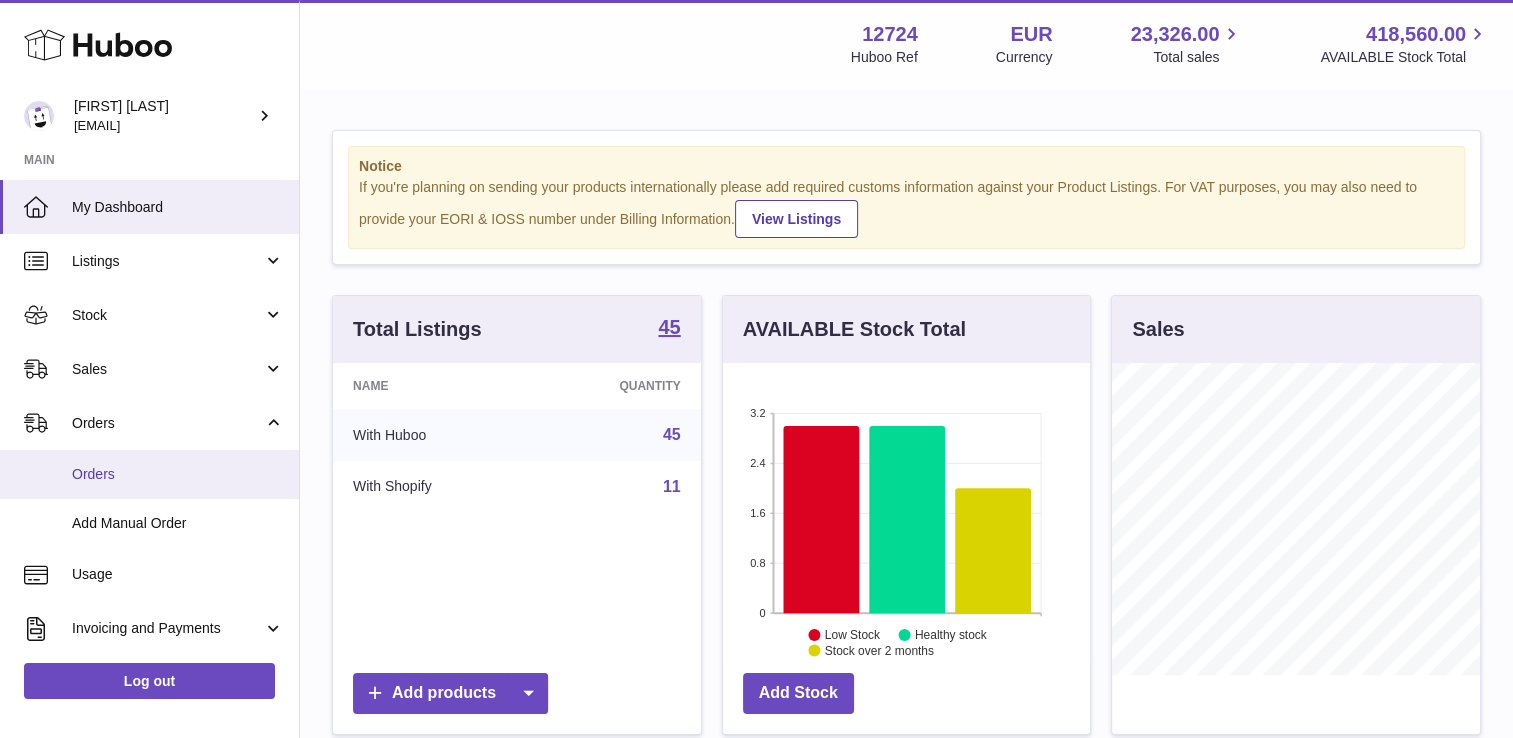 click on "Orders" at bounding box center (178, 474) 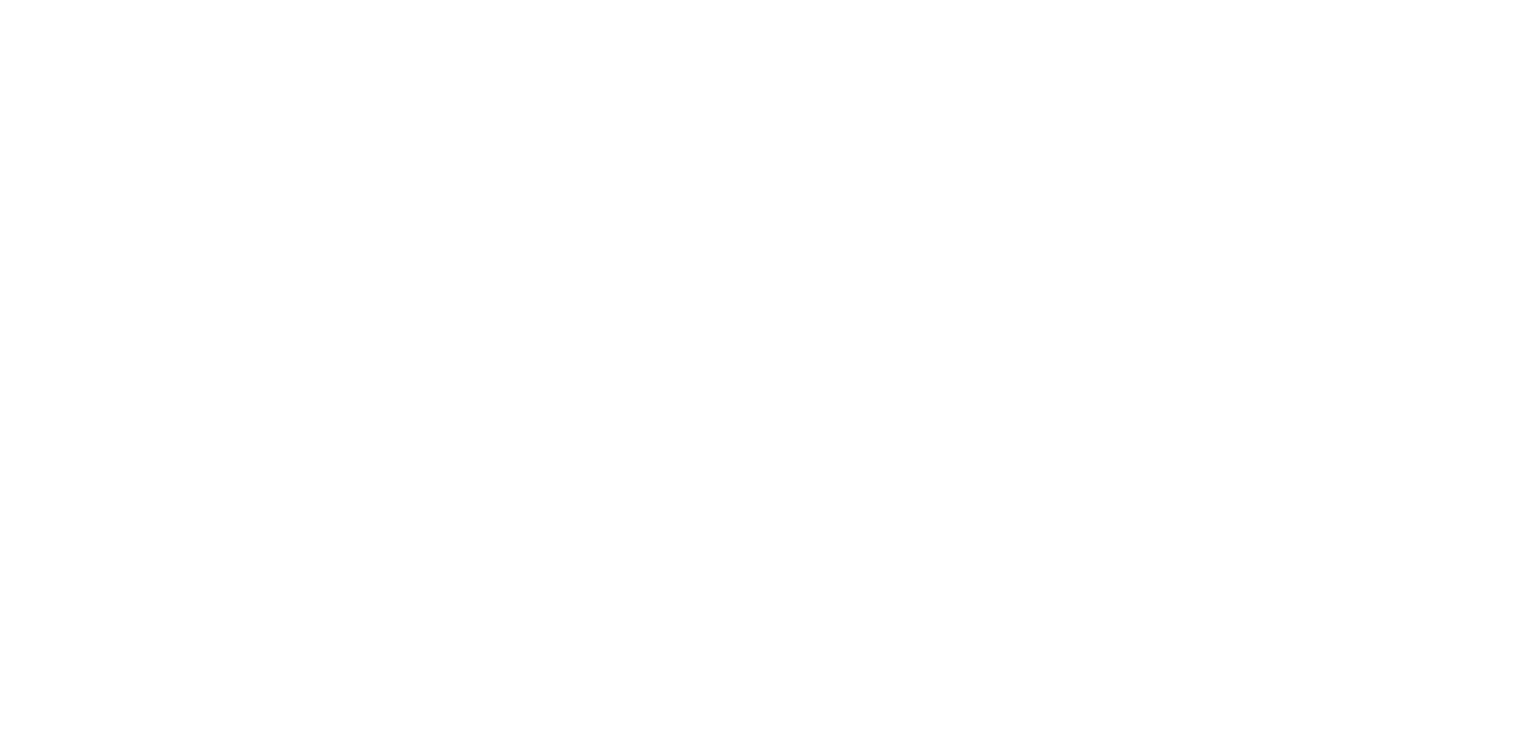 scroll, scrollTop: 0, scrollLeft: 0, axis: both 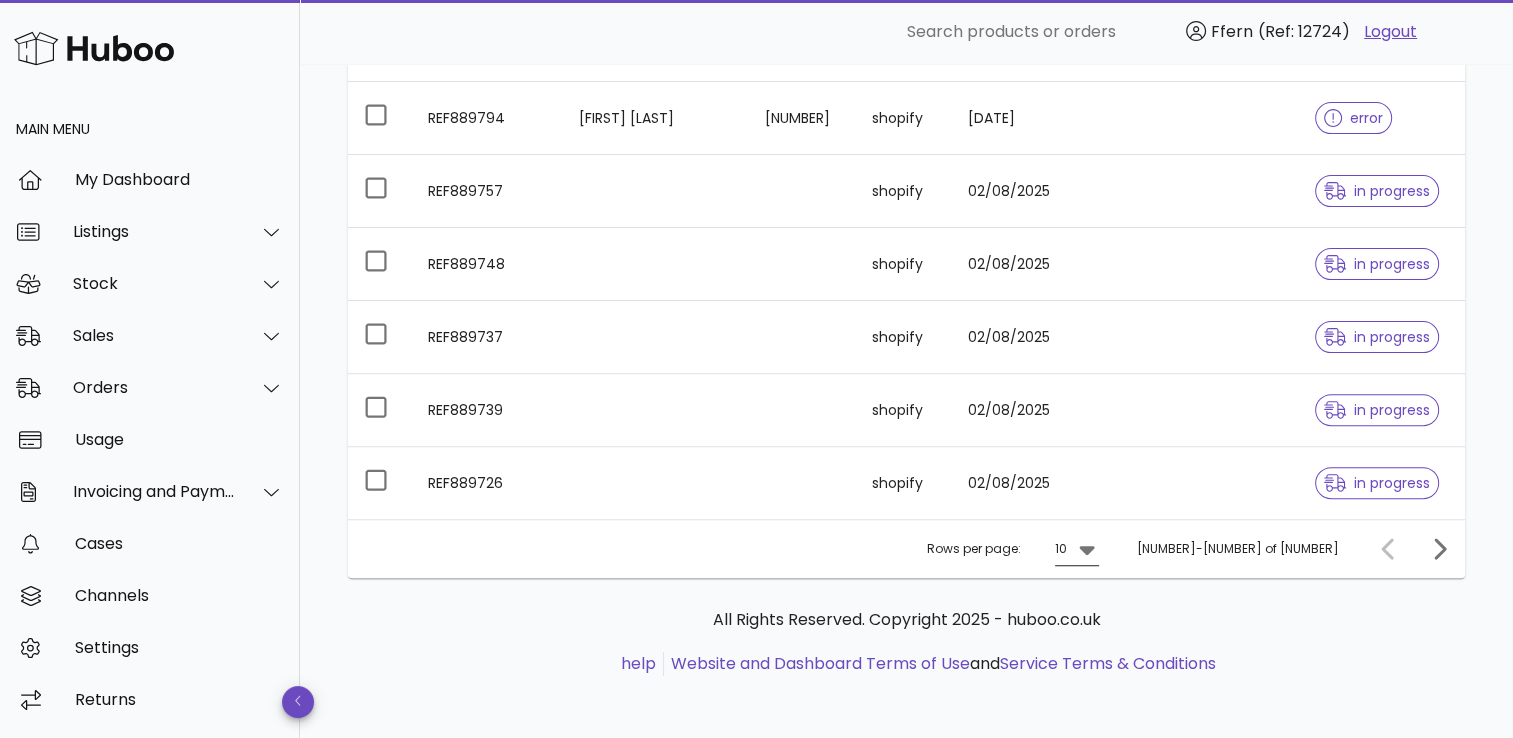 click 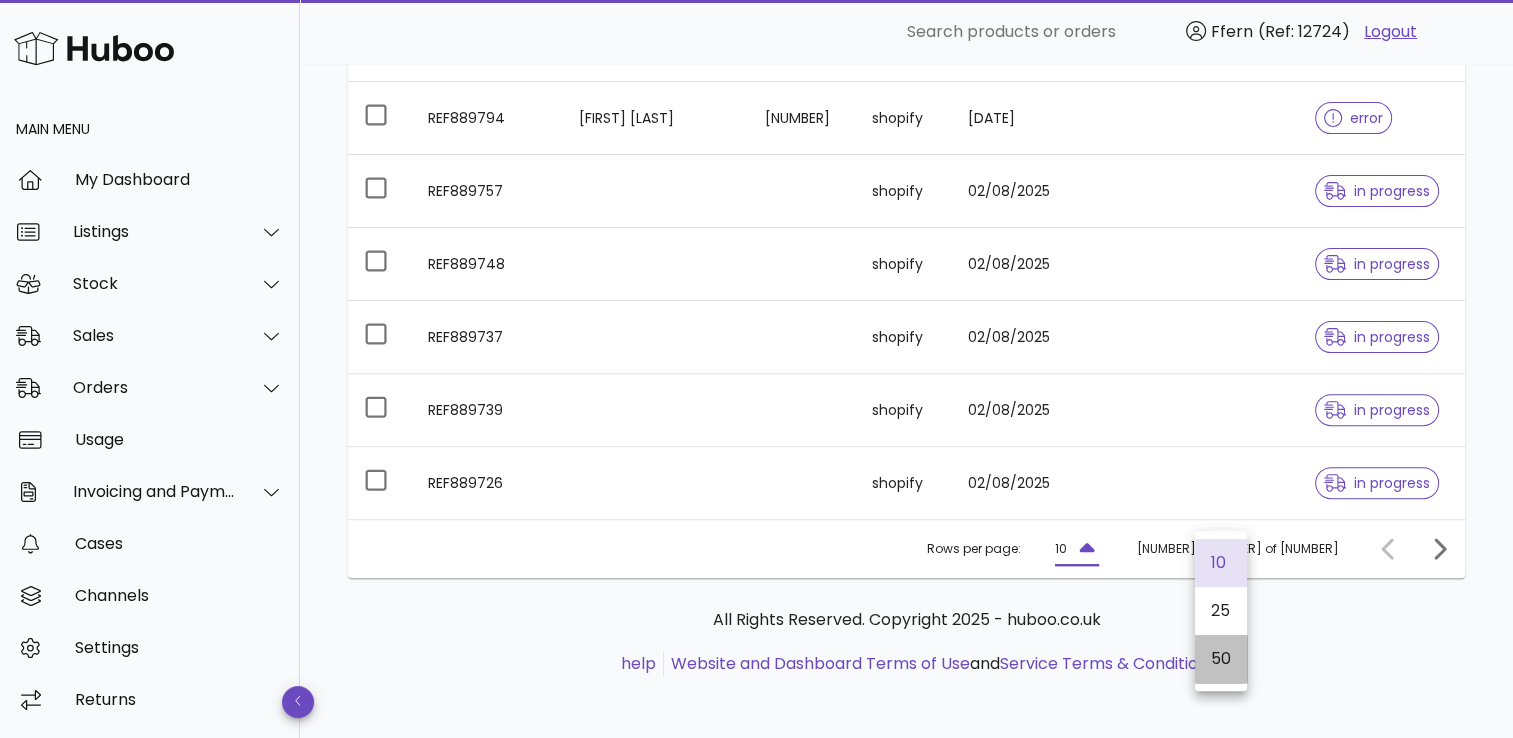 click on "50" at bounding box center [1221, 659] 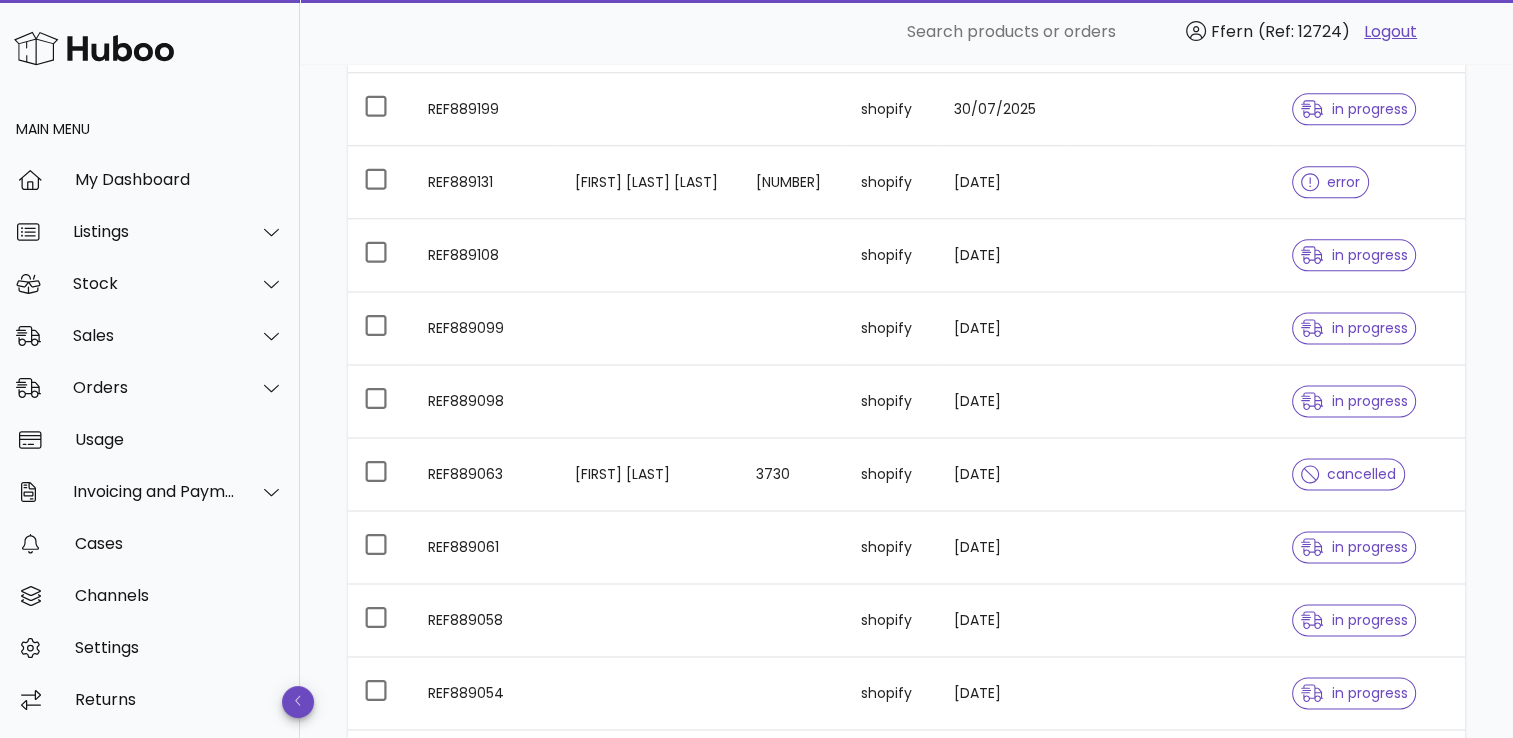 scroll, scrollTop: 2562, scrollLeft: 0, axis: vertical 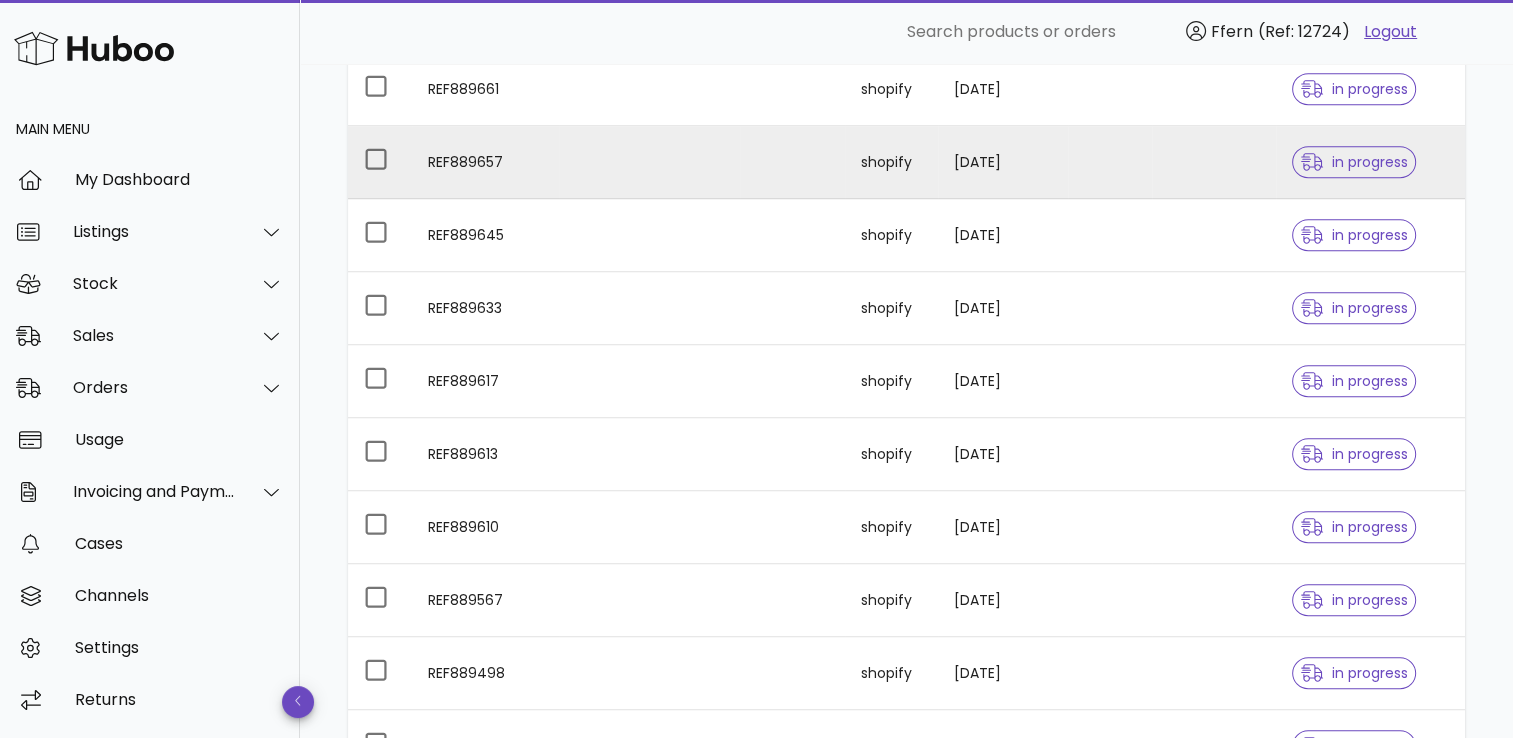 click on "in progress" at bounding box center (1354, 162) 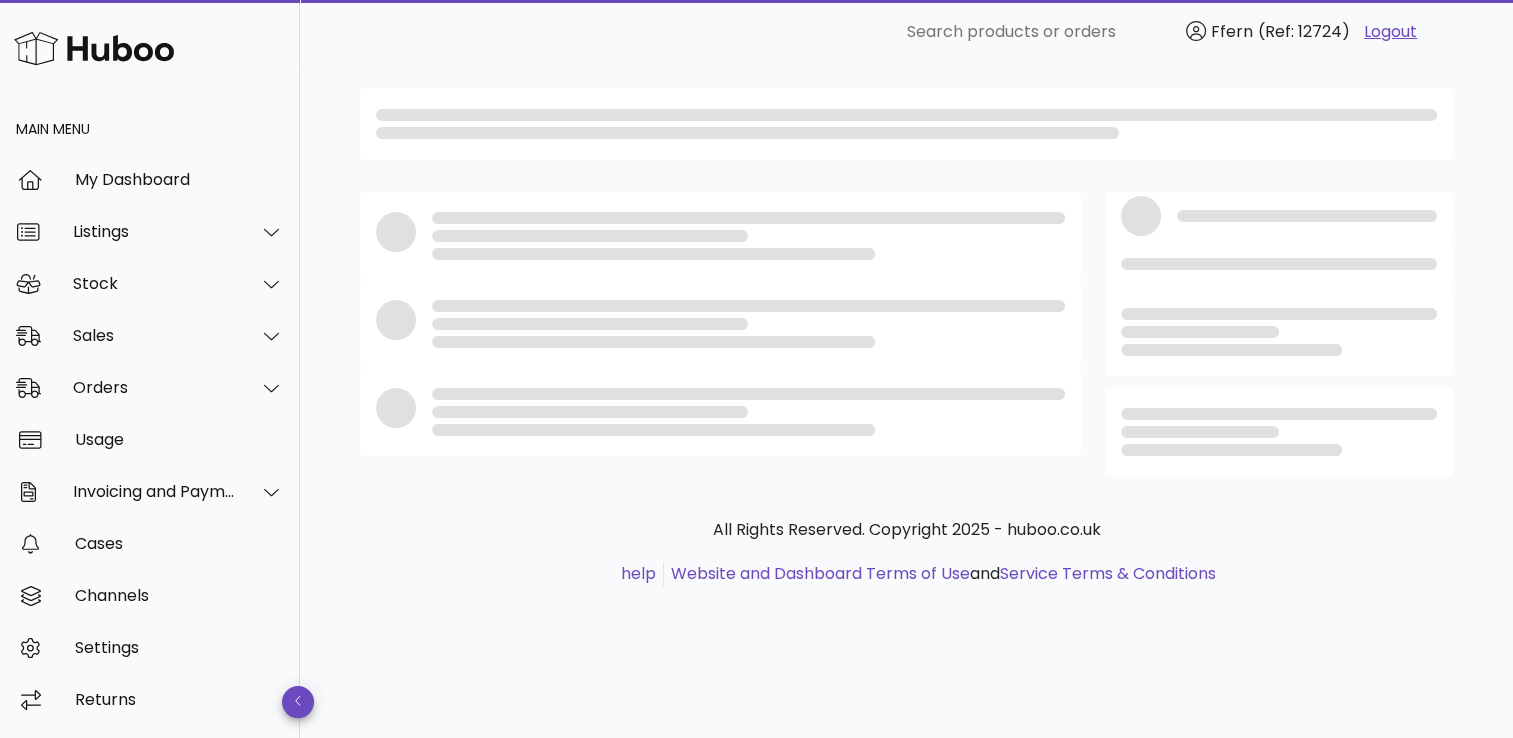 scroll, scrollTop: 0, scrollLeft: 0, axis: both 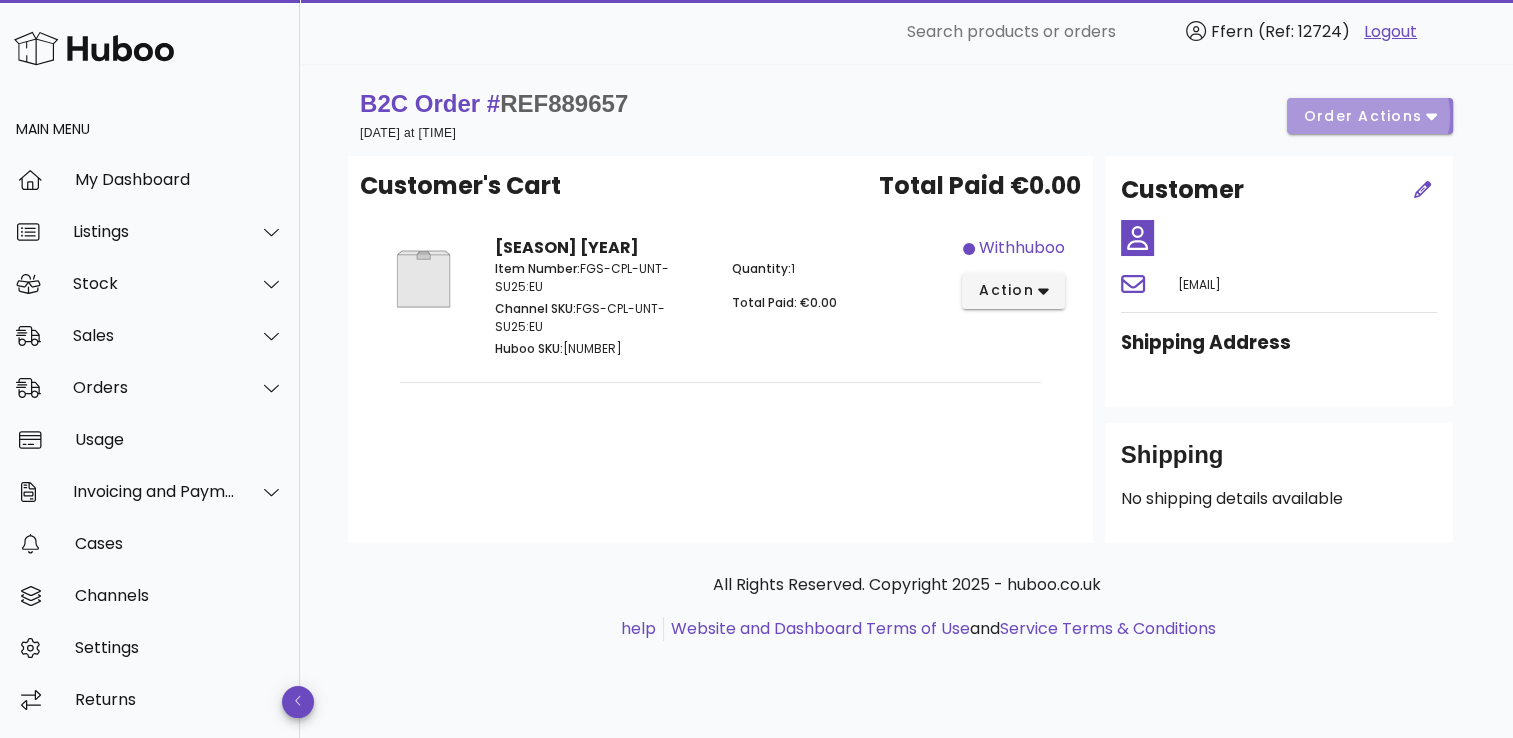 click 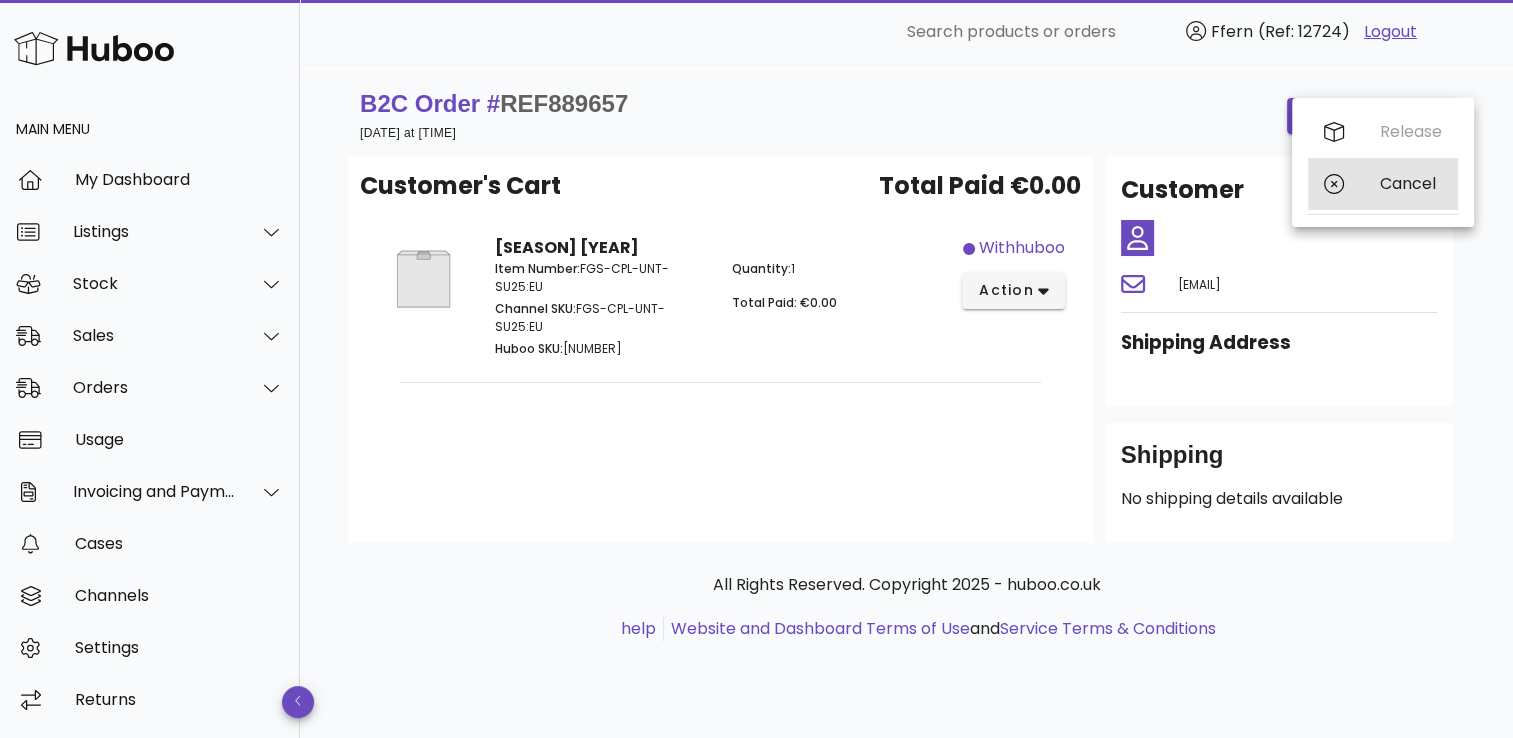 click on "Cancel" at bounding box center [1411, 183] 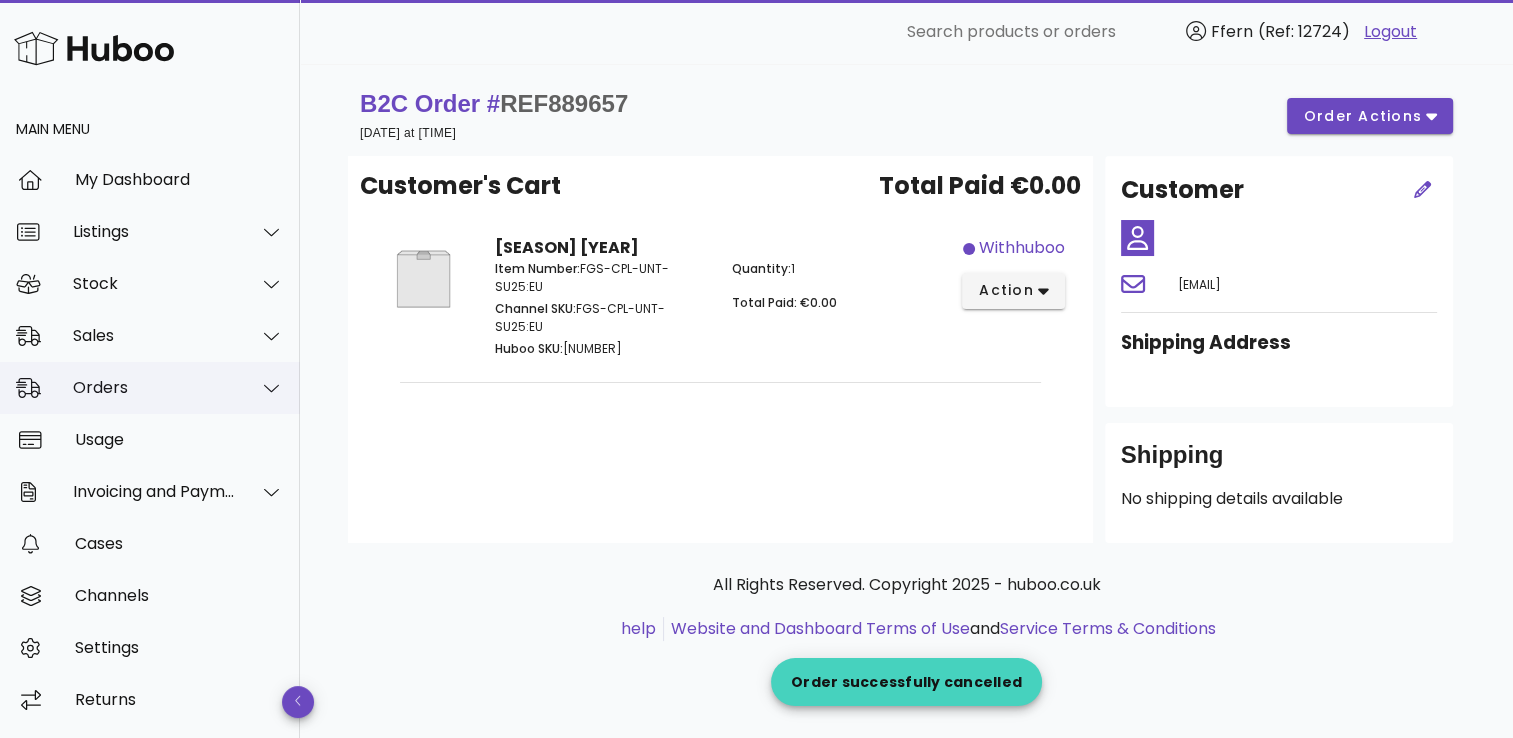 click 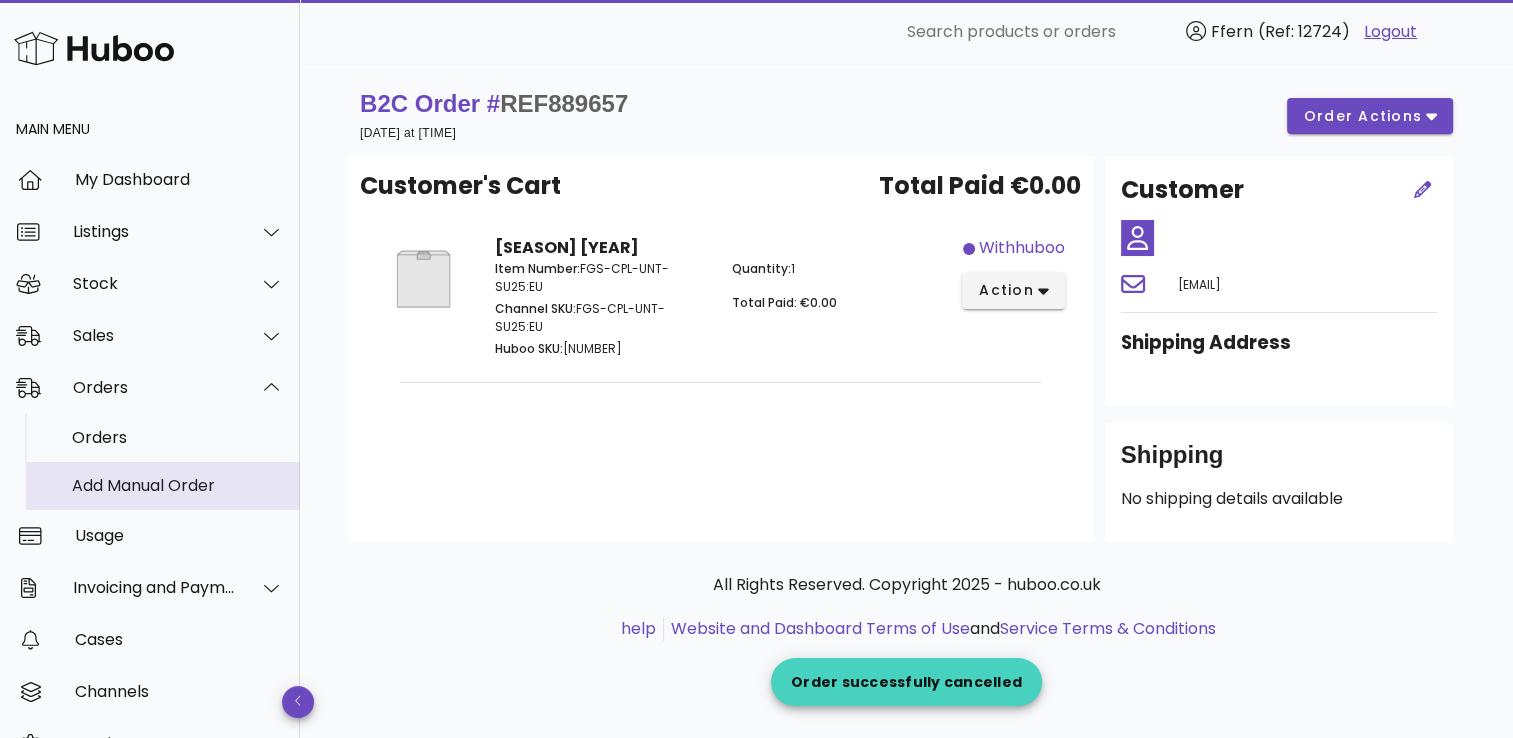 click on "Add Manual Order" at bounding box center (178, 485) 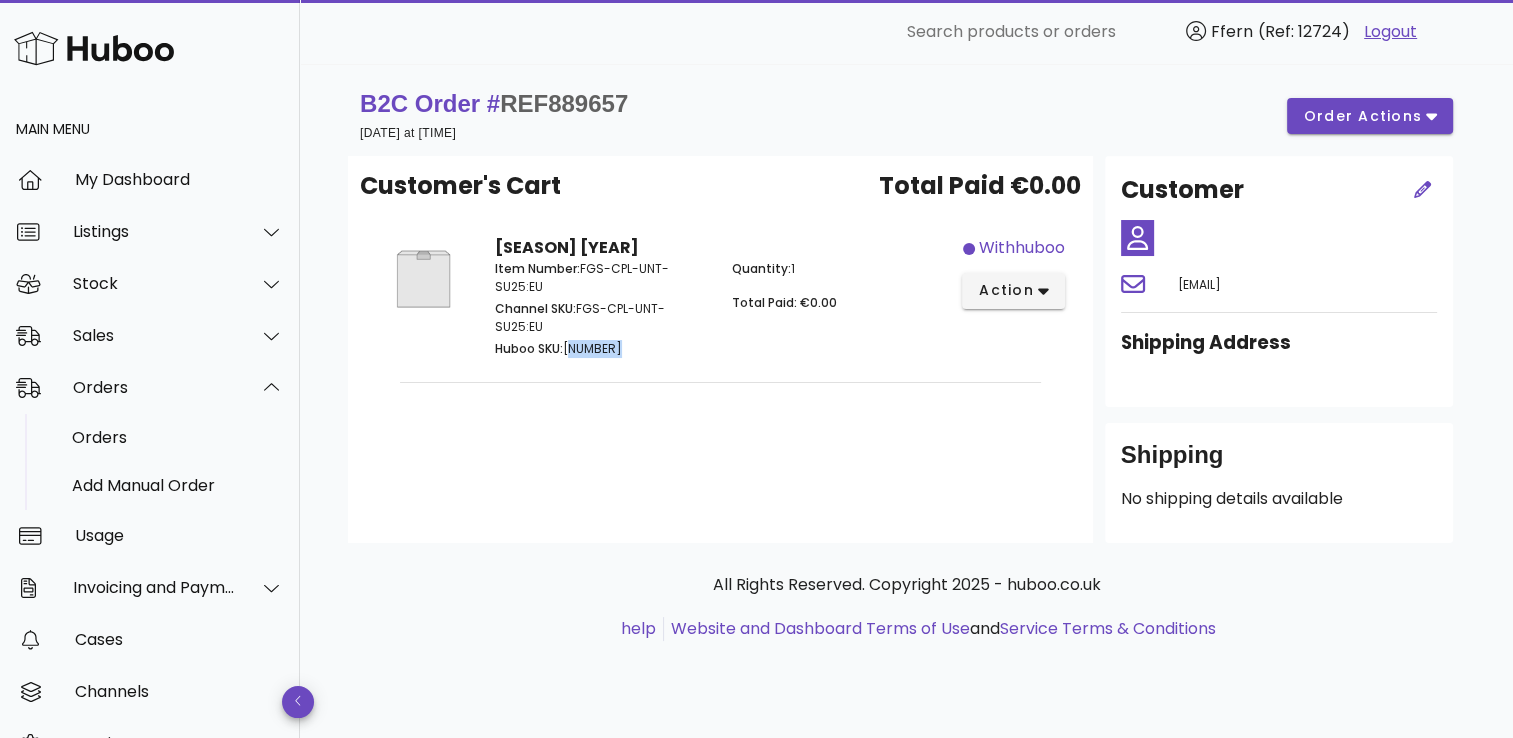 drag, startPoint x: 567, startPoint y: 347, endPoint x: 645, endPoint y: 345, distance: 78.025635 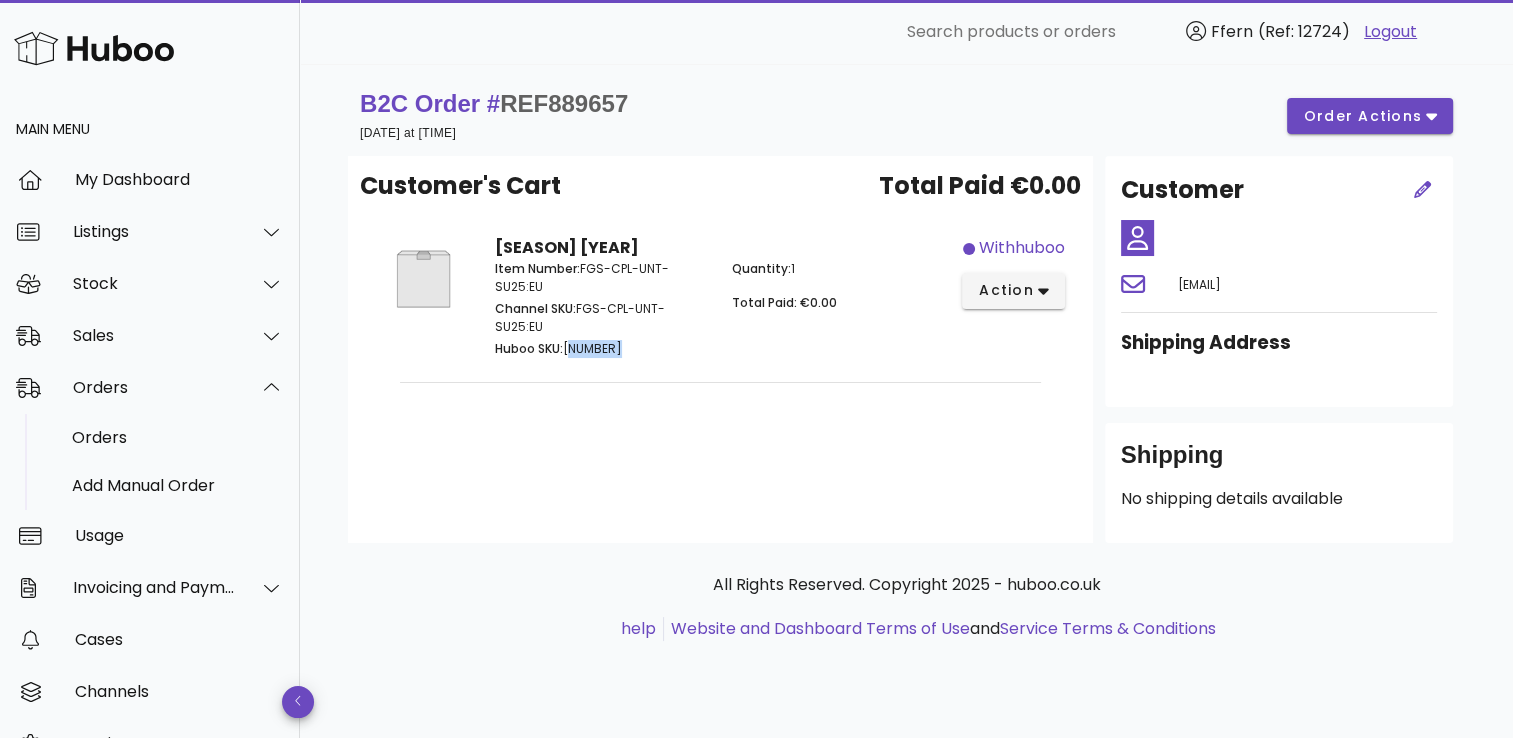 copy on "1046768" 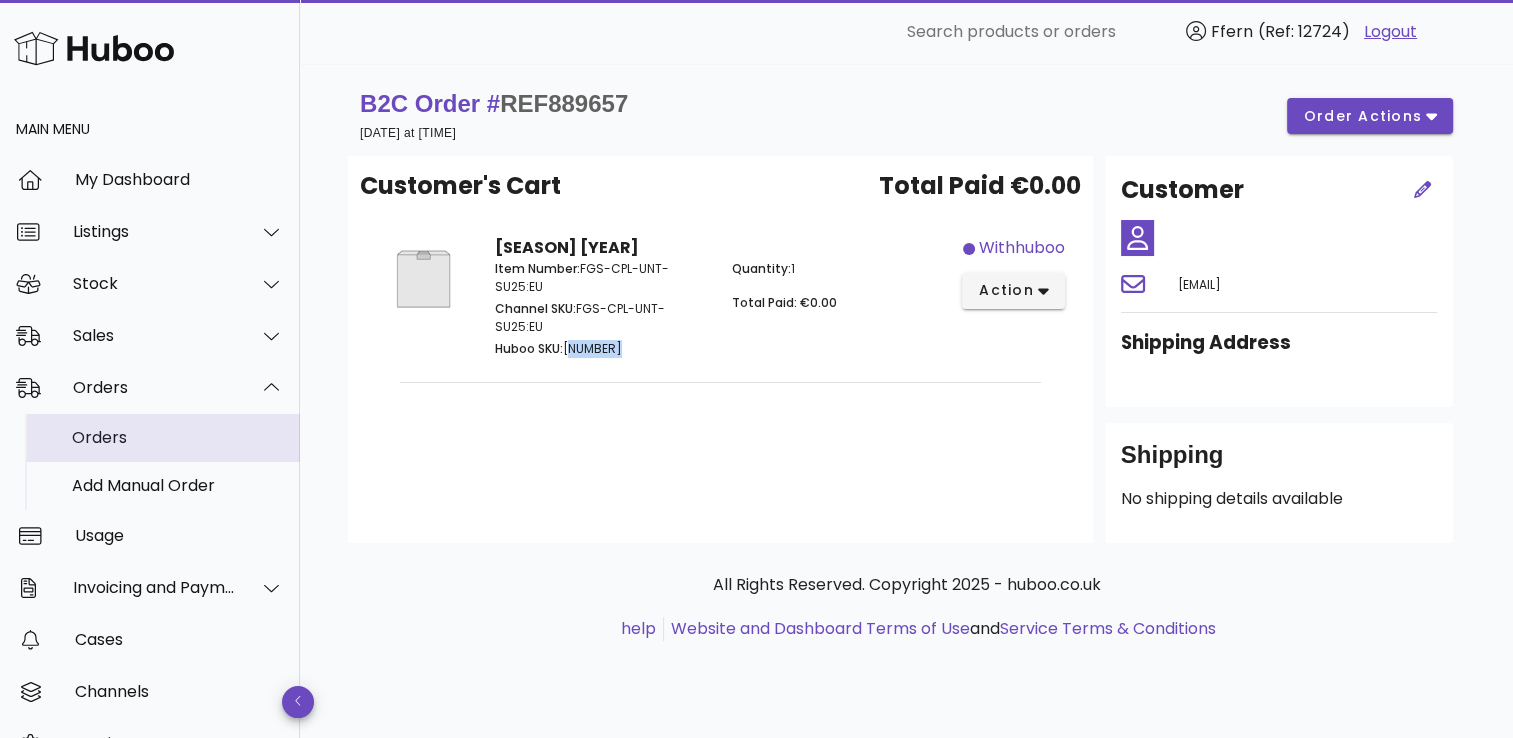 click on "Orders" at bounding box center [178, 437] 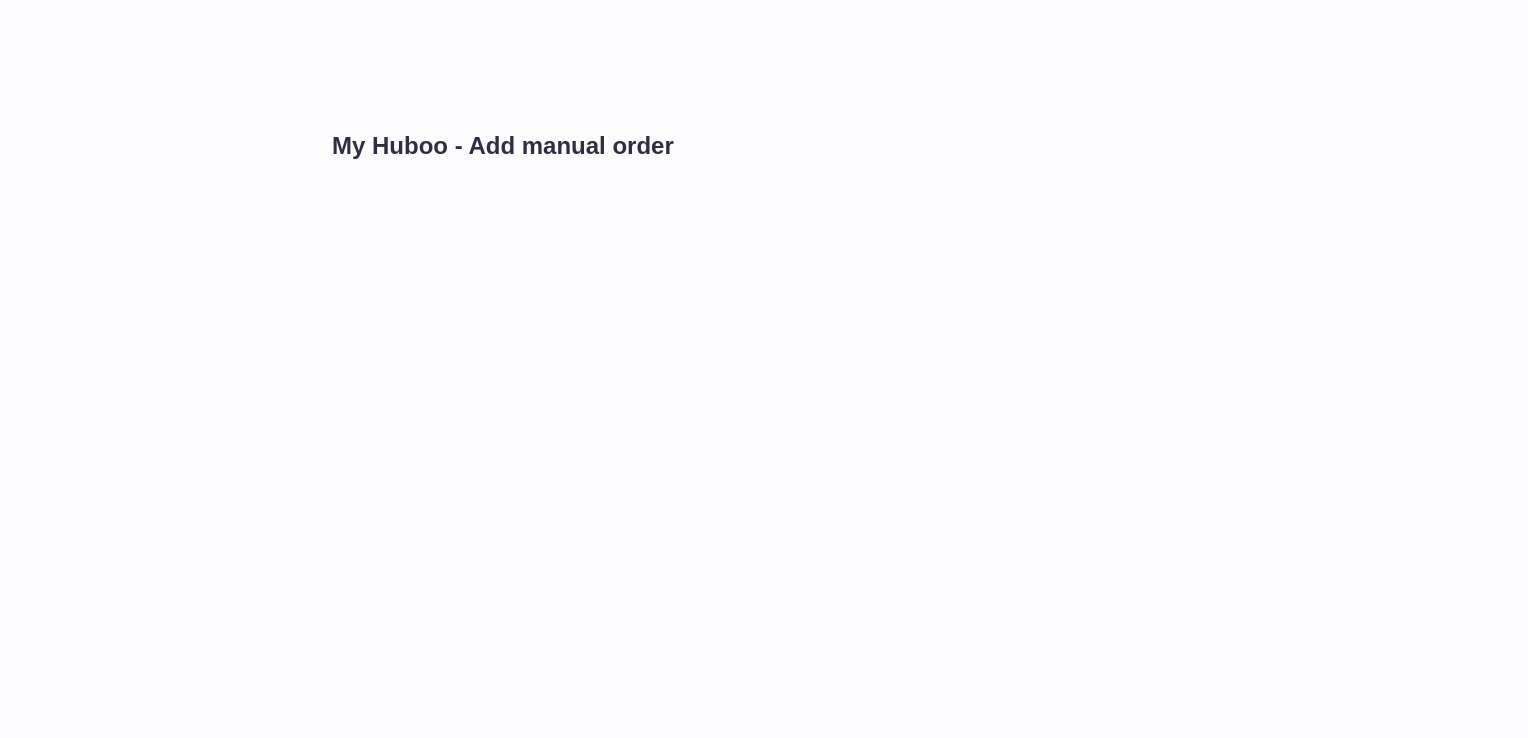scroll, scrollTop: 0, scrollLeft: 0, axis: both 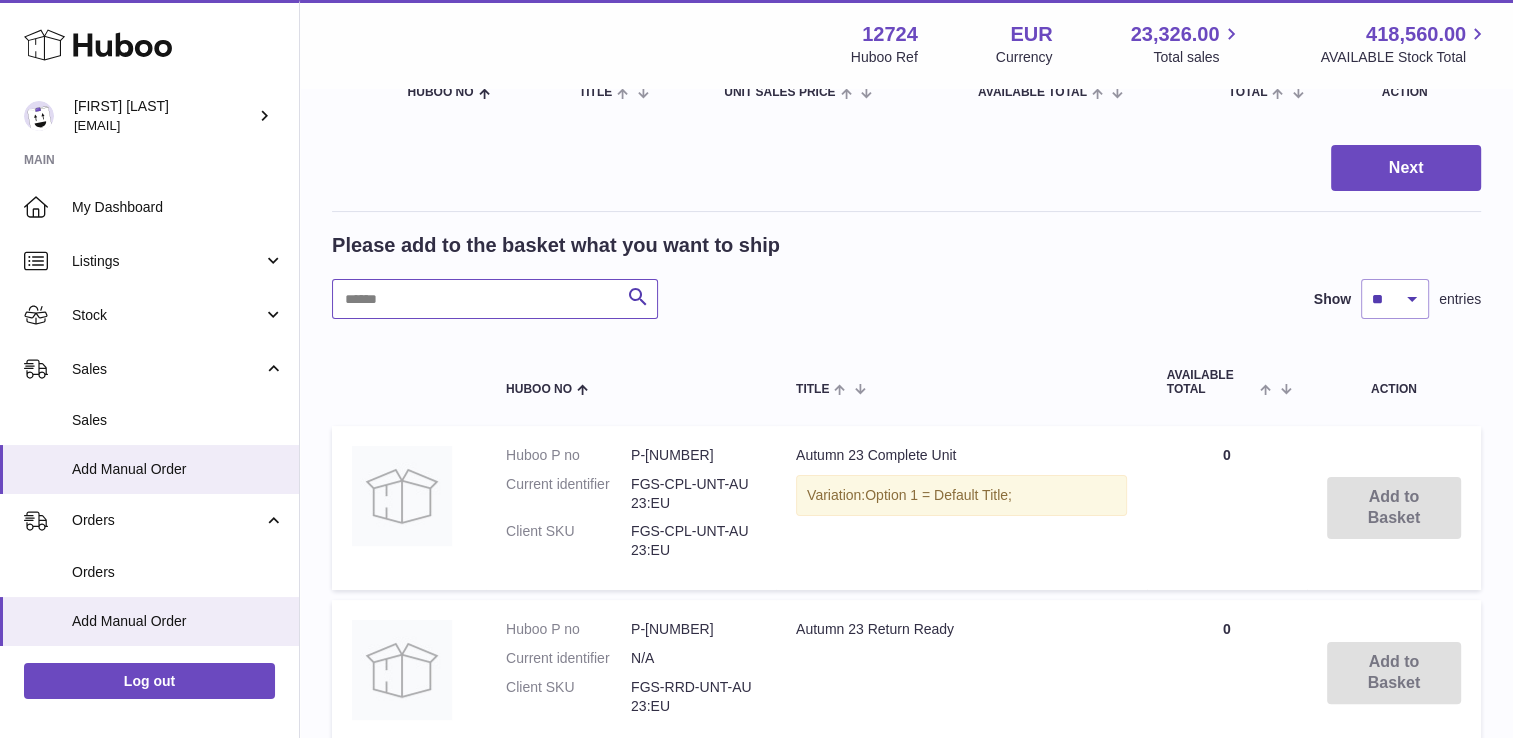 click at bounding box center [495, 299] 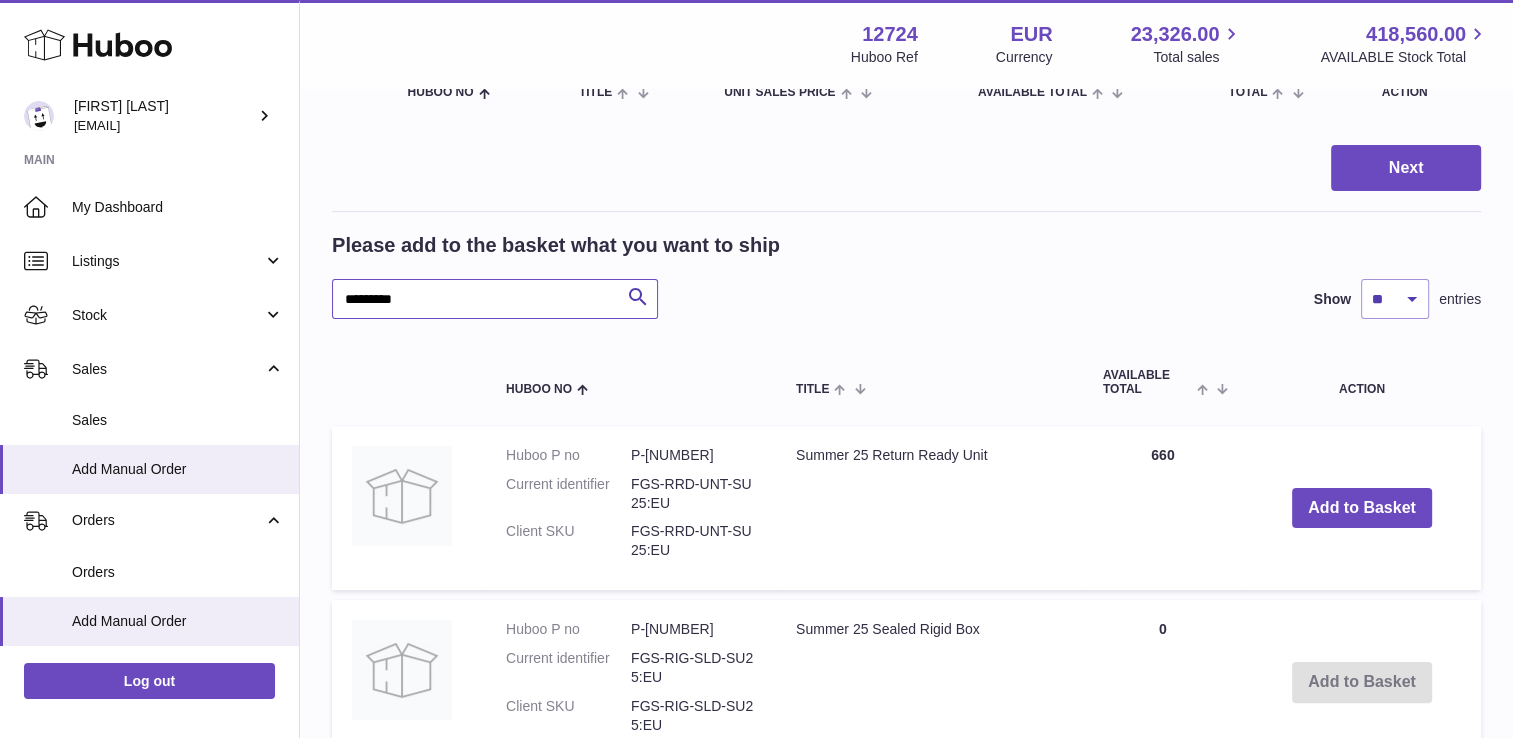 scroll, scrollTop: 488, scrollLeft: 0, axis: vertical 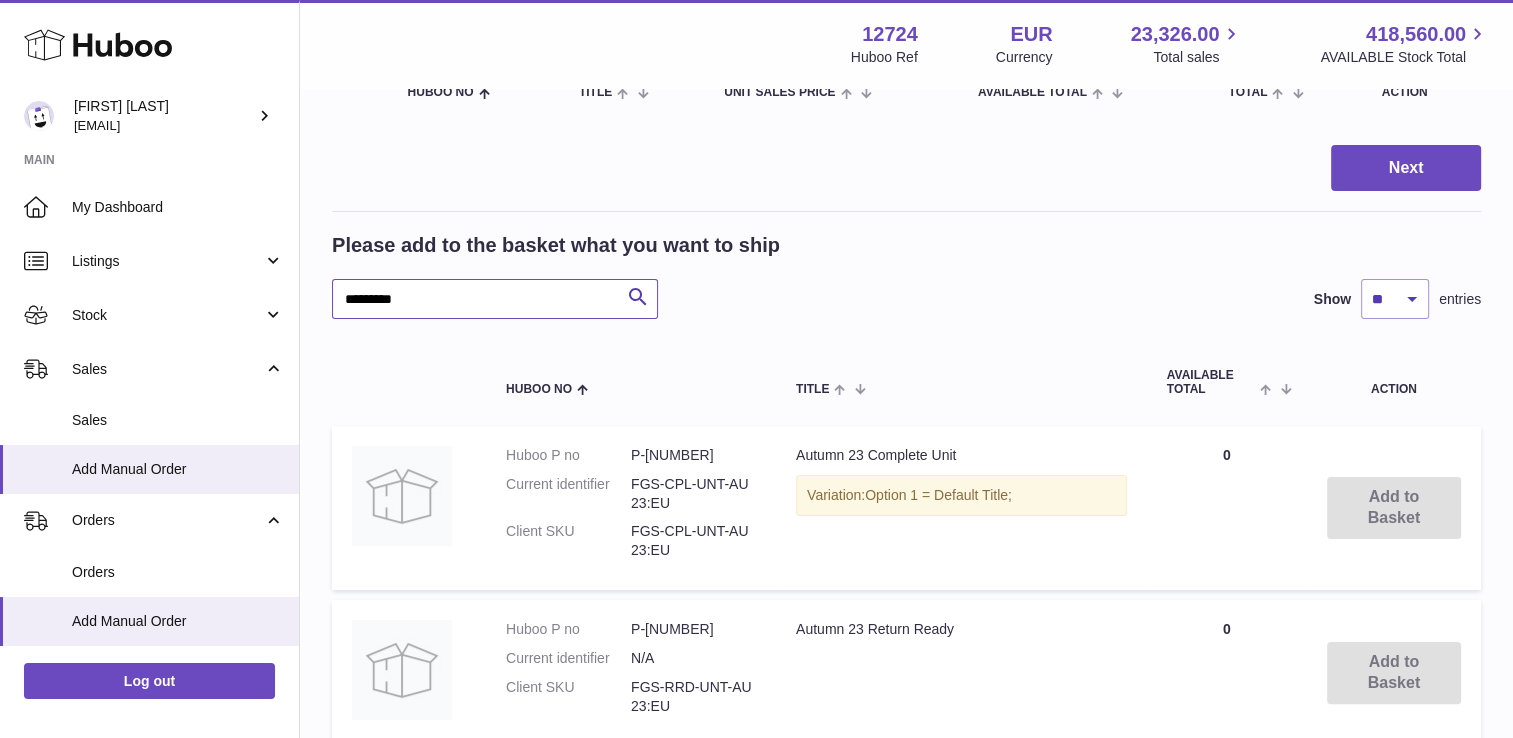 type on "*********" 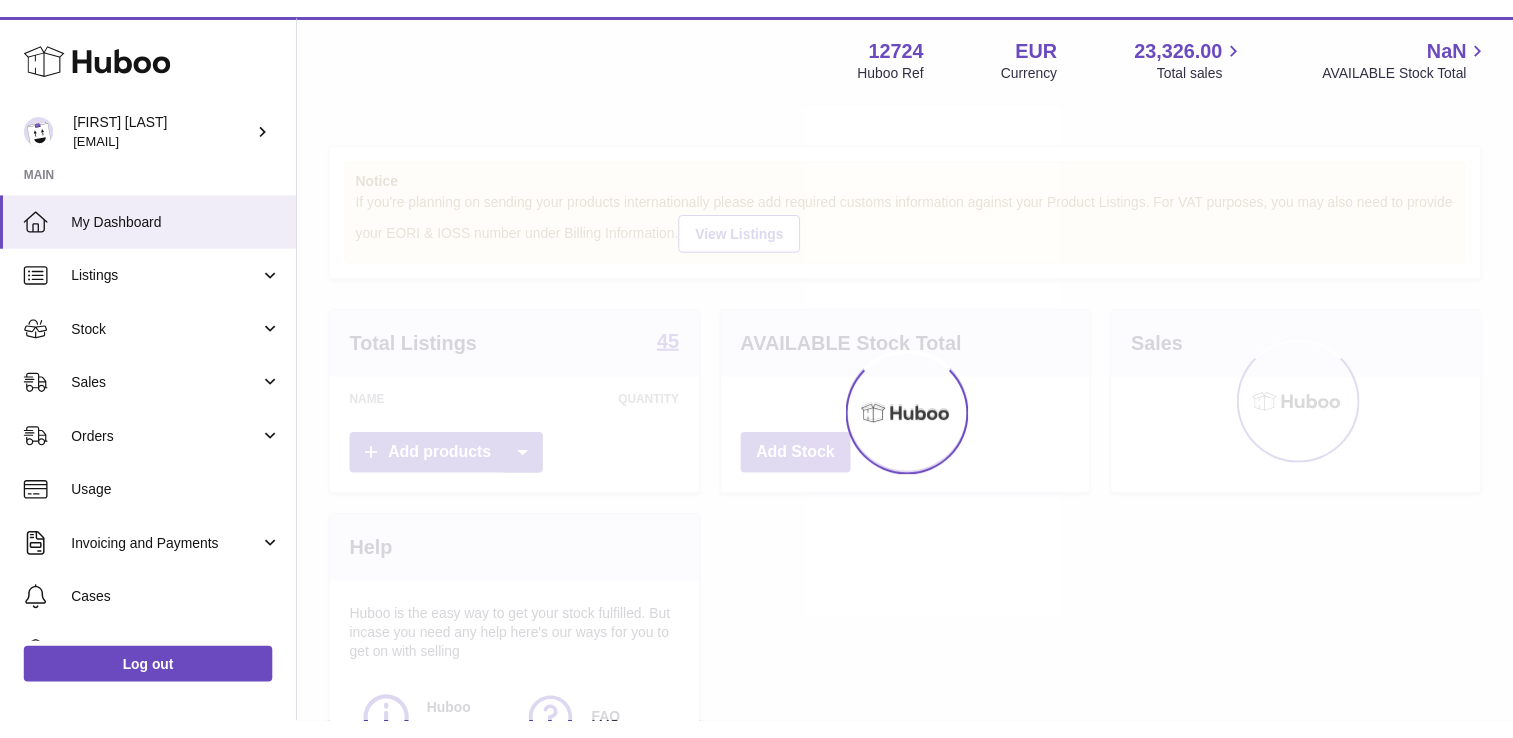 scroll, scrollTop: 0, scrollLeft: 0, axis: both 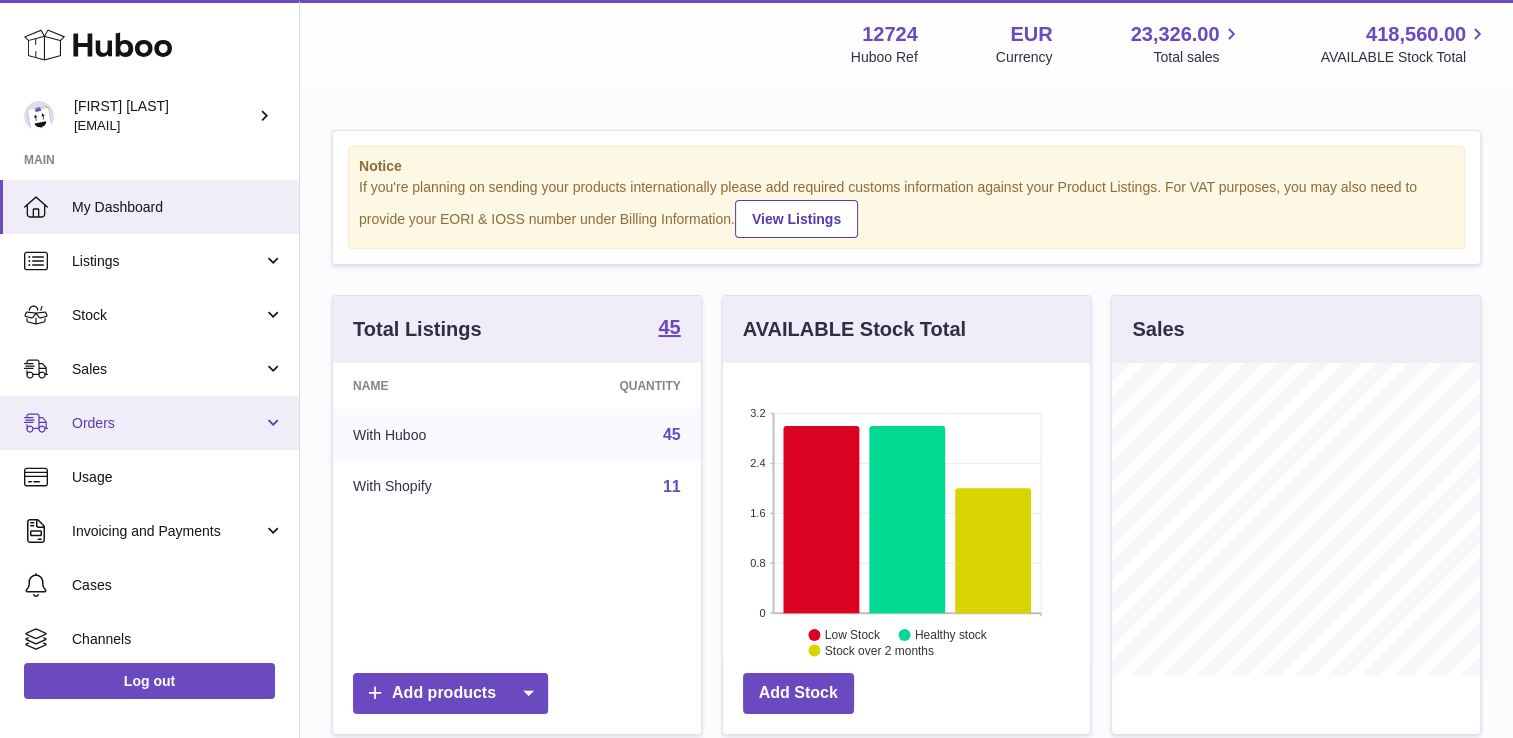click on "Orders" at bounding box center [149, 423] 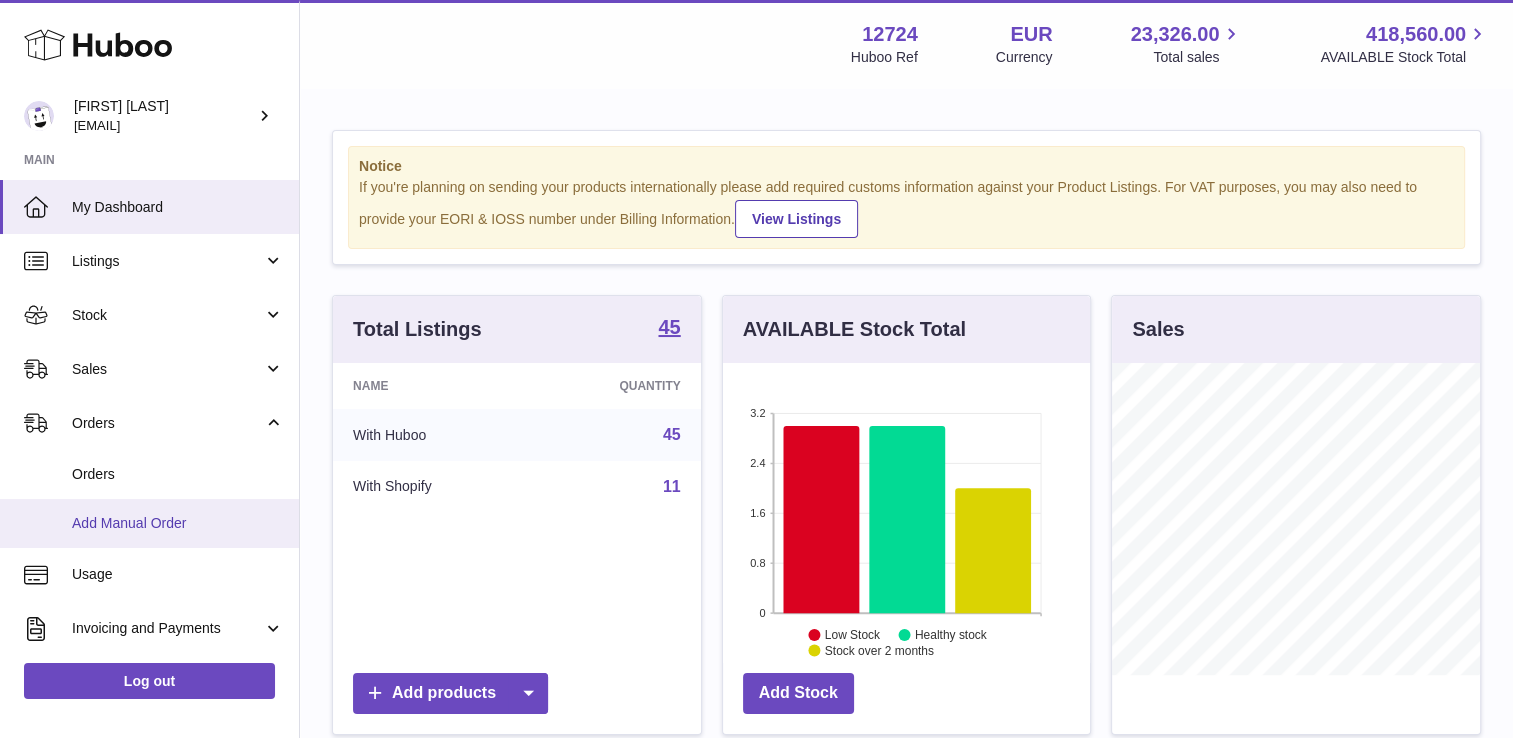click on "Add Manual Order" at bounding box center (178, 523) 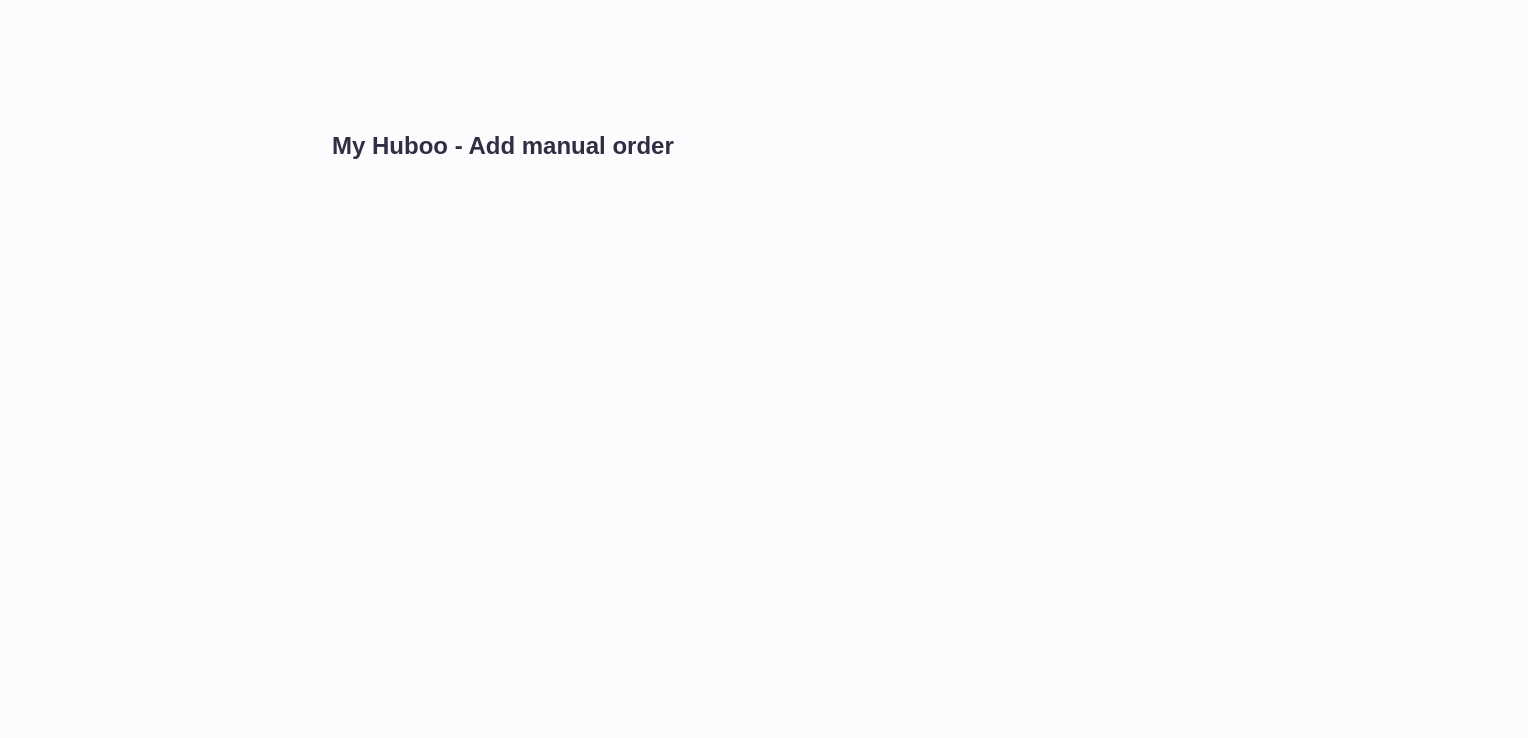 scroll, scrollTop: 0, scrollLeft: 0, axis: both 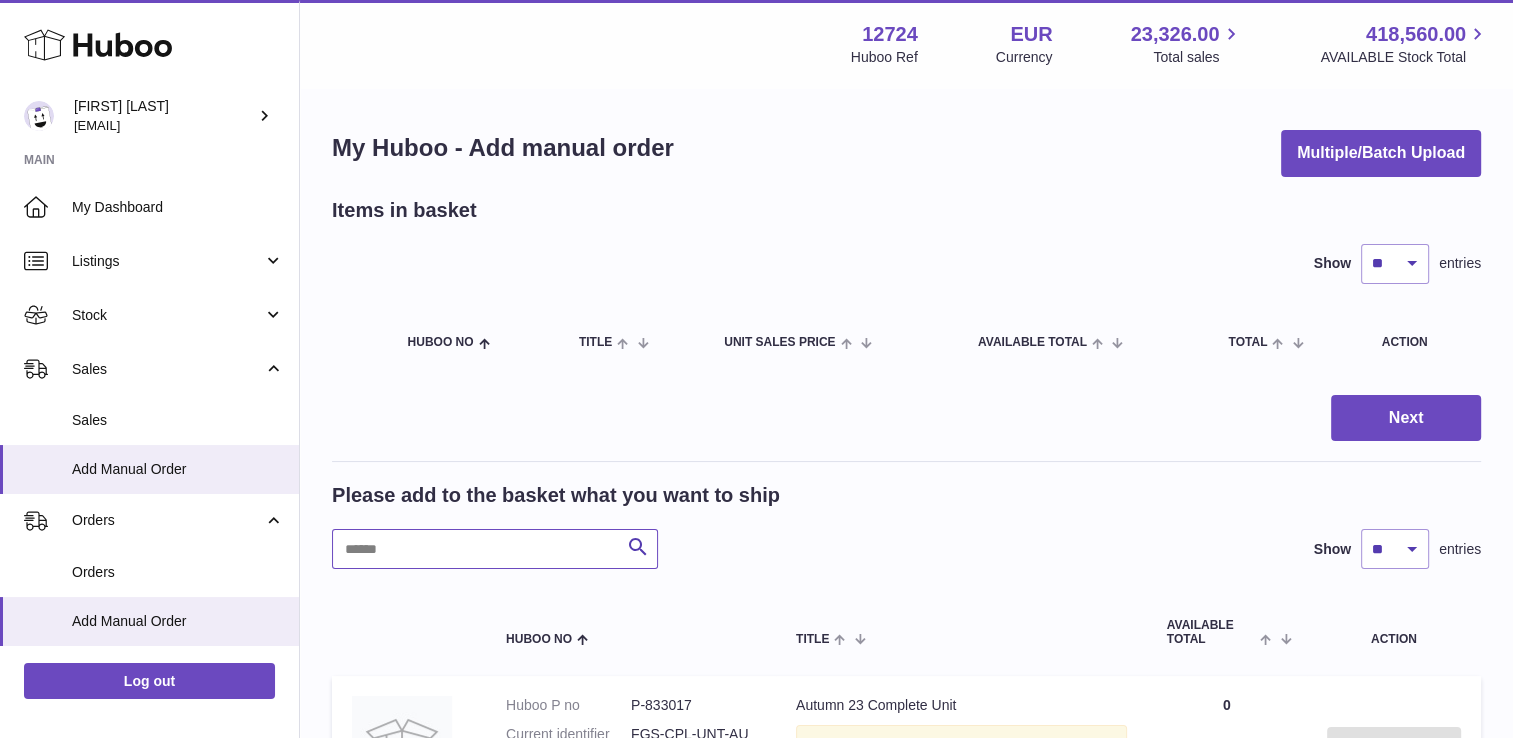 click at bounding box center [495, 549] 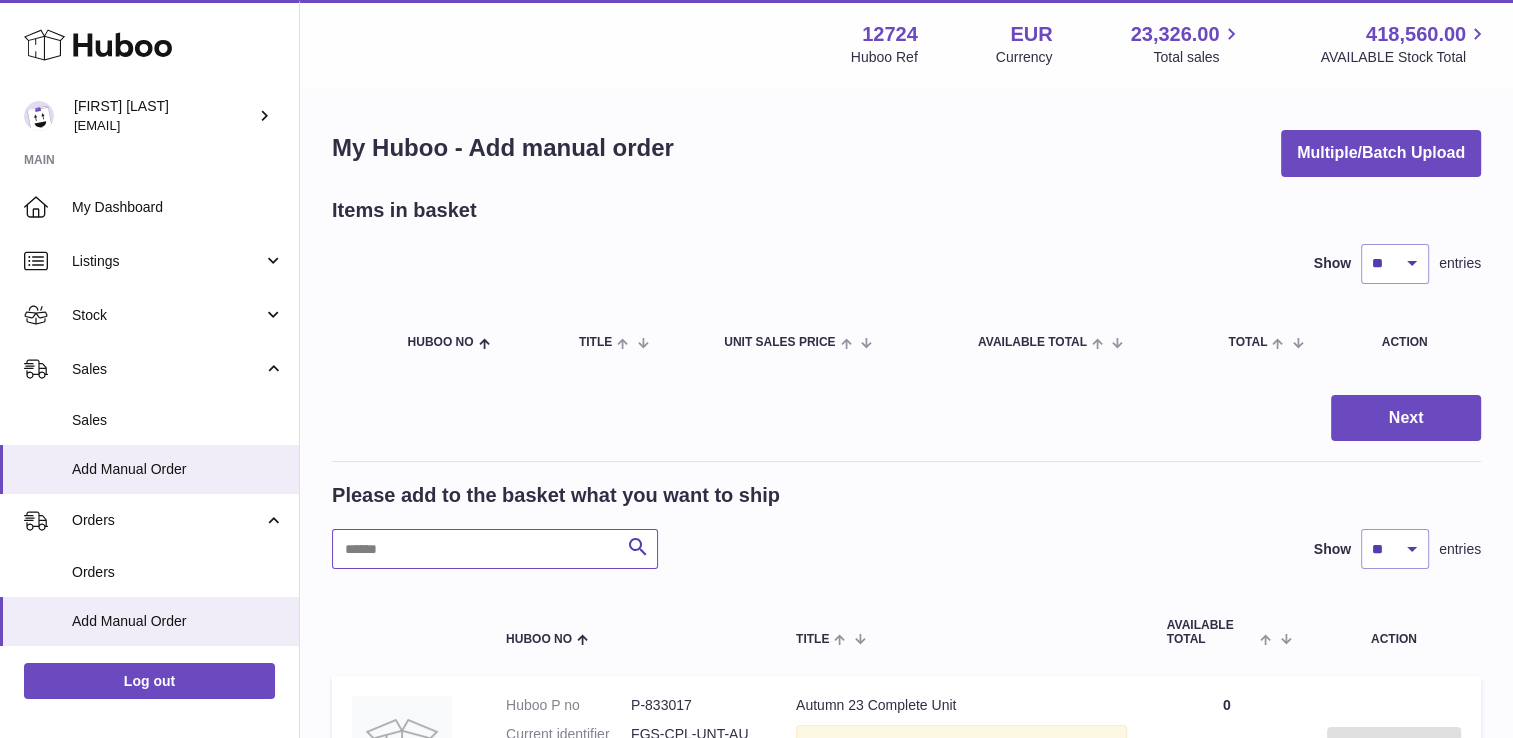 paste on "*******" 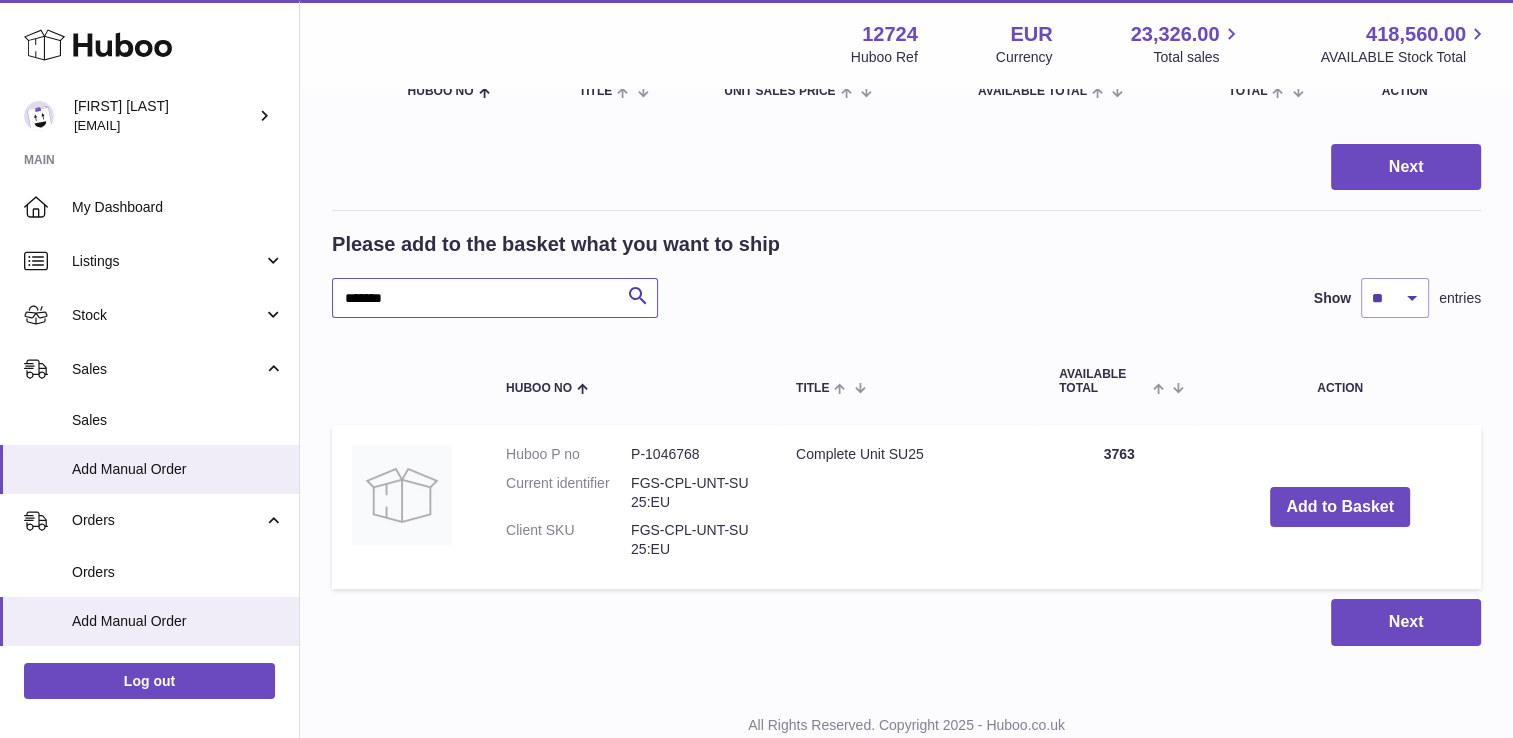 scroll, scrollTop: 252, scrollLeft: 0, axis: vertical 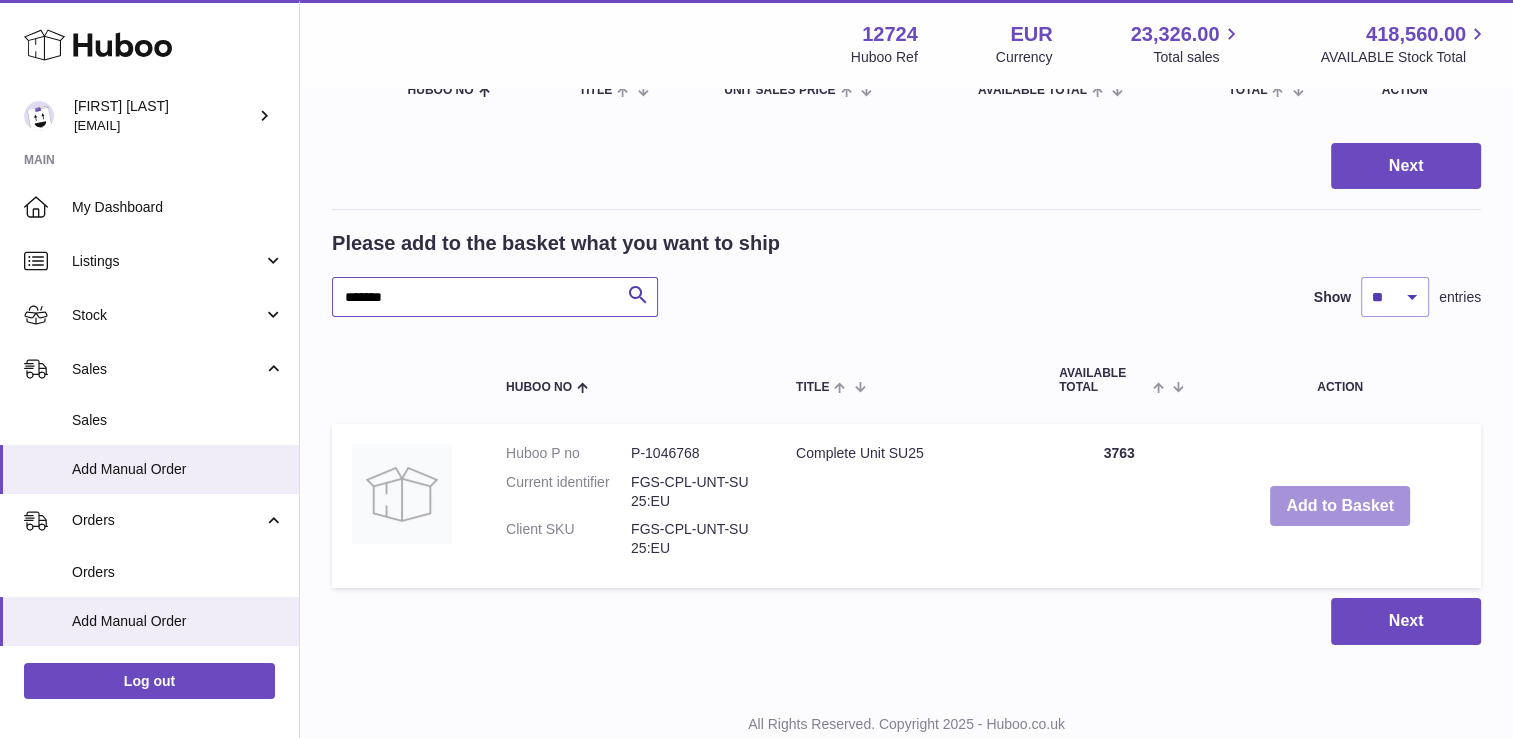 type on "*******" 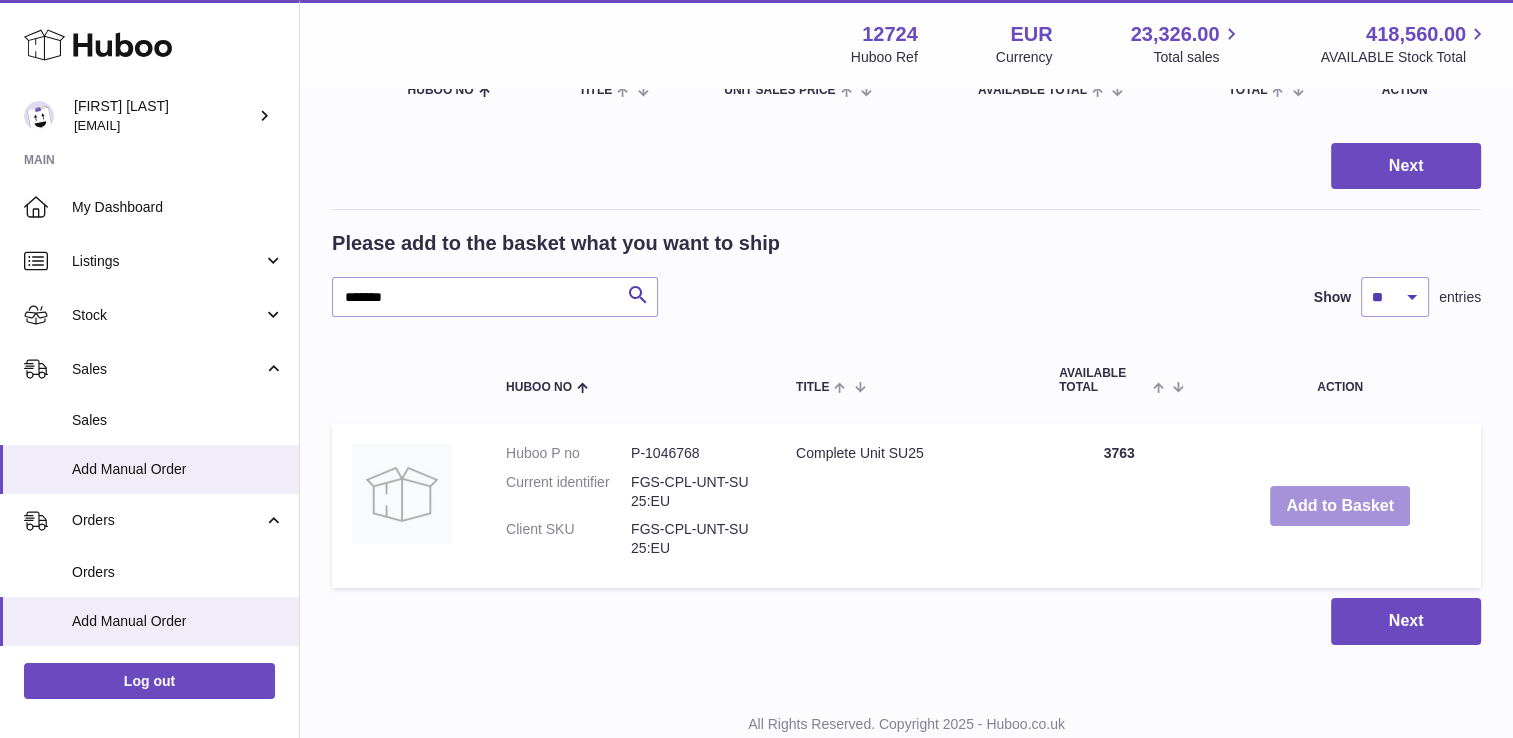 click on "Add to Basket" at bounding box center [1340, 506] 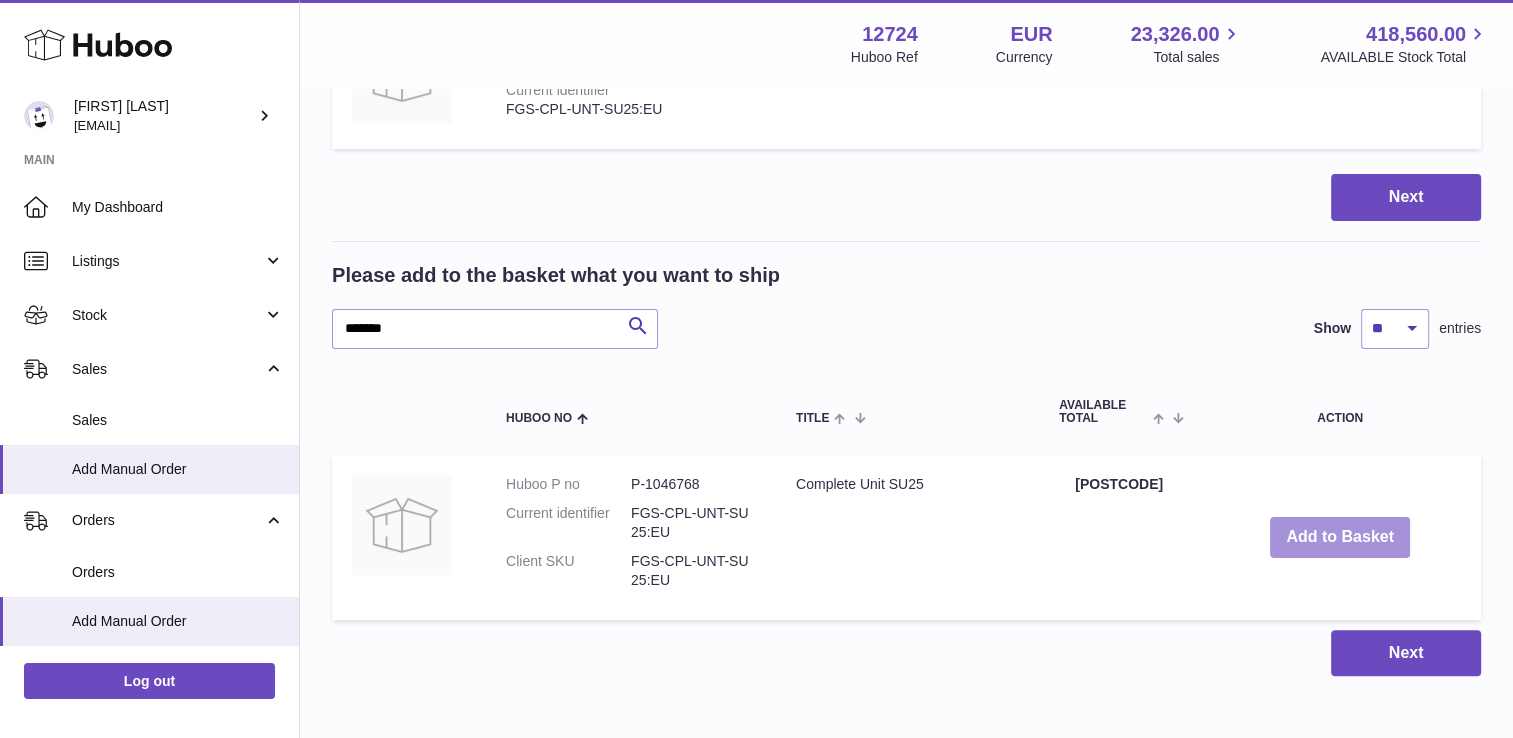 scroll, scrollTop: 392, scrollLeft: 0, axis: vertical 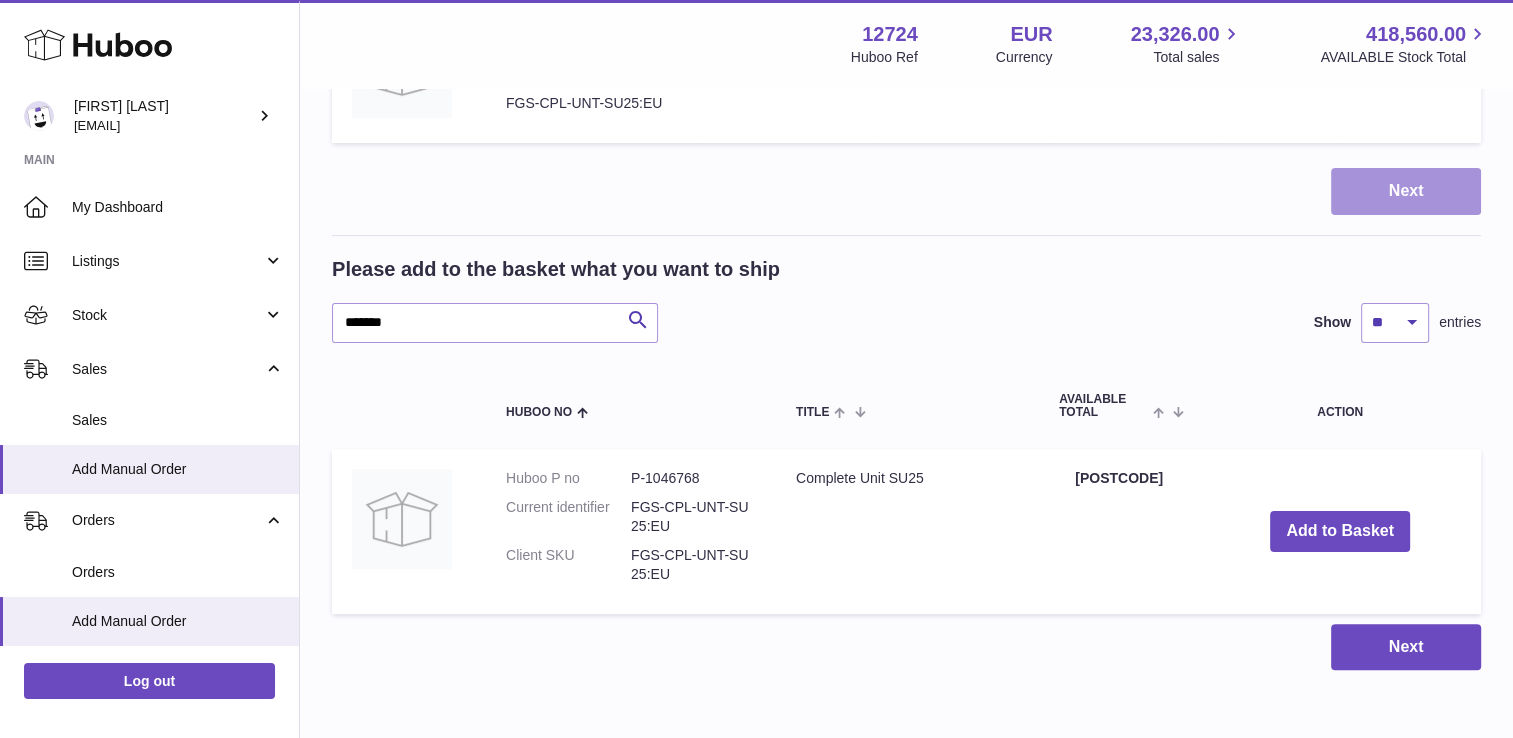 click on "Next" at bounding box center (1406, 191) 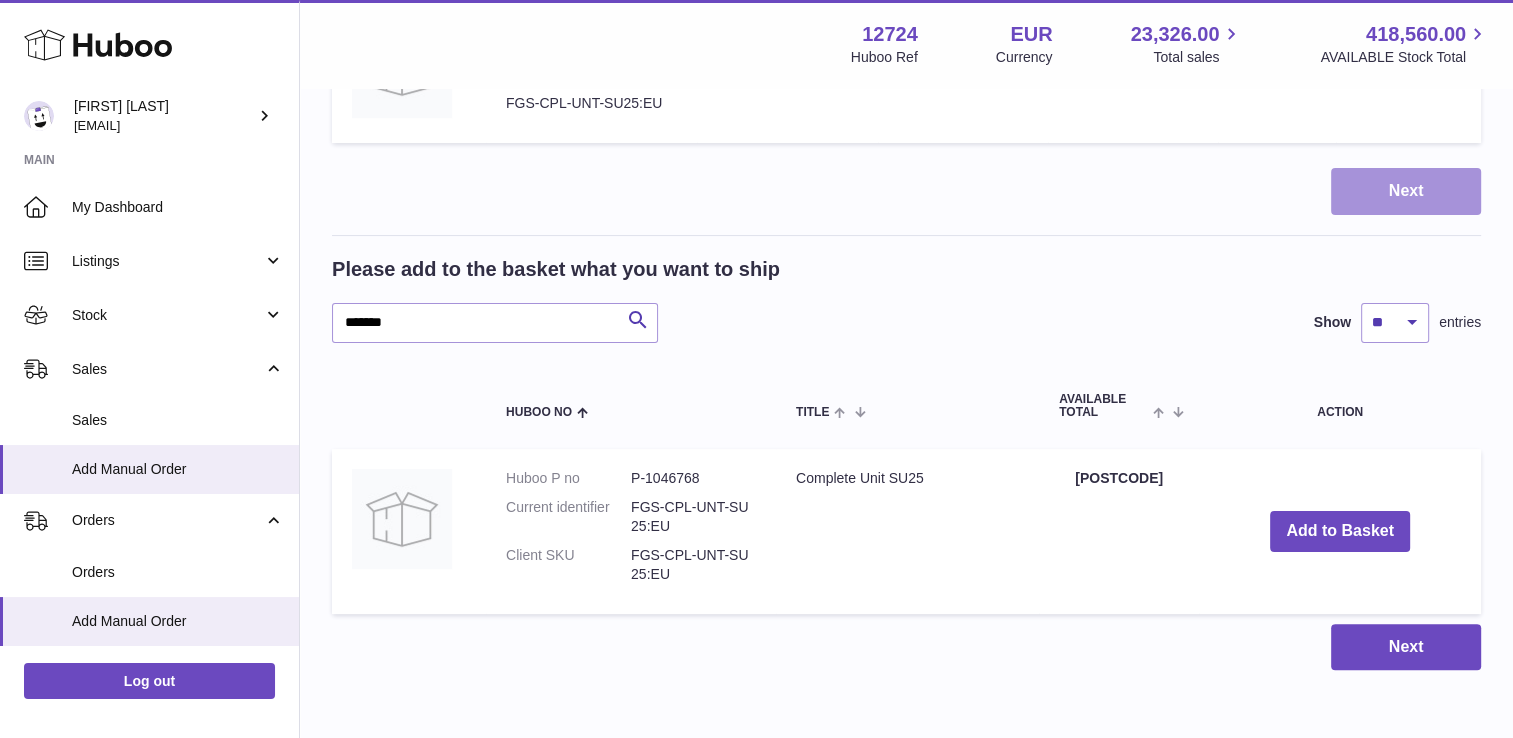scroll, scrollTop: 0, scrollLeft: 0, axis: both 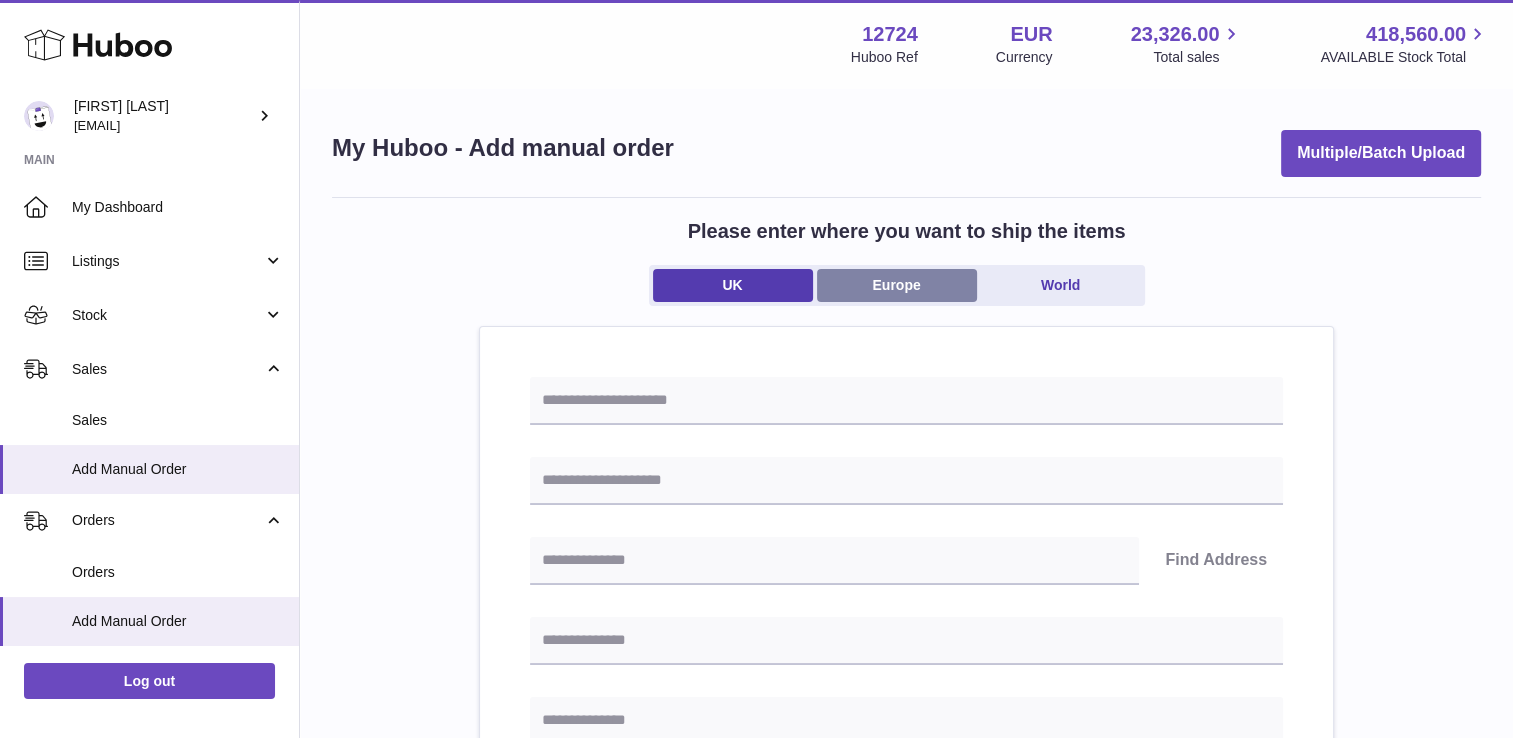 click on "Europe" at bounding box center (897, 285) 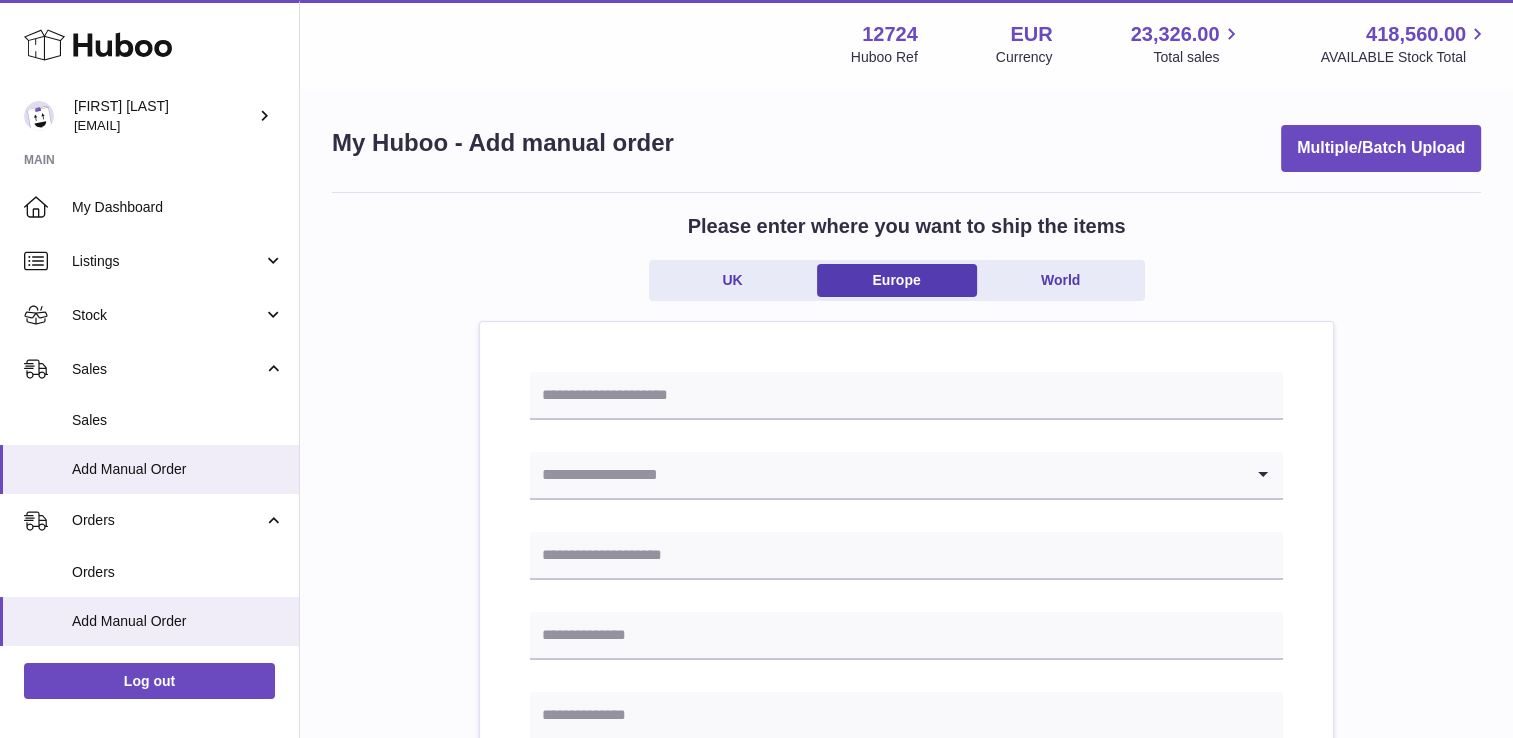 scroll, scrollTop: 4, scrollLeft: 0, axis: vertical 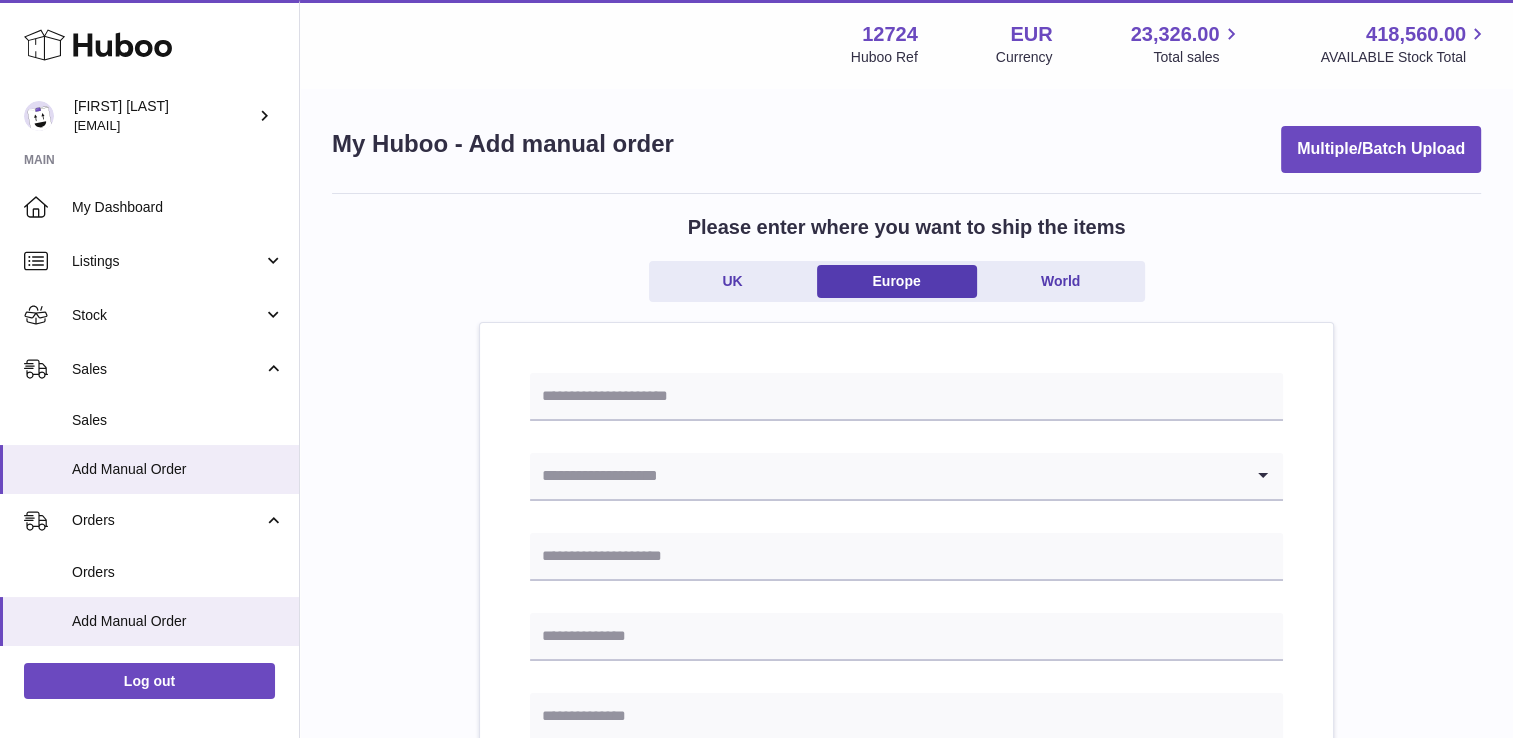 click 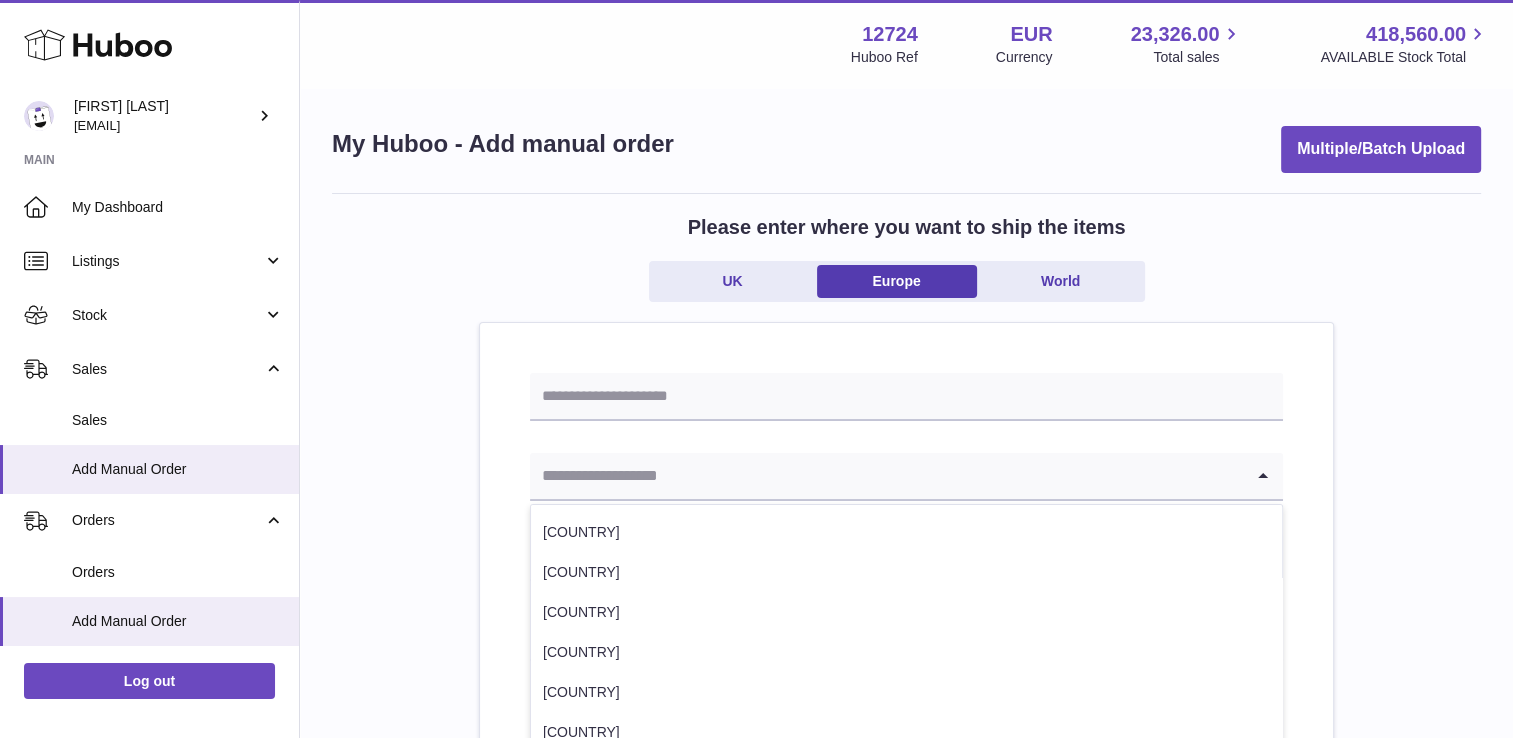 scroll, scrollTop: 438, scrollLeft: 0, axis: vertical 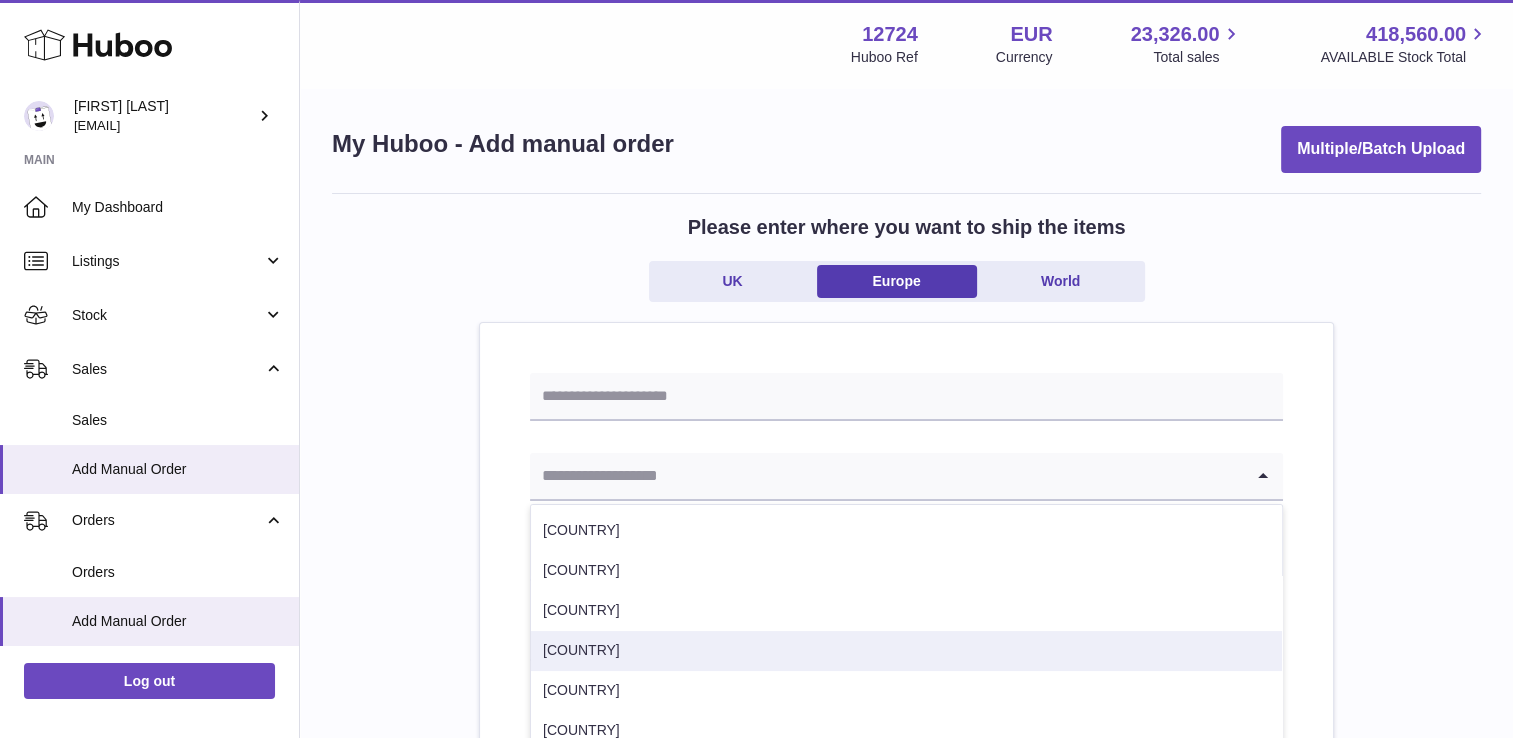 click on "[COUNTRY]" at bounding box center (906, 651) 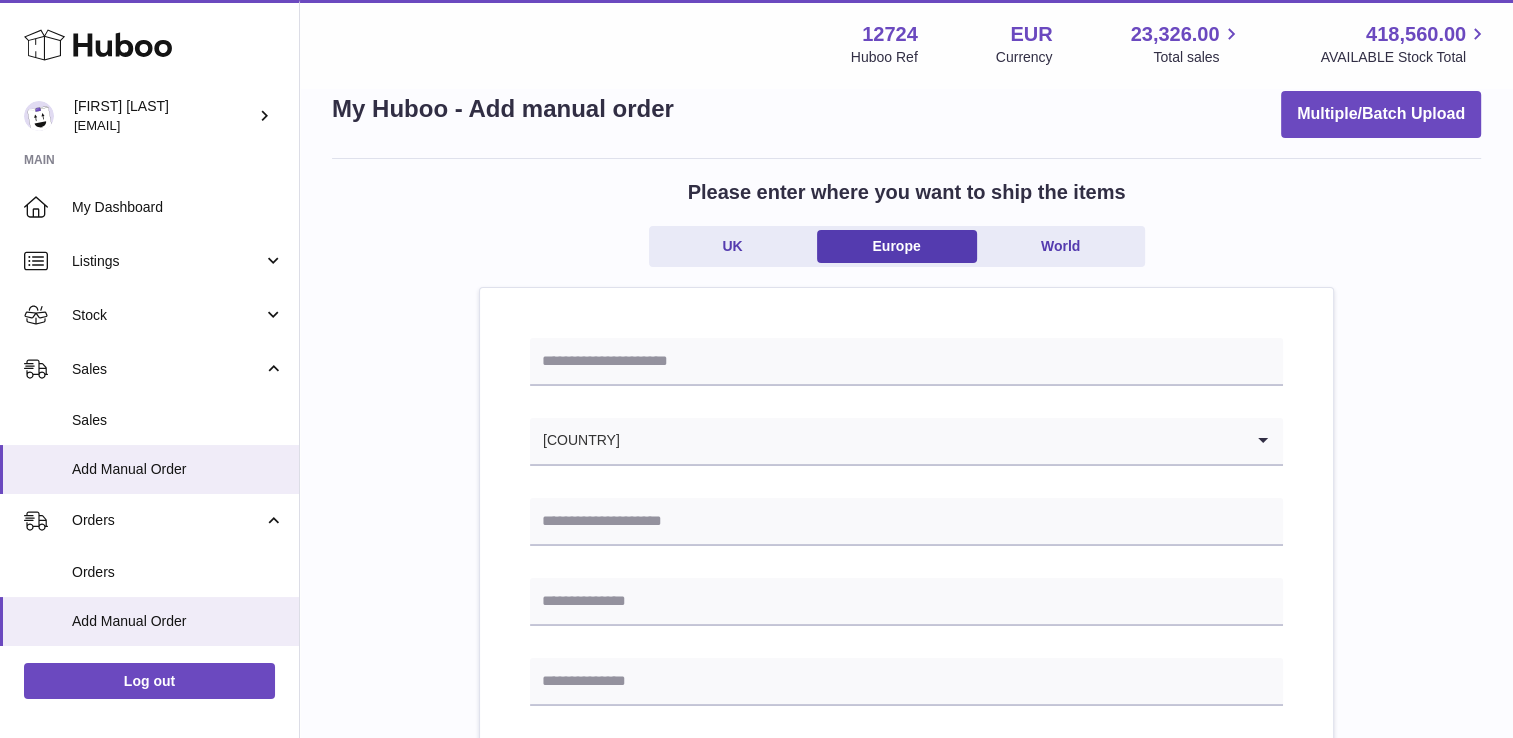scroll, scrollTop: 26, scrollLeft: 0, axis: vertical 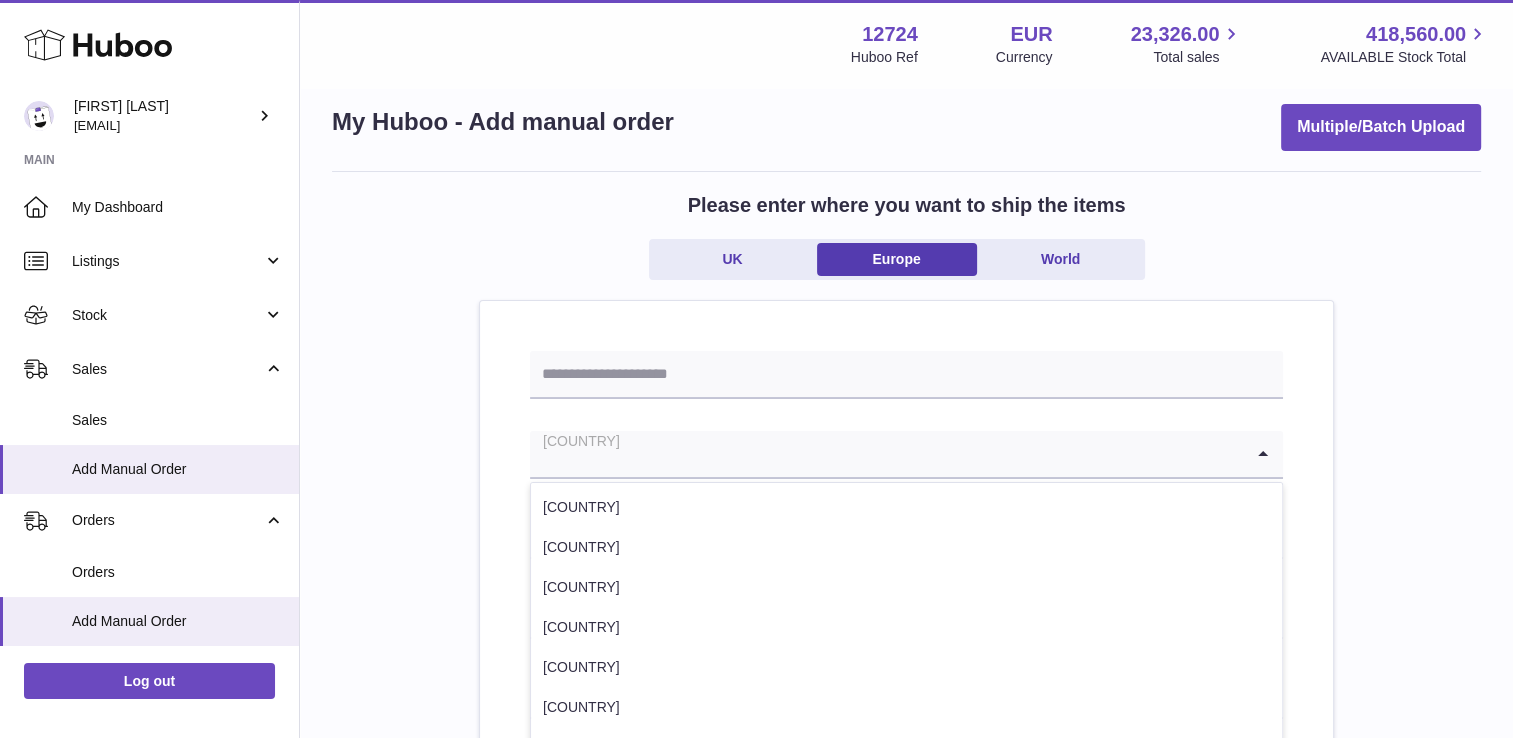 click at bounding box center (886, 454) 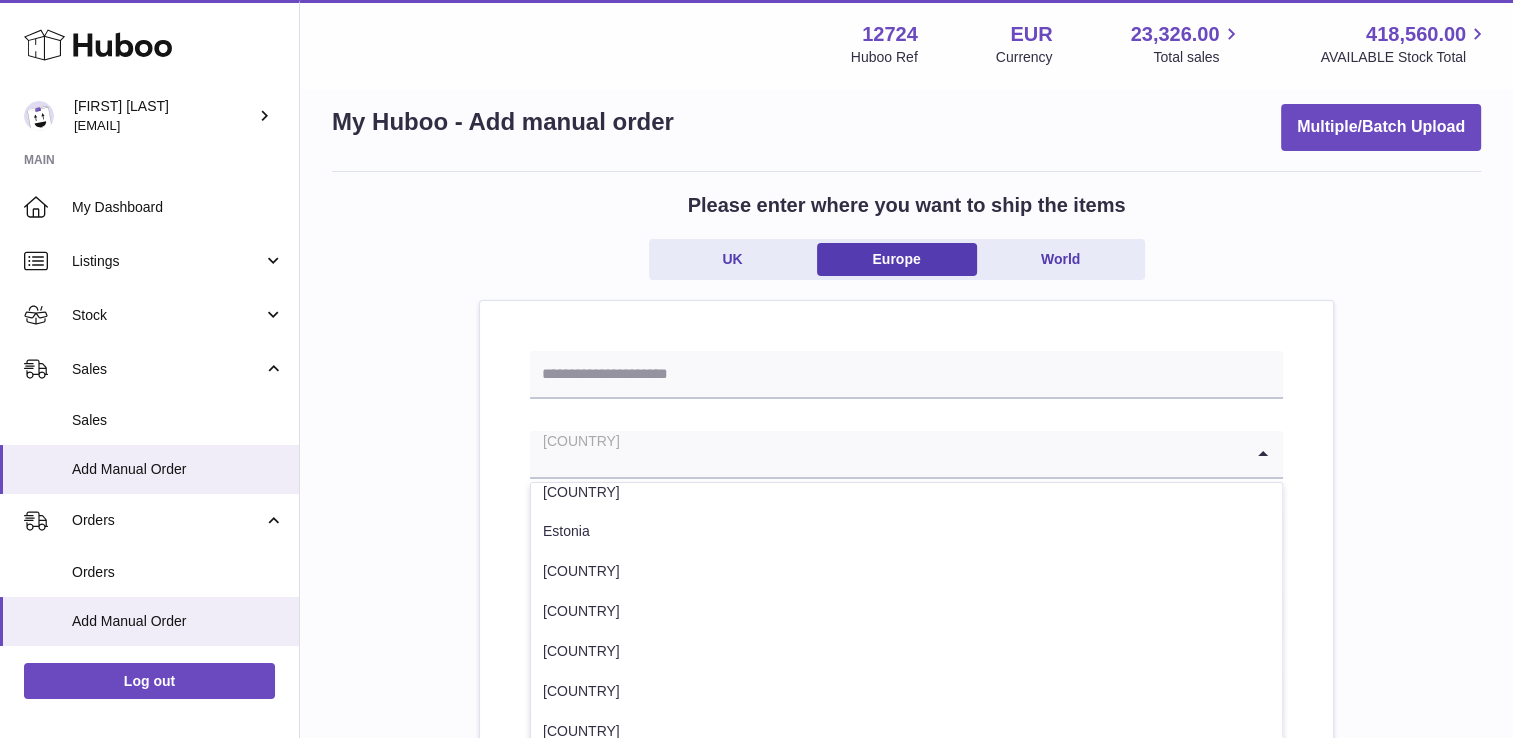 click at bounding box center [886, 454] 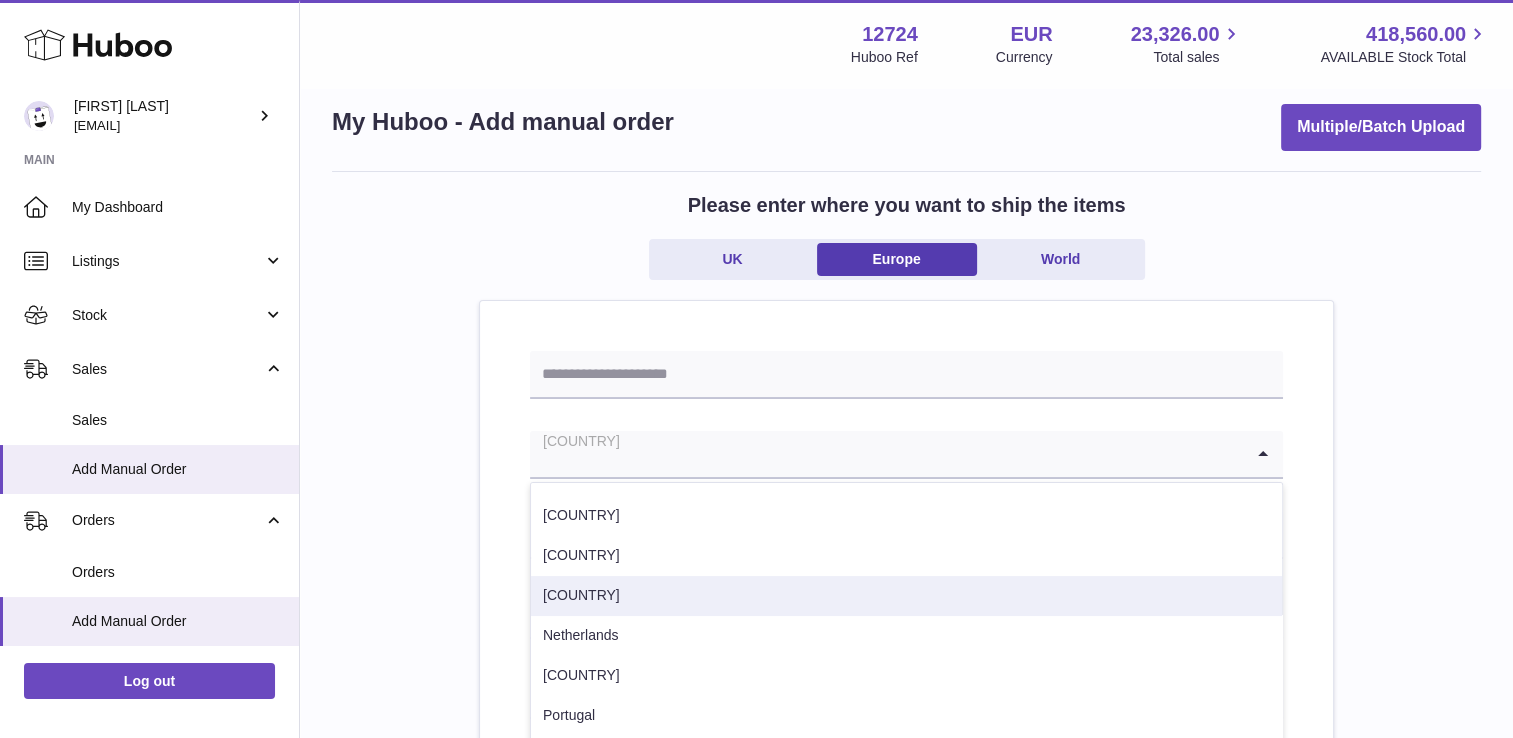 scroll, scrollTop: 669, scrollLeft: 0, axis: vertical 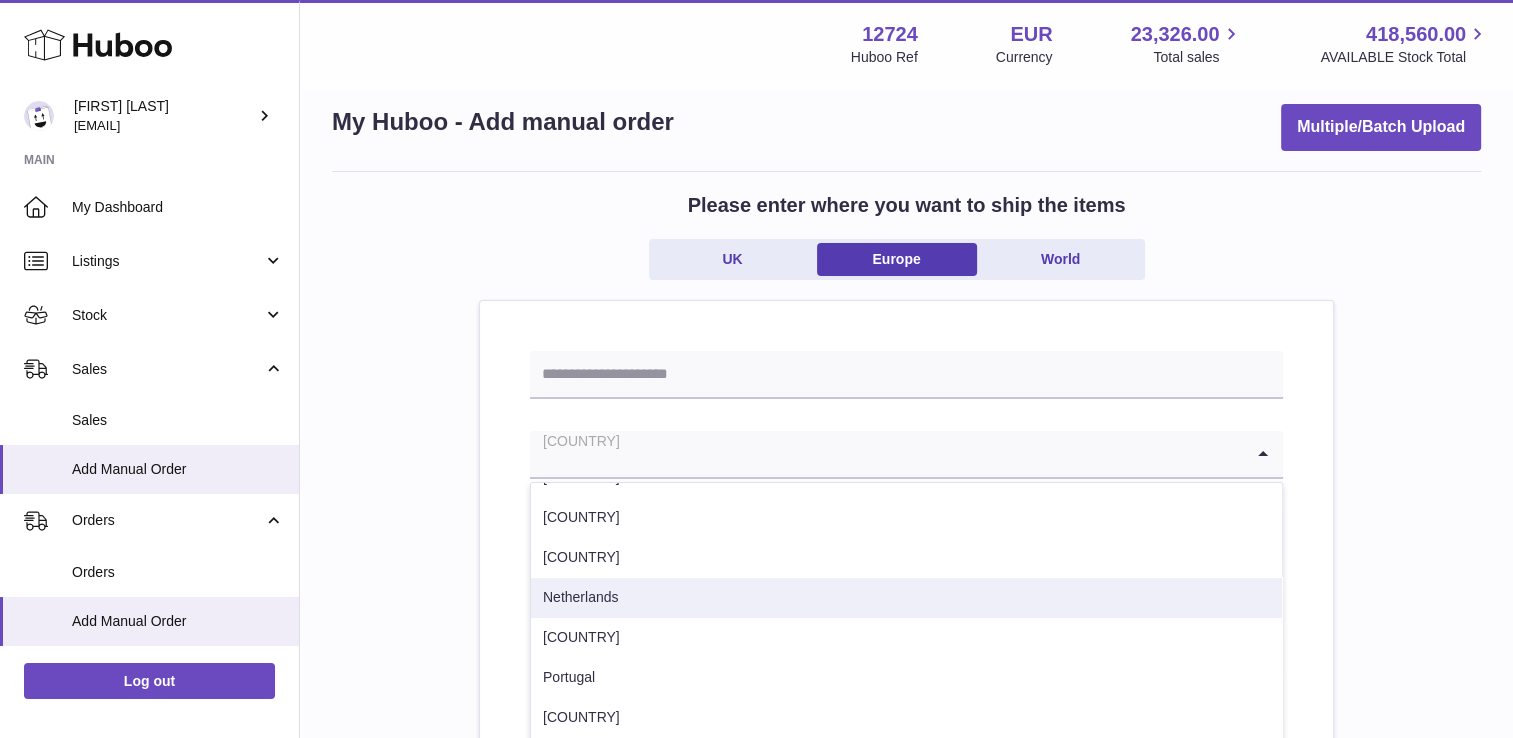 click on "Netherlands" at bounding box center (906, 598) 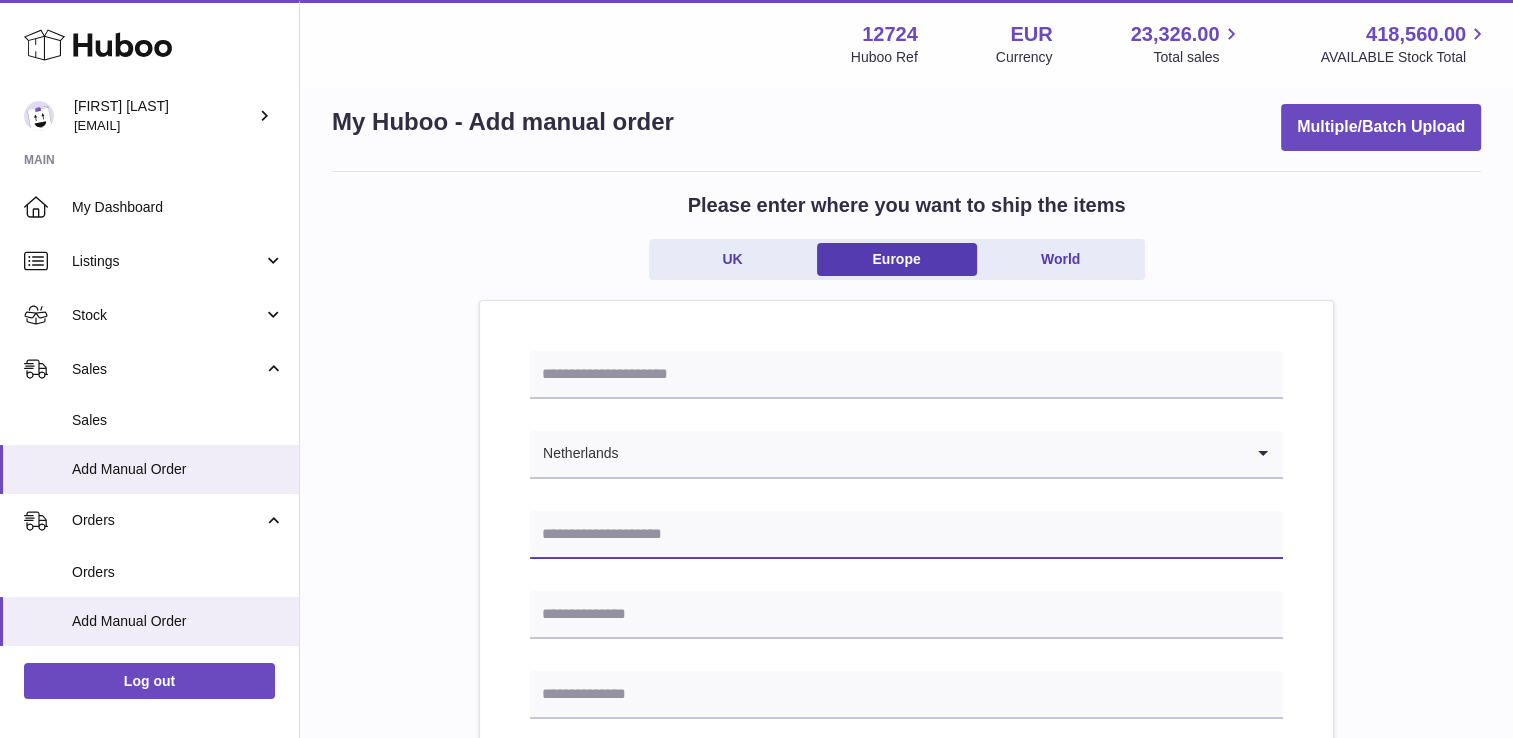 click at bounding box center (906, 535) 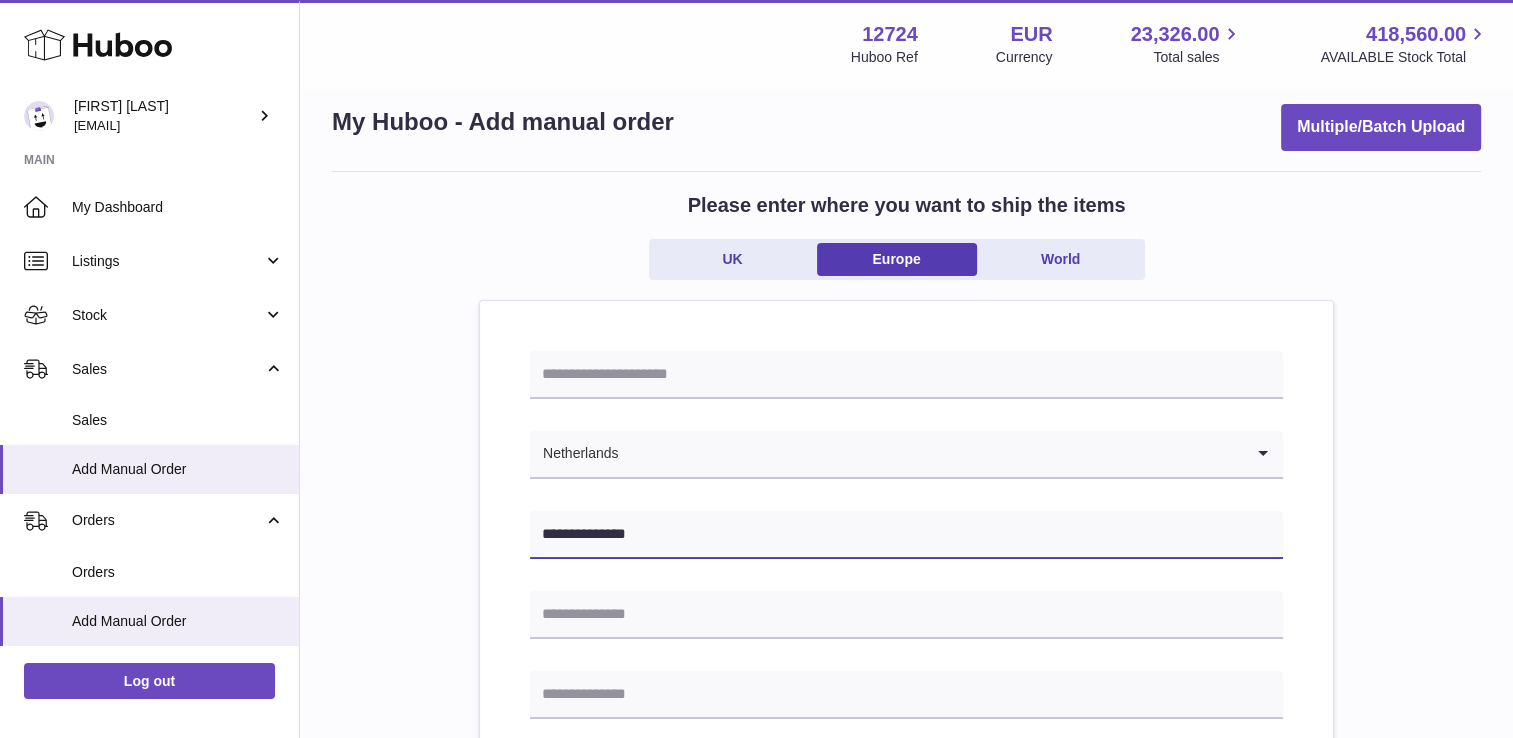 type on "**********" 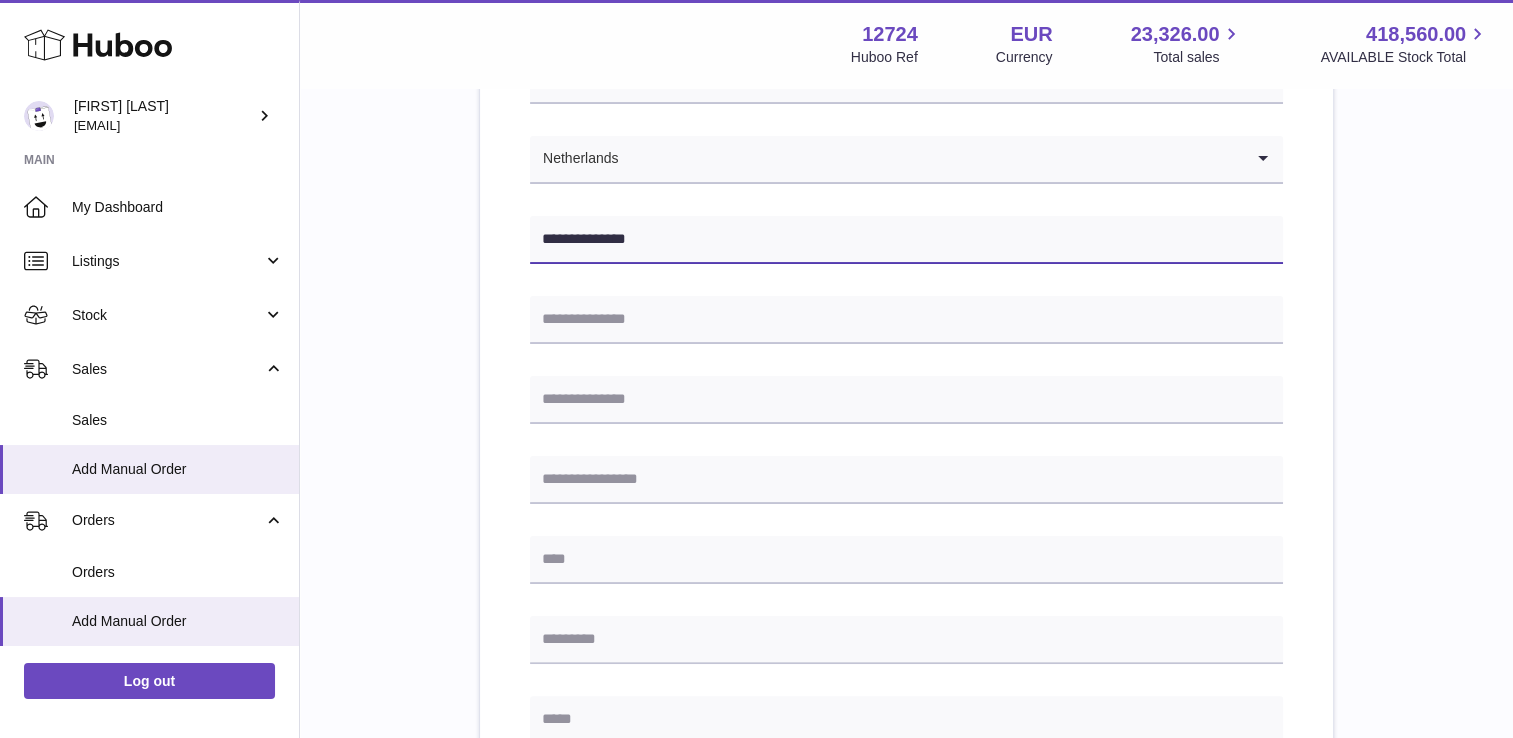 scroll, scrollTop: 323, scrollLeft: 0, axis: vertical 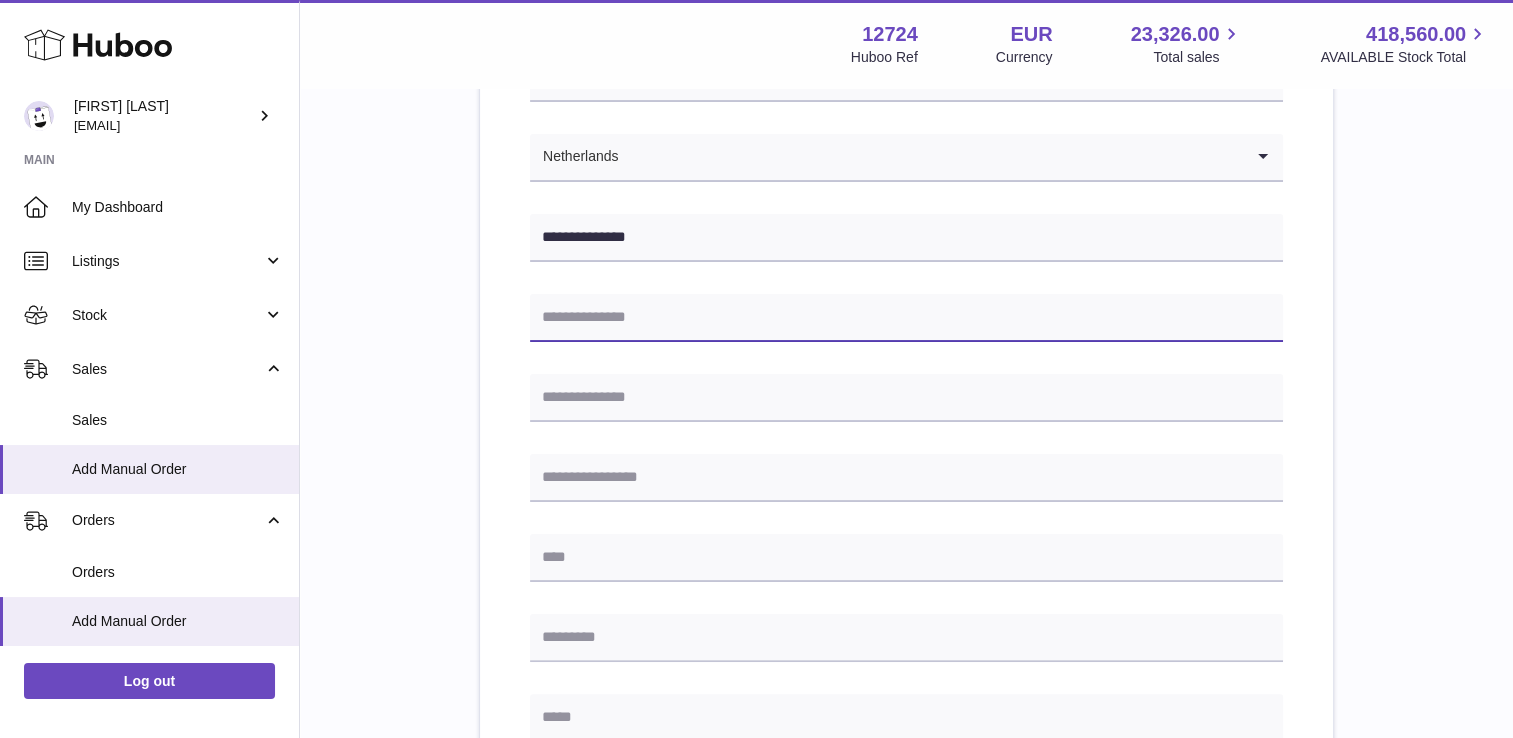 click at bounding box center (906, 318) 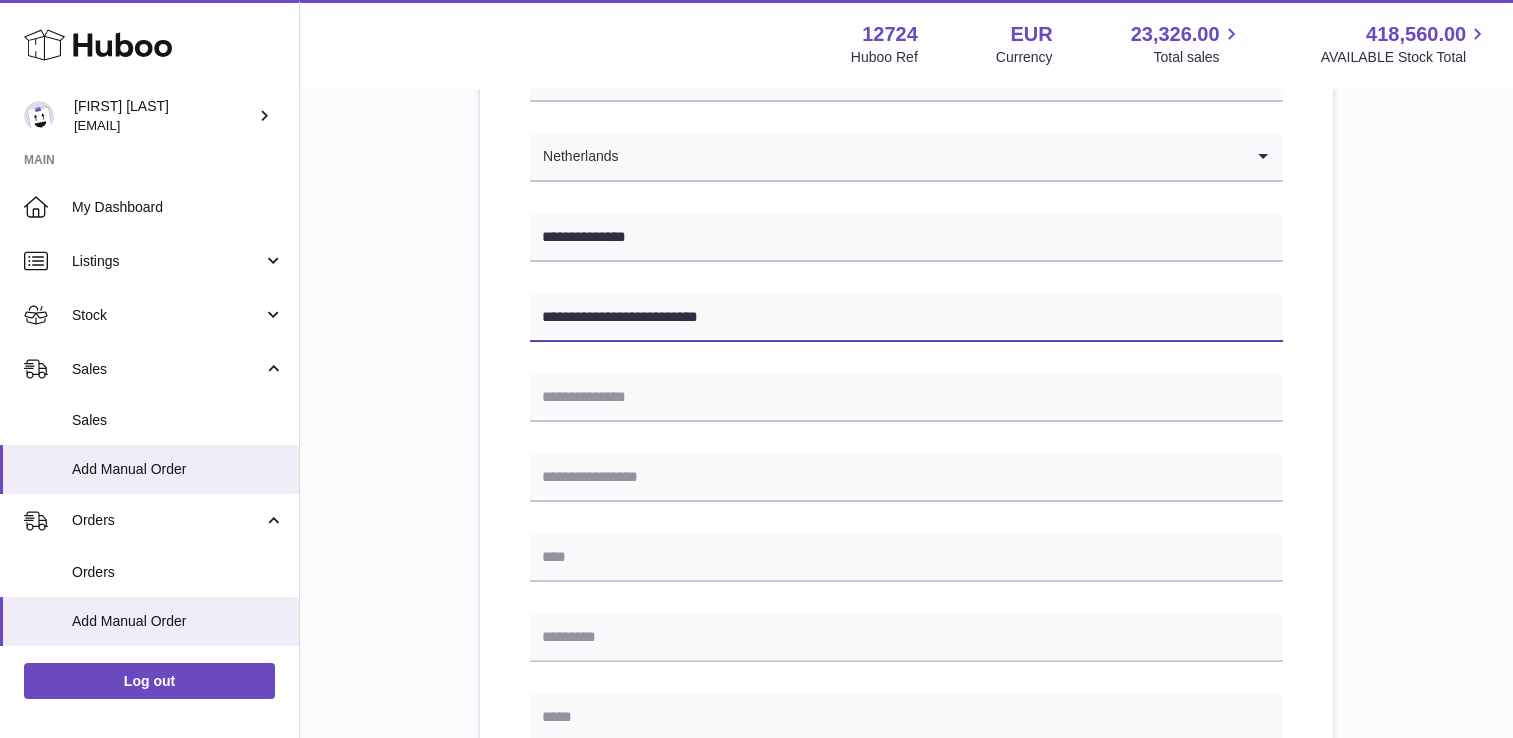 scroll, scrollTop: 463, scrollLeft: 0, axis: vertical 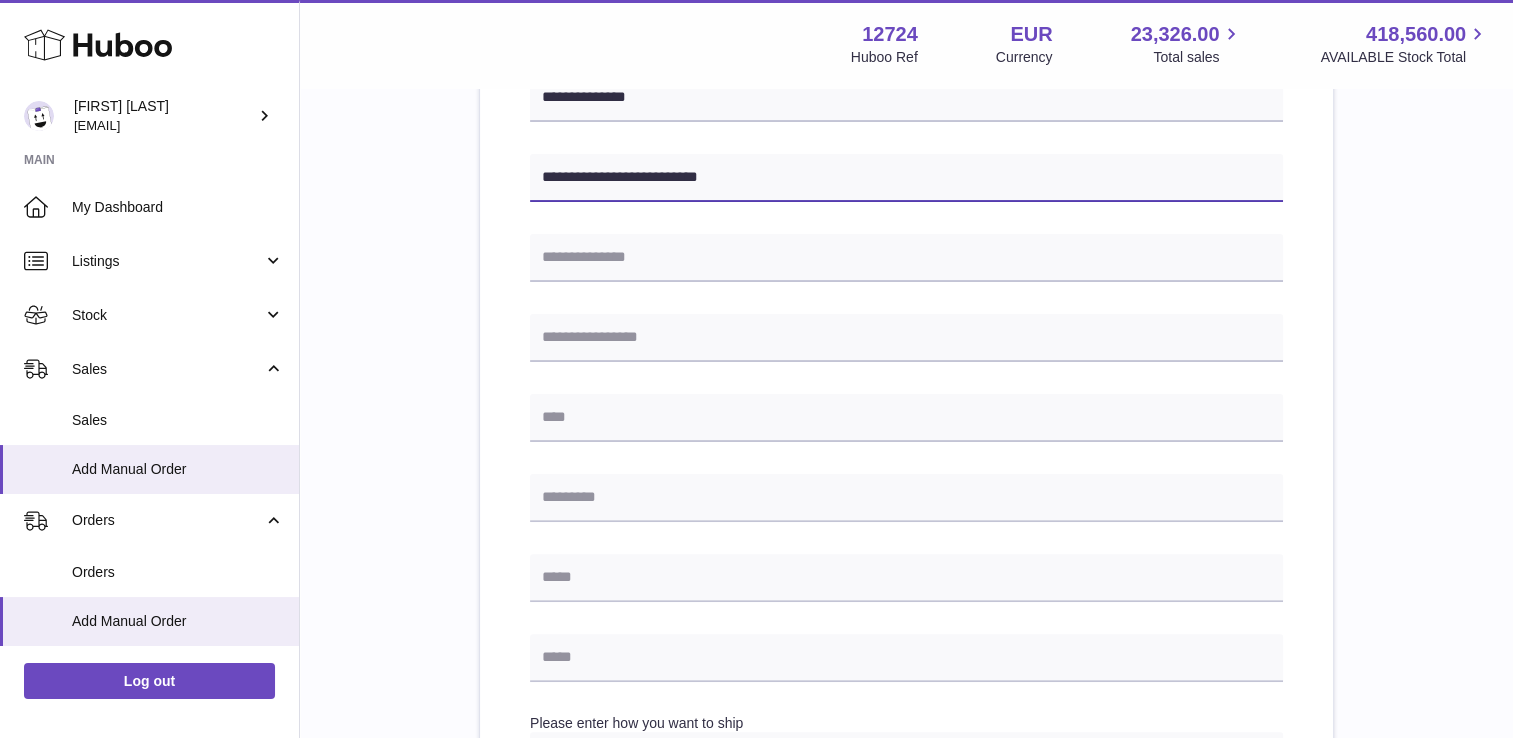 type on "**********" 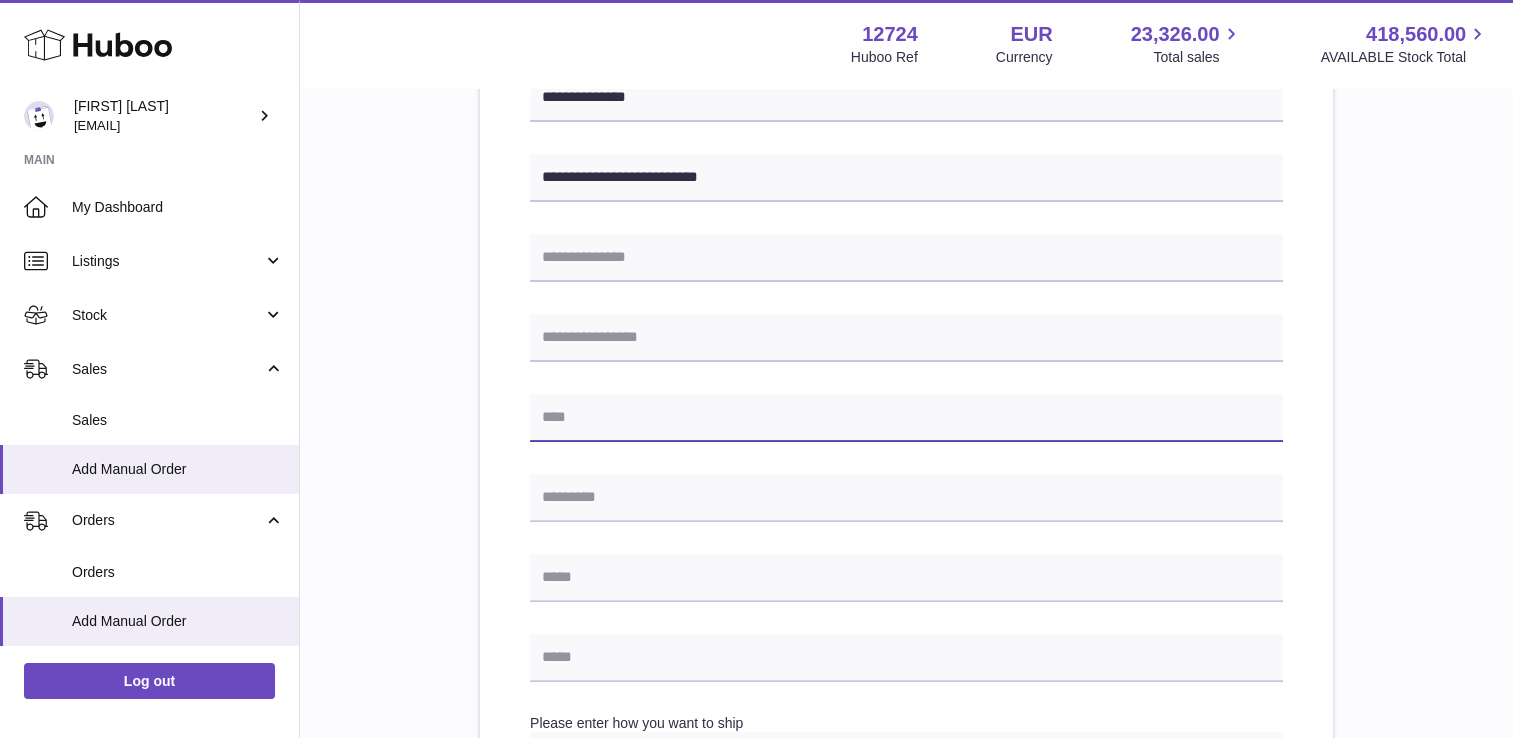 click at bounding box center (906, 418) 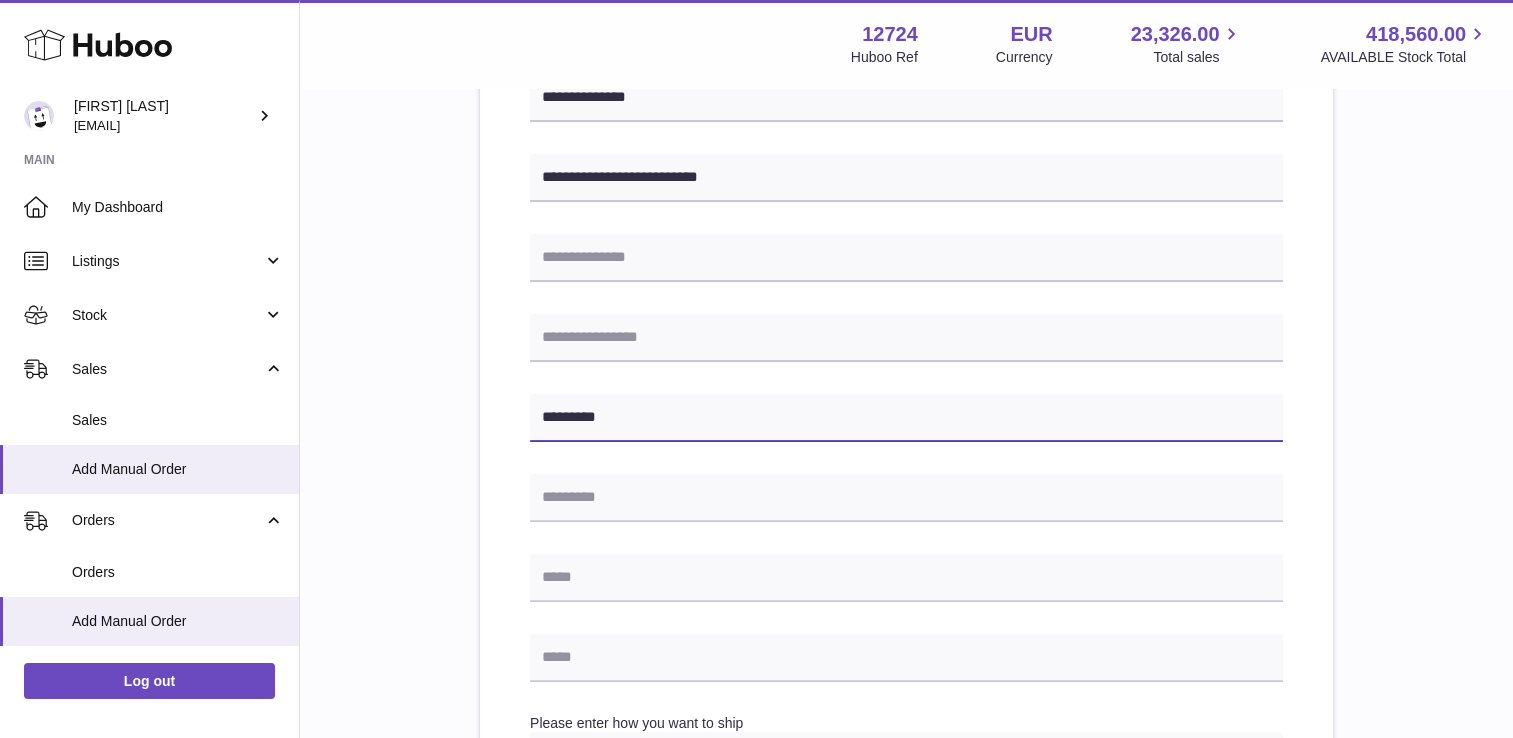 type on "*********" 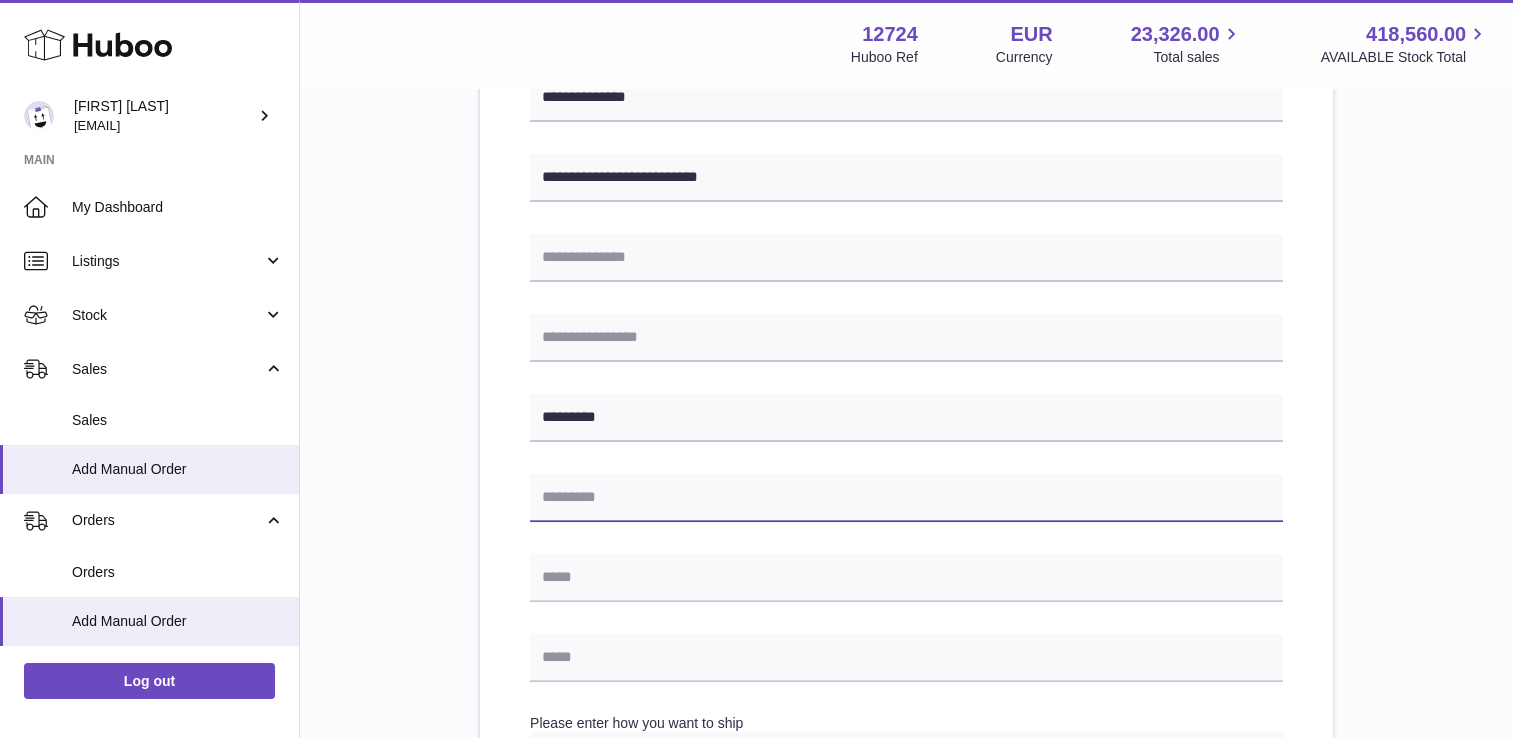 click at bounding box center [906, 498] 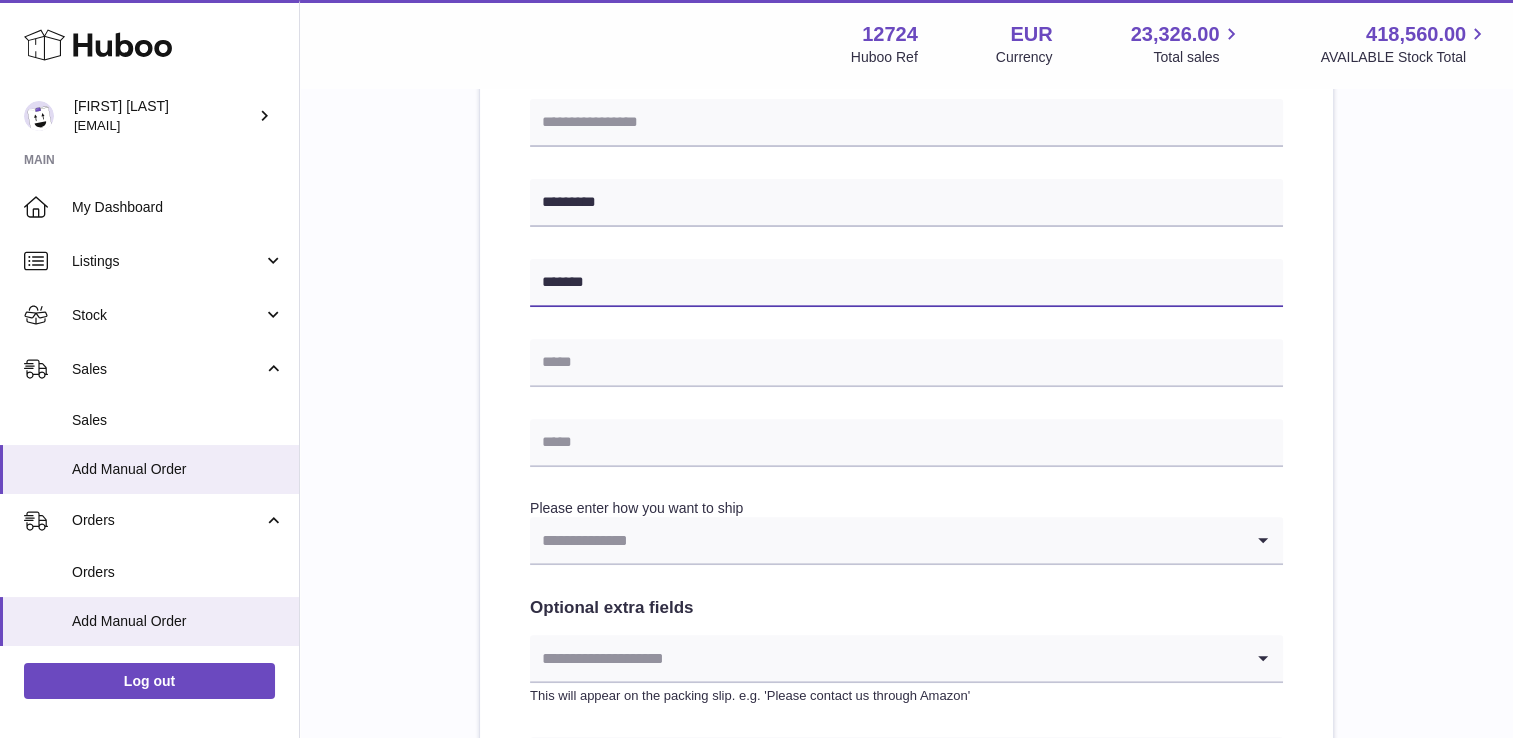 scroll, scrollTop: 679, scrollLeft: 0, axis: vertical 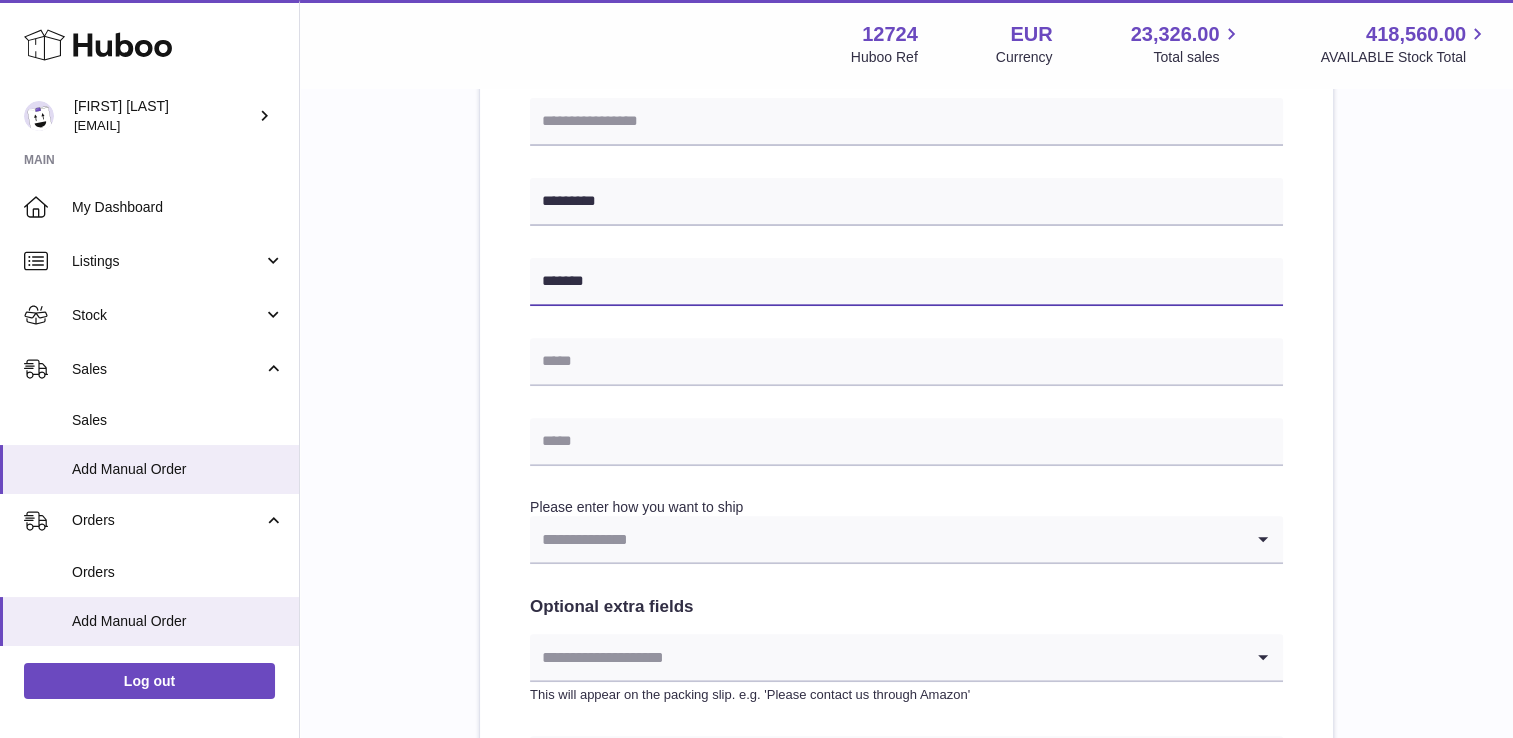type on "*******" 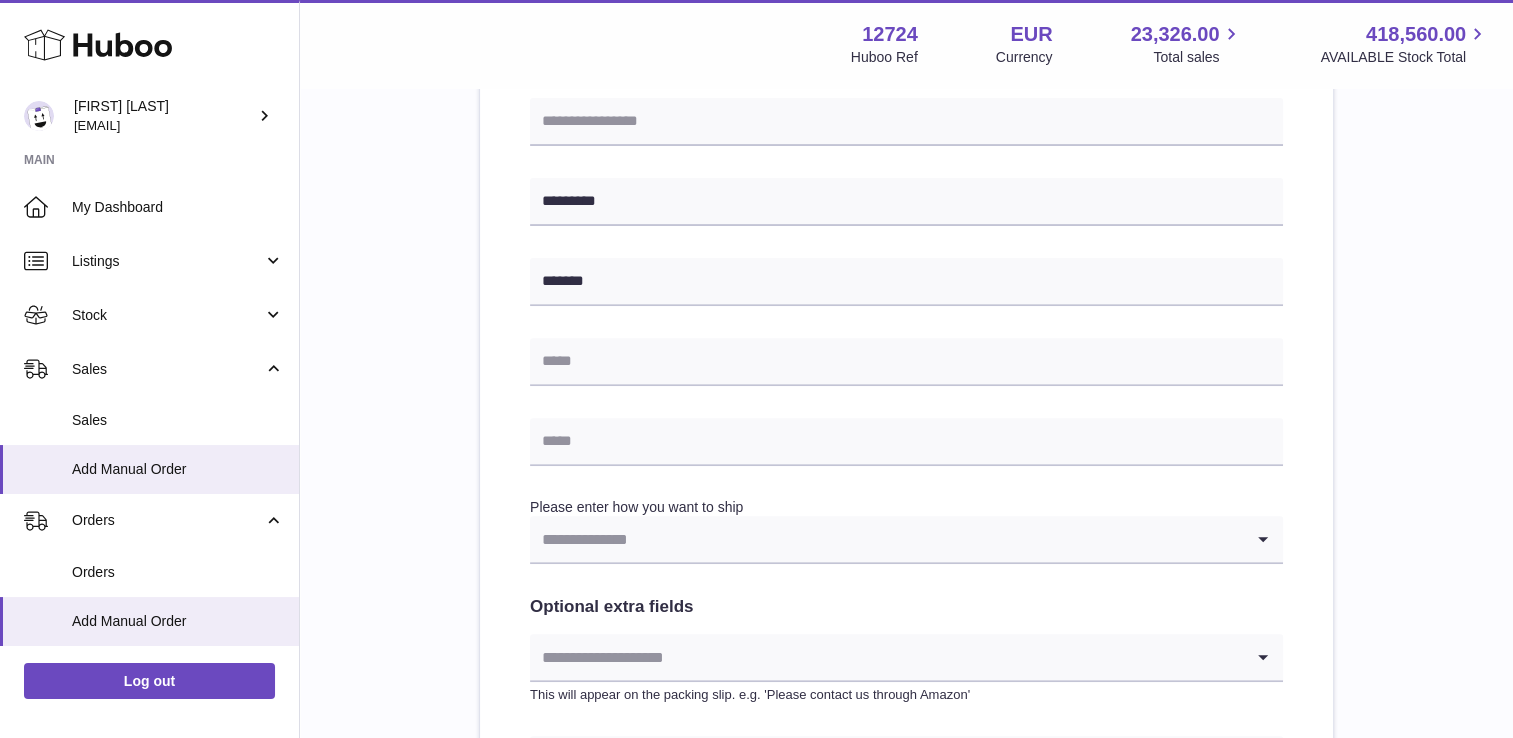 click at bounding box center (886, 539) 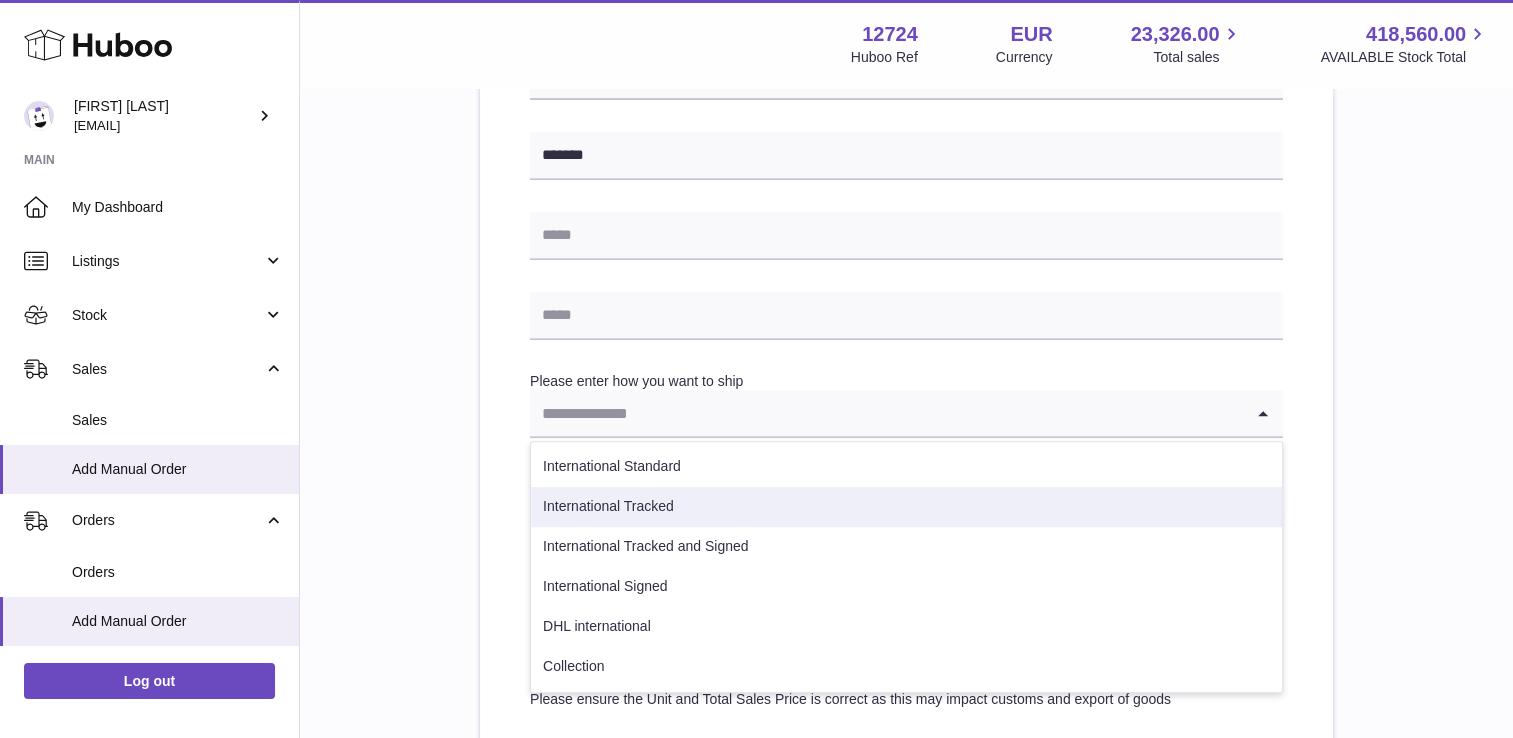 scroll, scrollTop: 806, scrollLeft: 0, axis: vertical 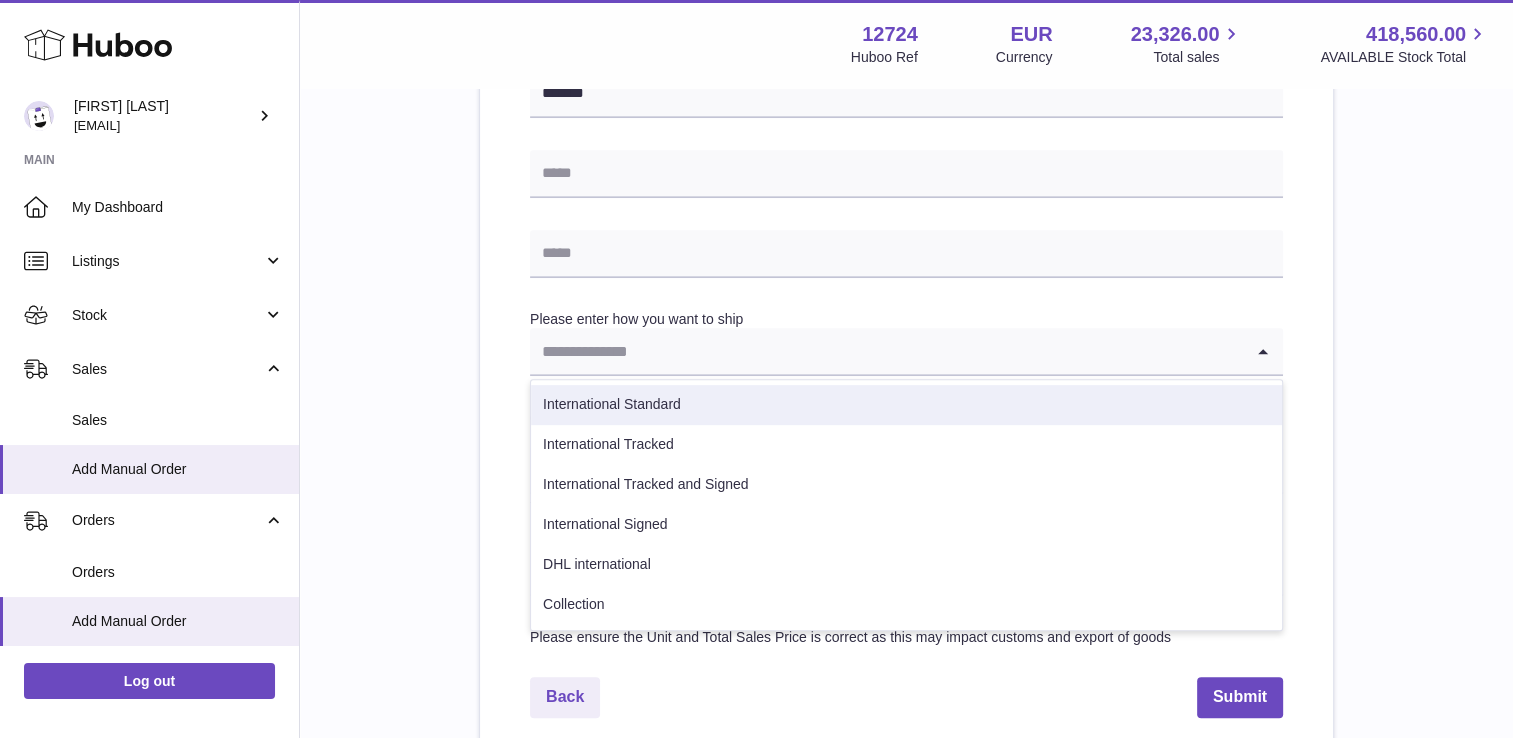 click on "**********" at bounding box center (906, 49) 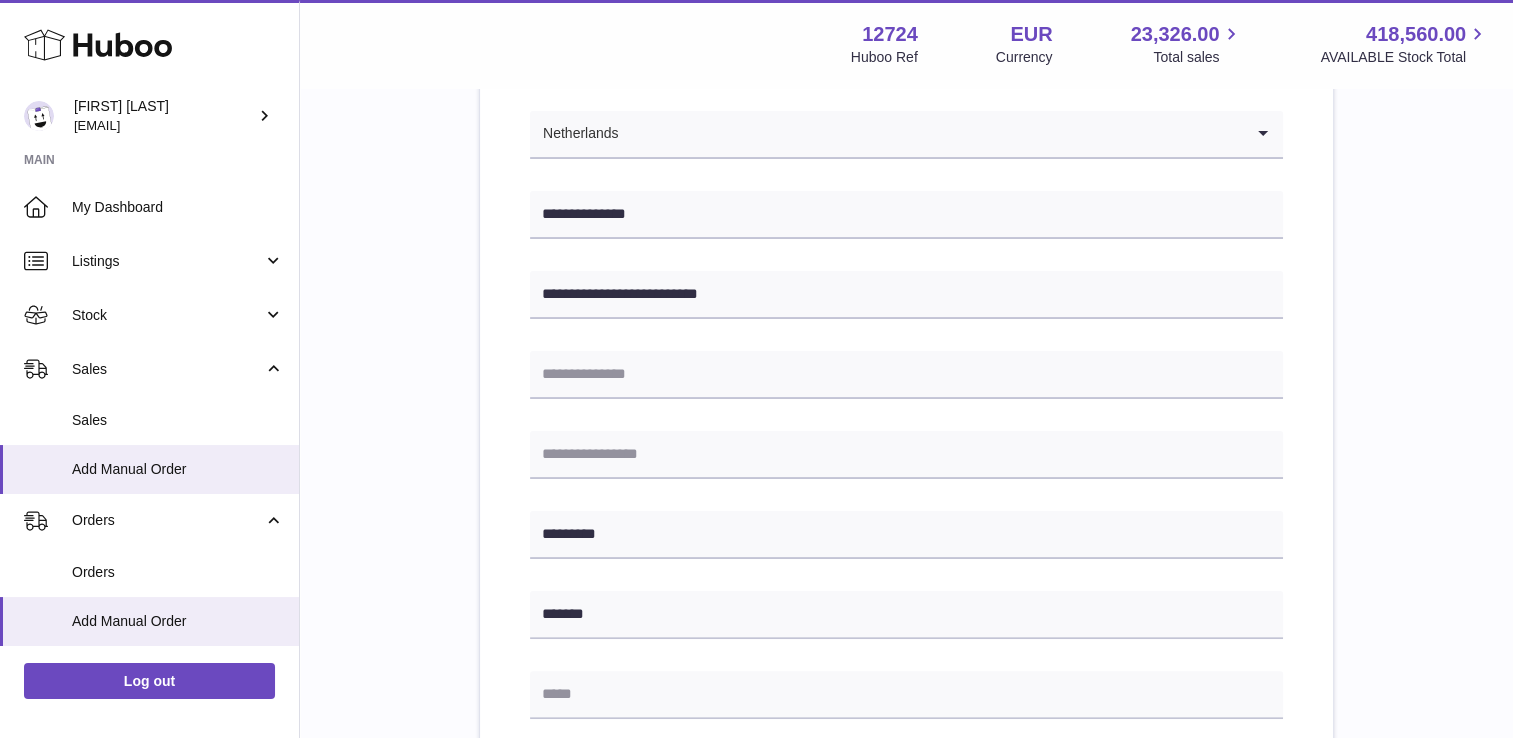 scroll, scrollTop: 118, scrollLeft: 0, axis: vertical 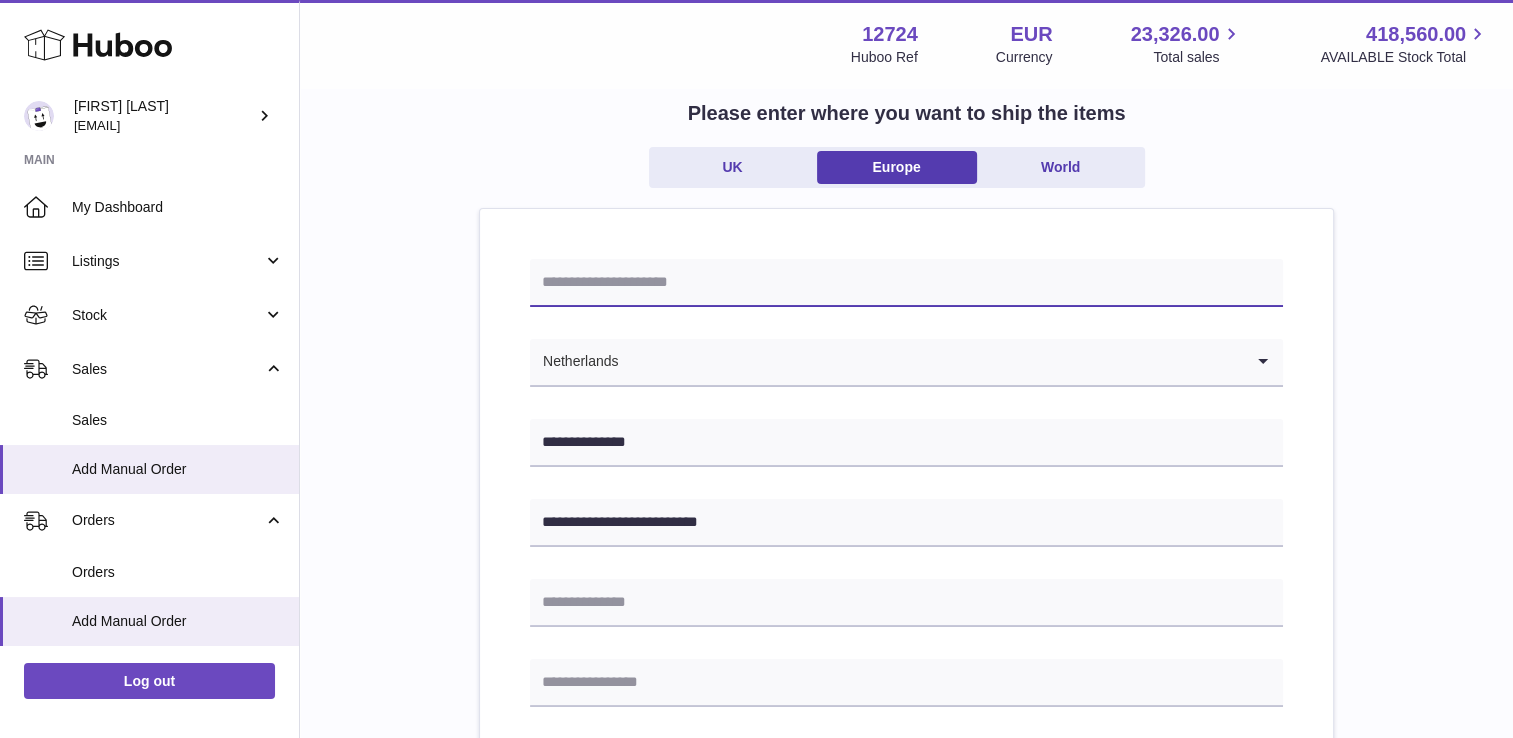 click at bounding box center [906, 283] 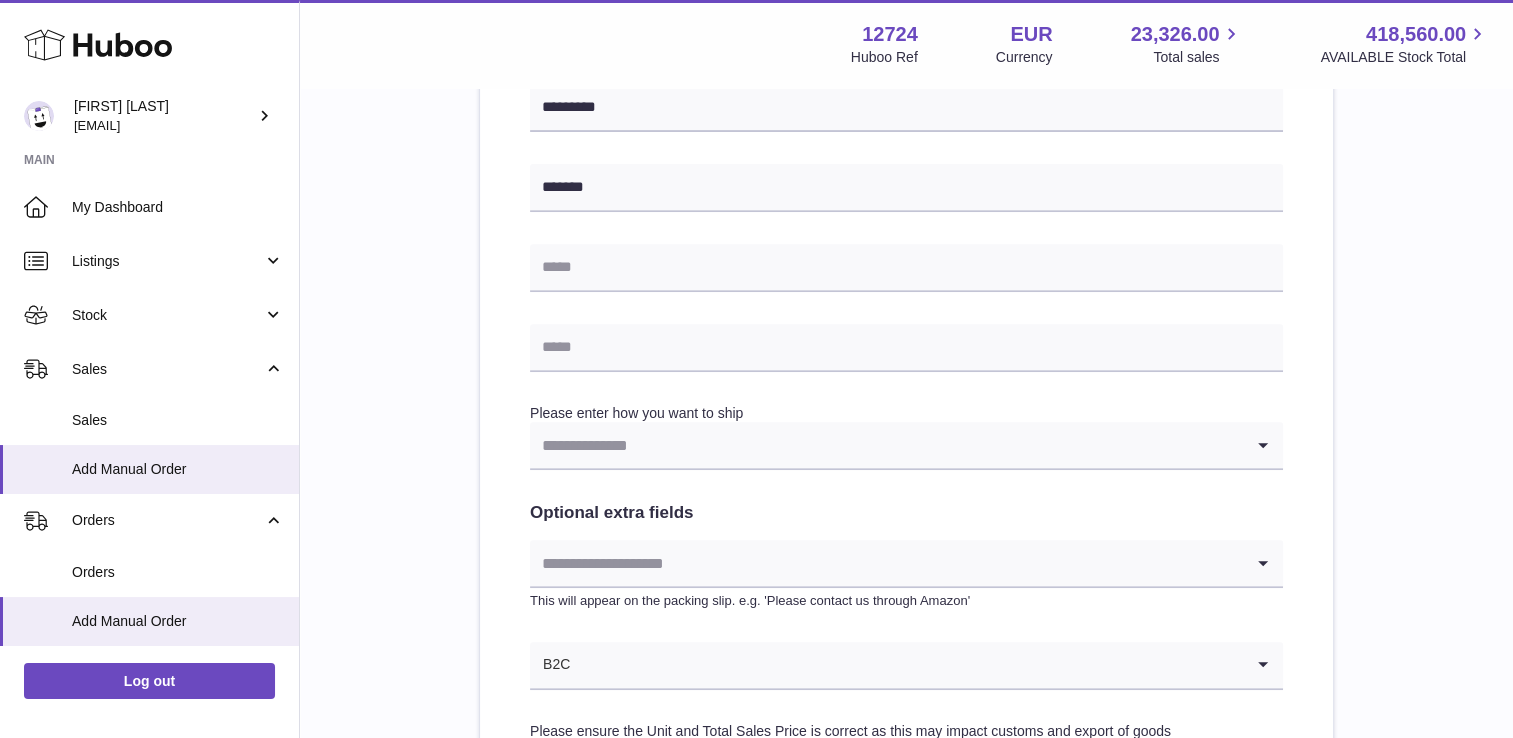 scroll, scrollTop: 777, scrollLeft: 0, axis: vertical 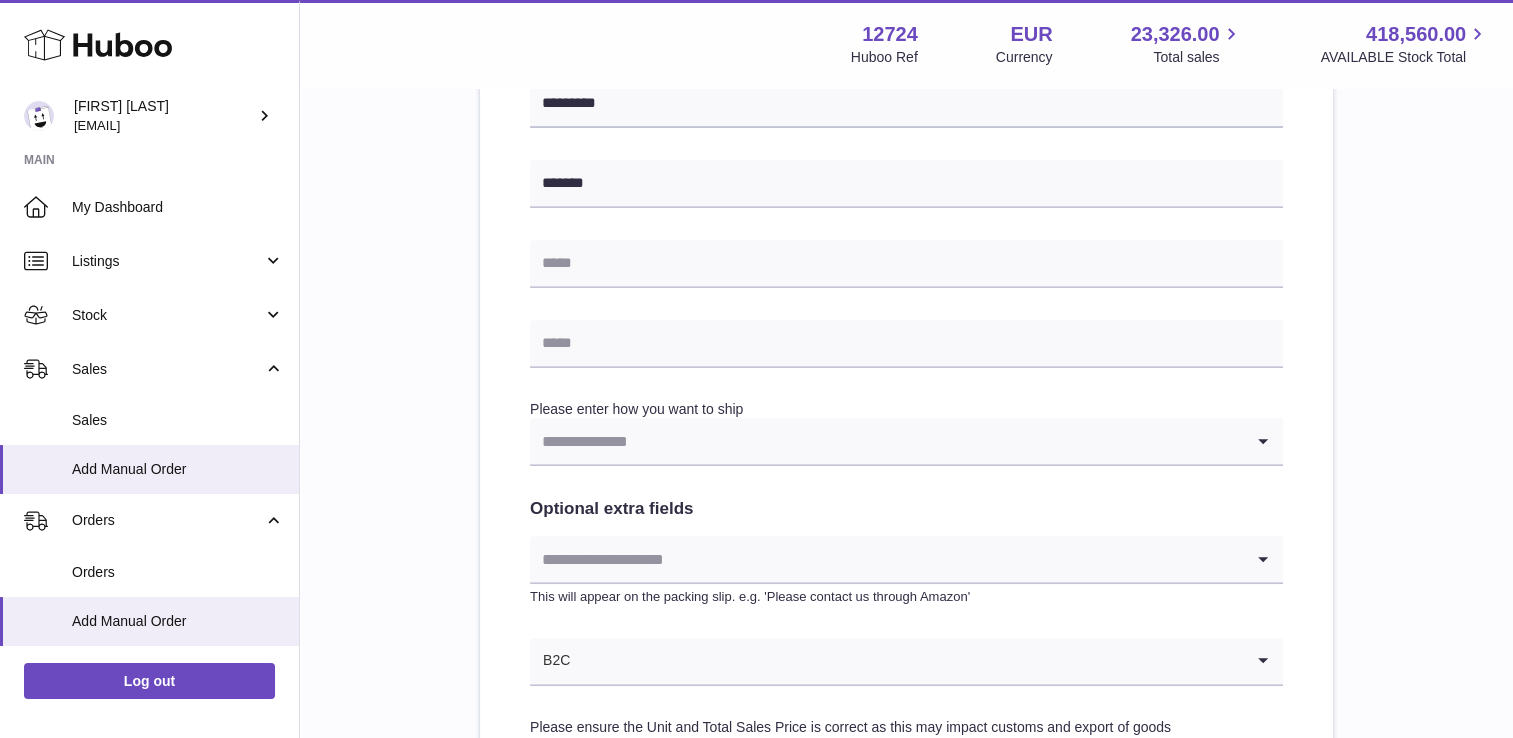 type on "**********" 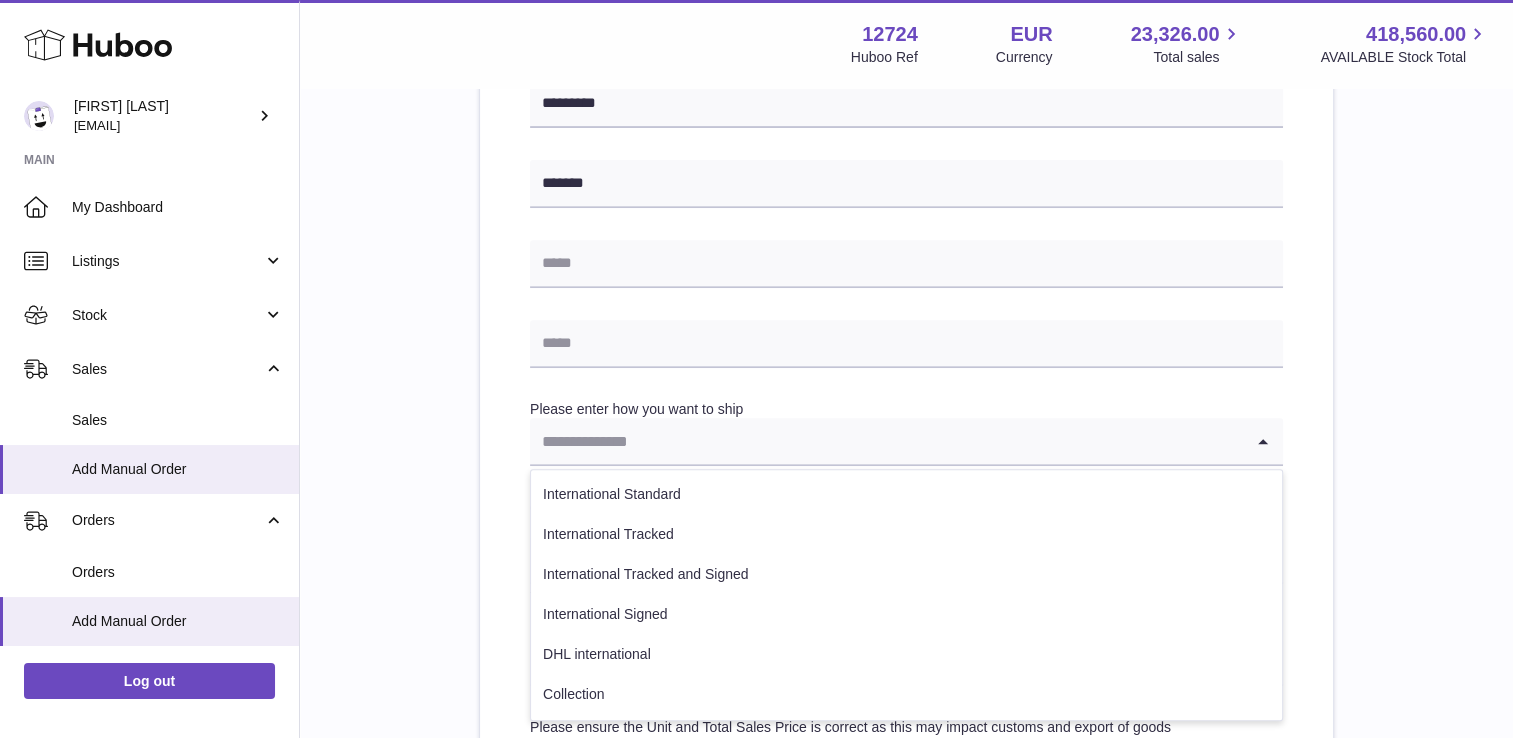 click 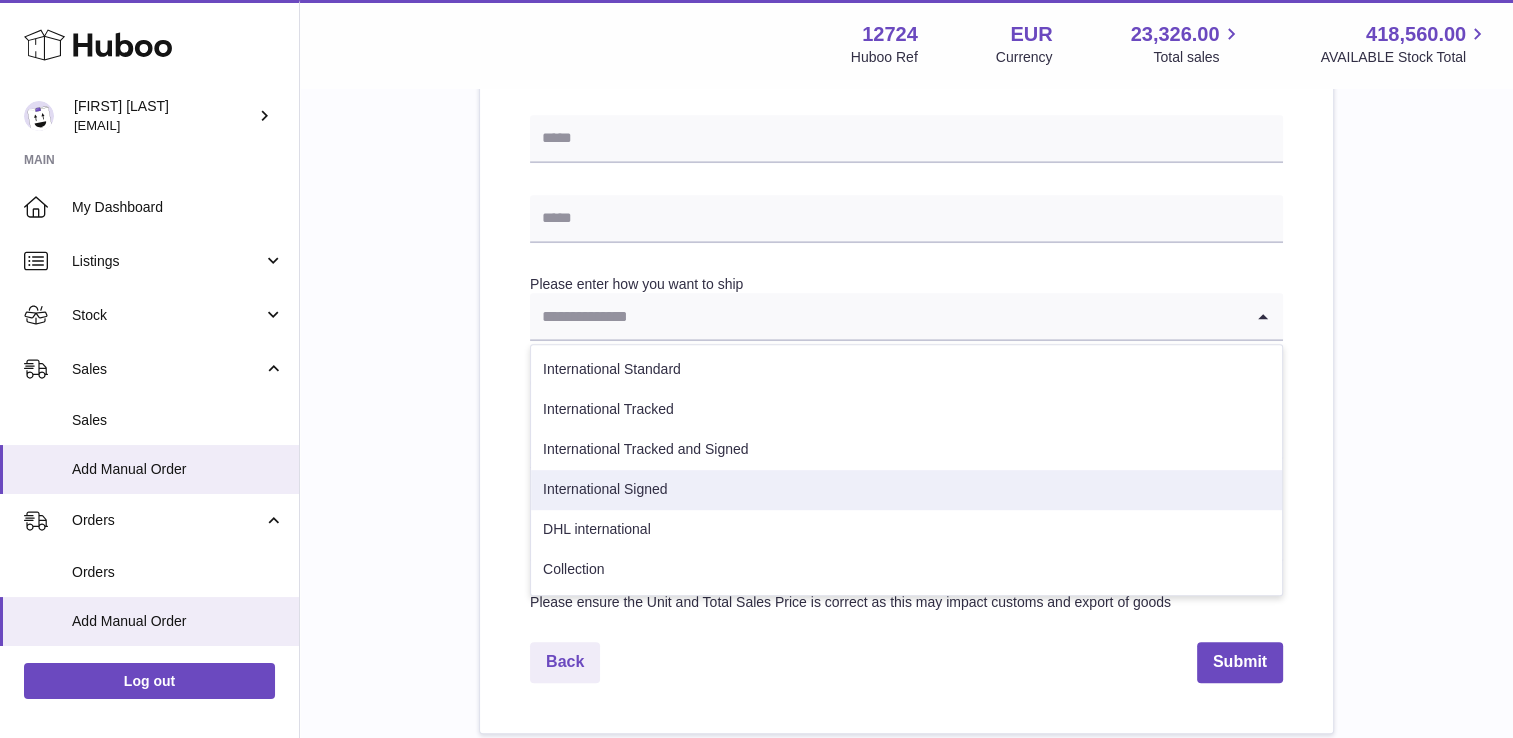 scroll, scrollTop: 903, scrollLeft: 0, axis: vertical 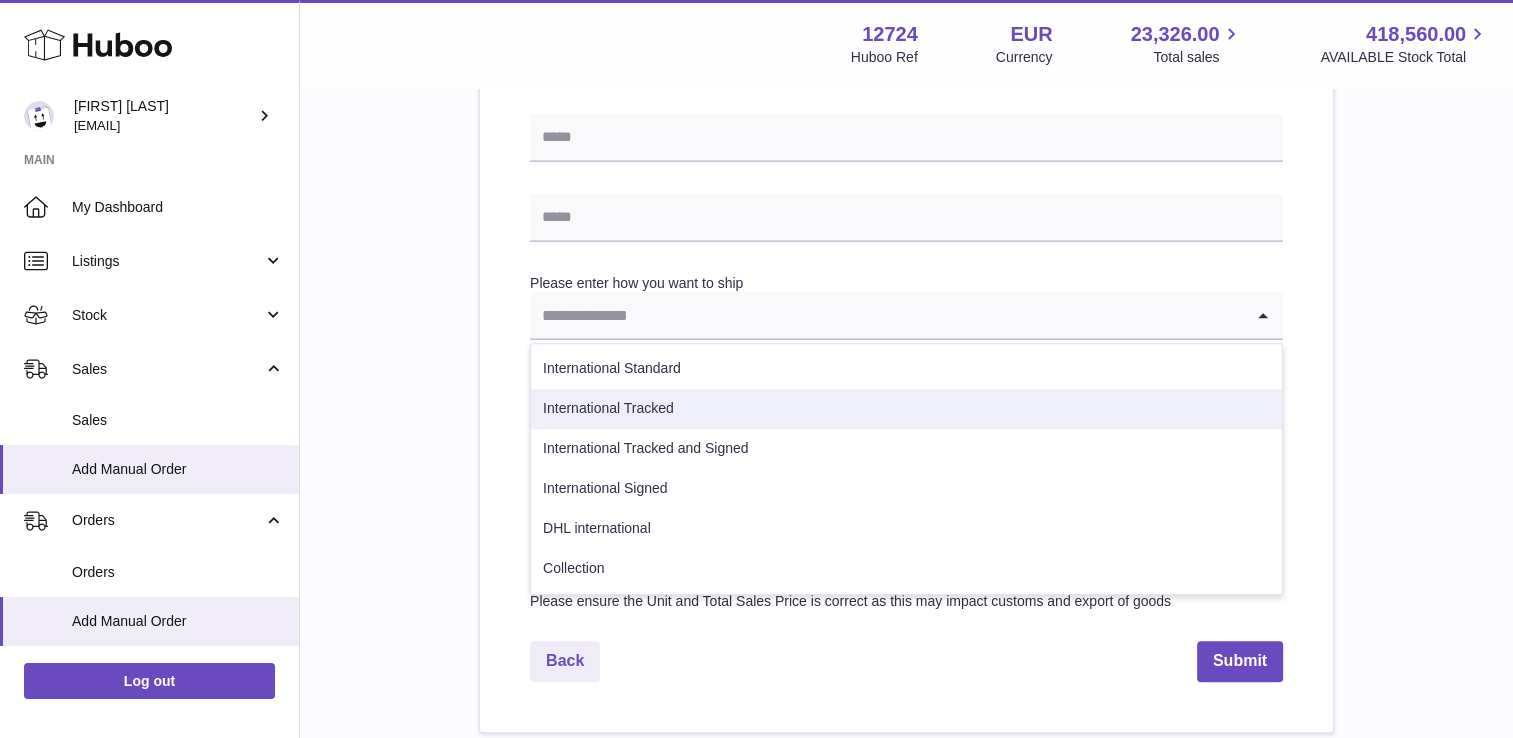 click on "International Tracked" at bounding box center (906, 409) 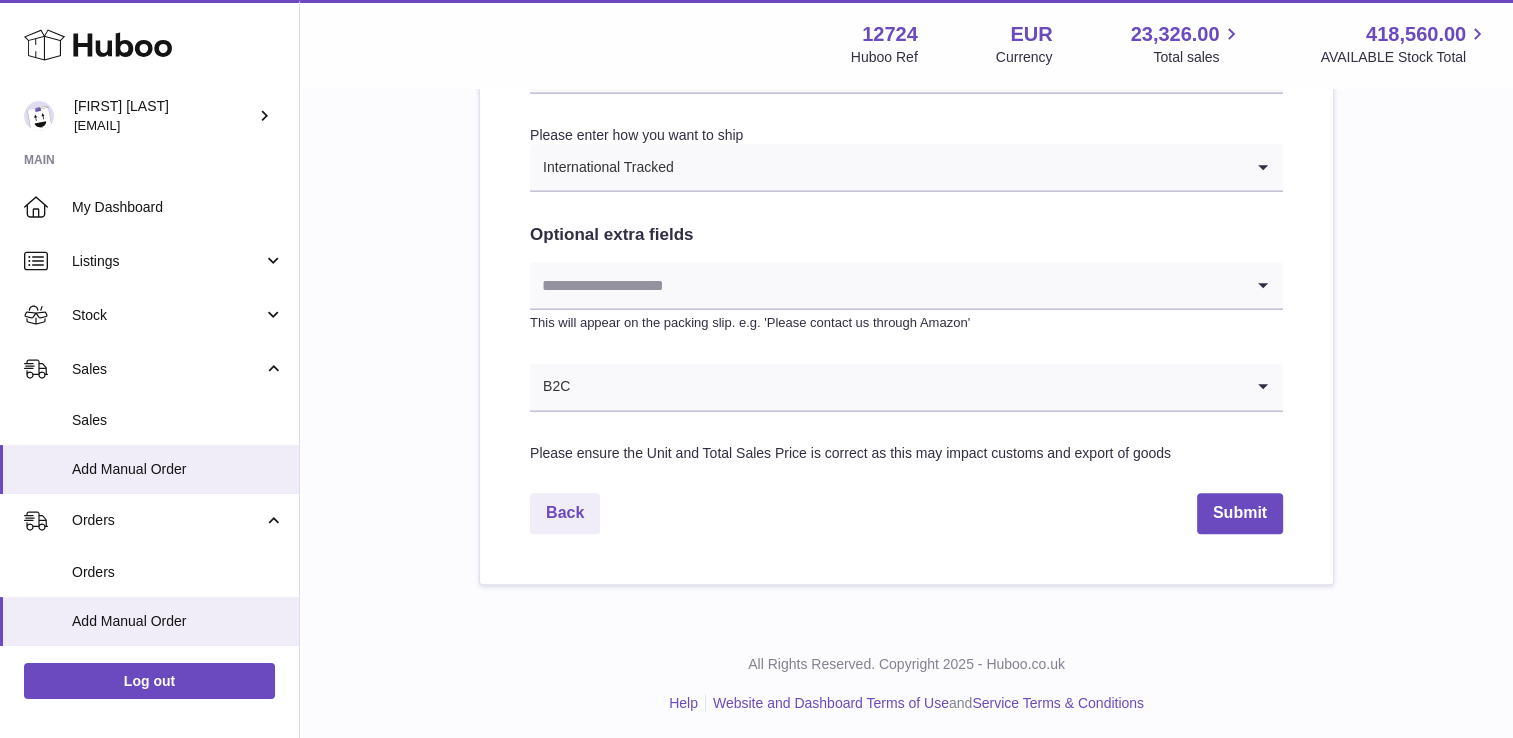 scroll, scrollTop: 1054, scrollLeft: 0, axis: vertical 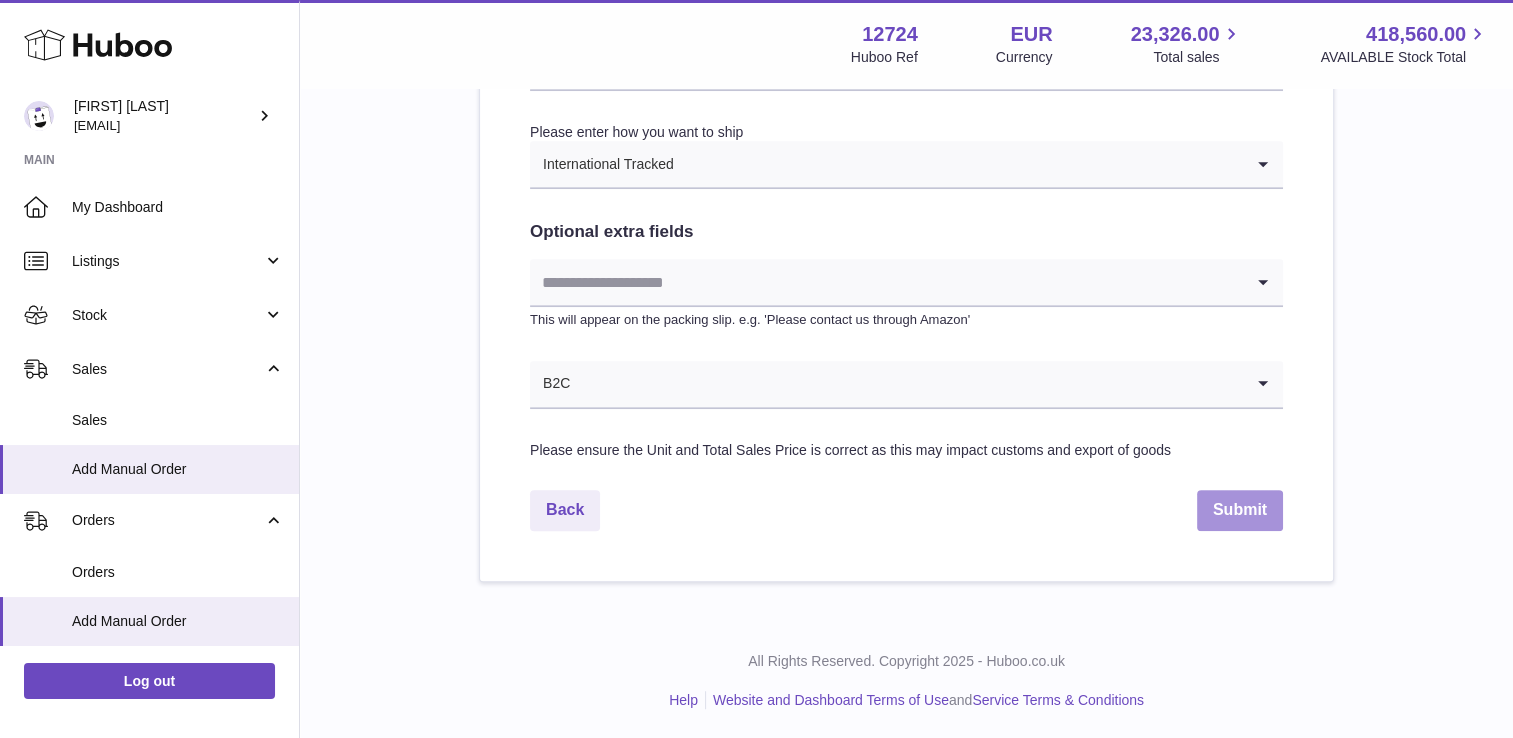 click on "Submit" at bounding box center (1240, 510) 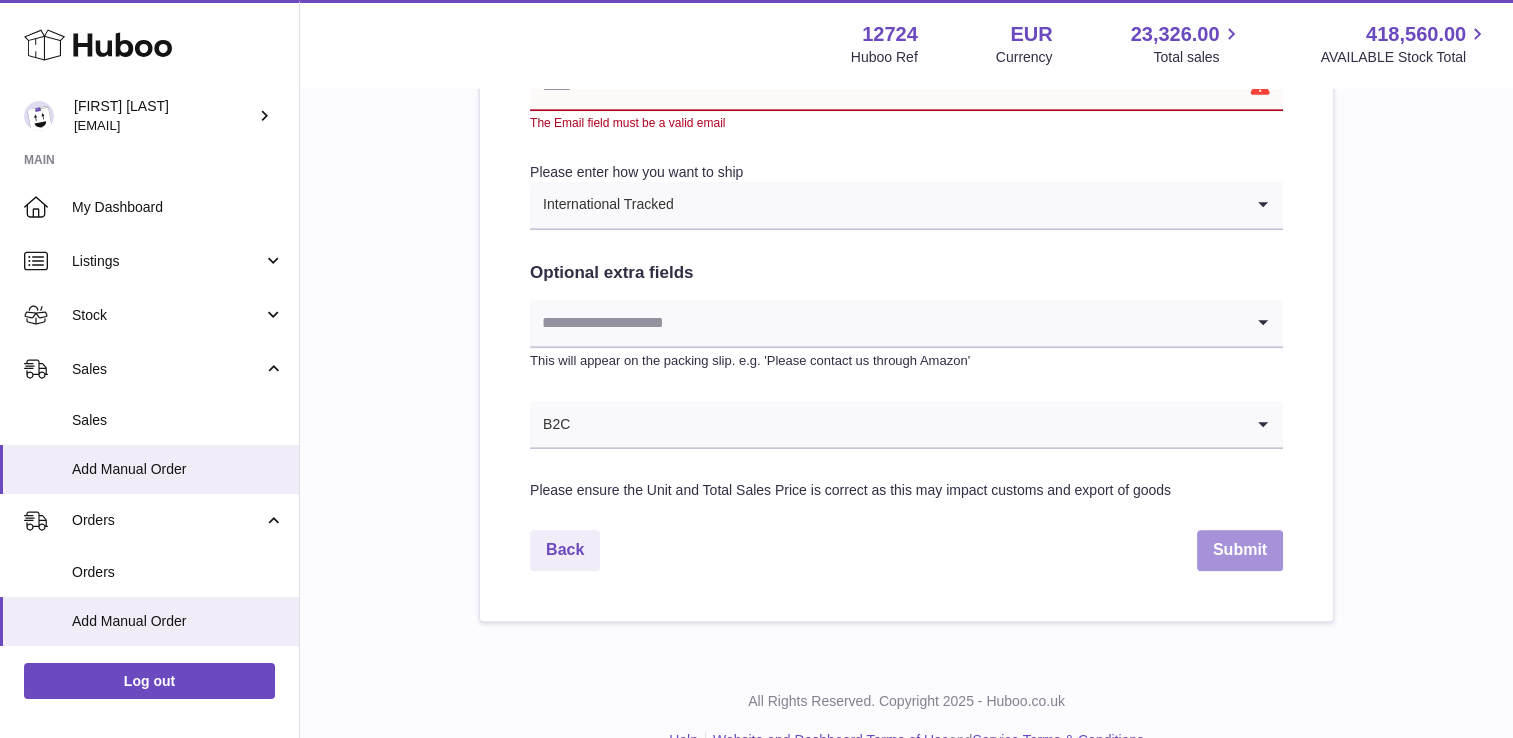 scroll, scrollTop: 781, scrollLeft: 0, axis: vertical 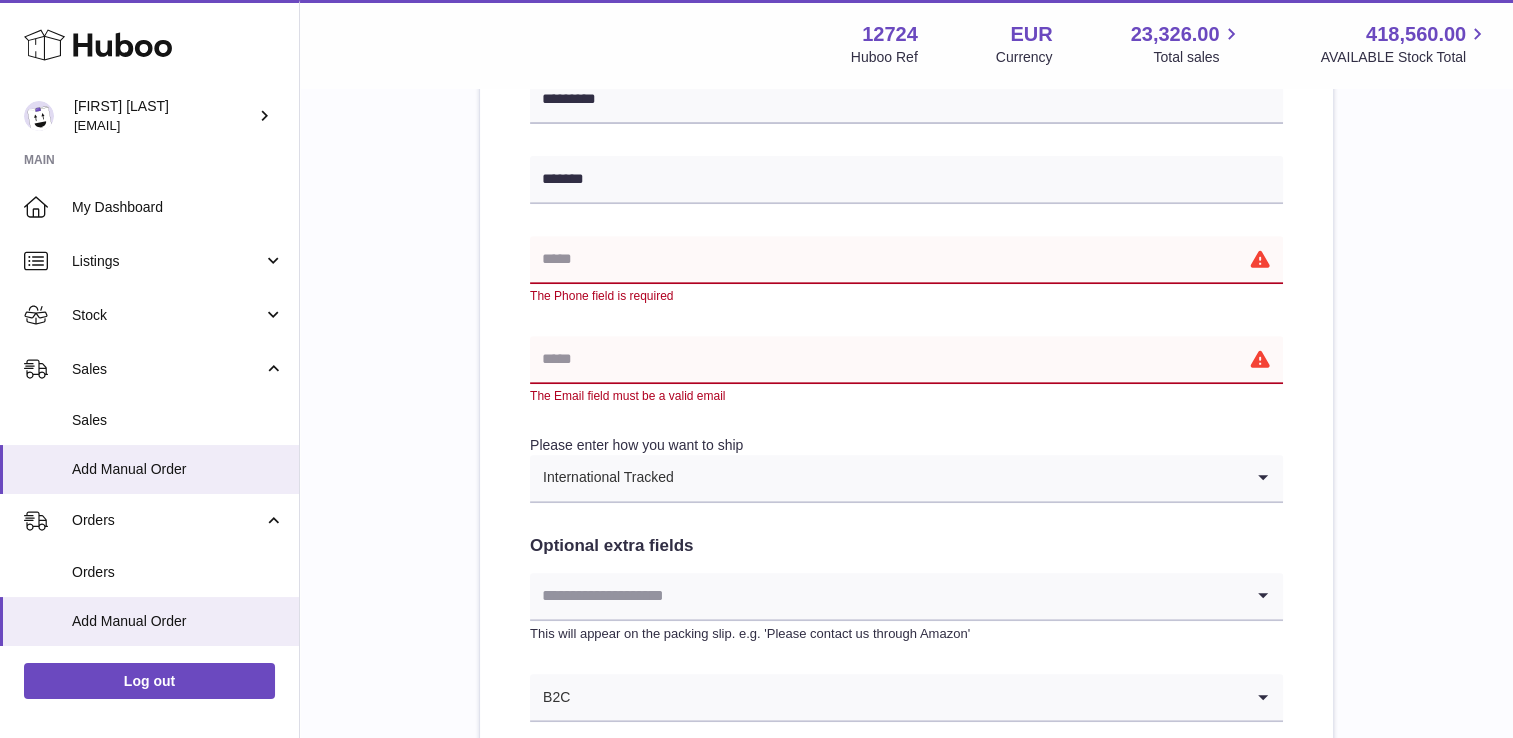 click at bounding box center (906, 260) 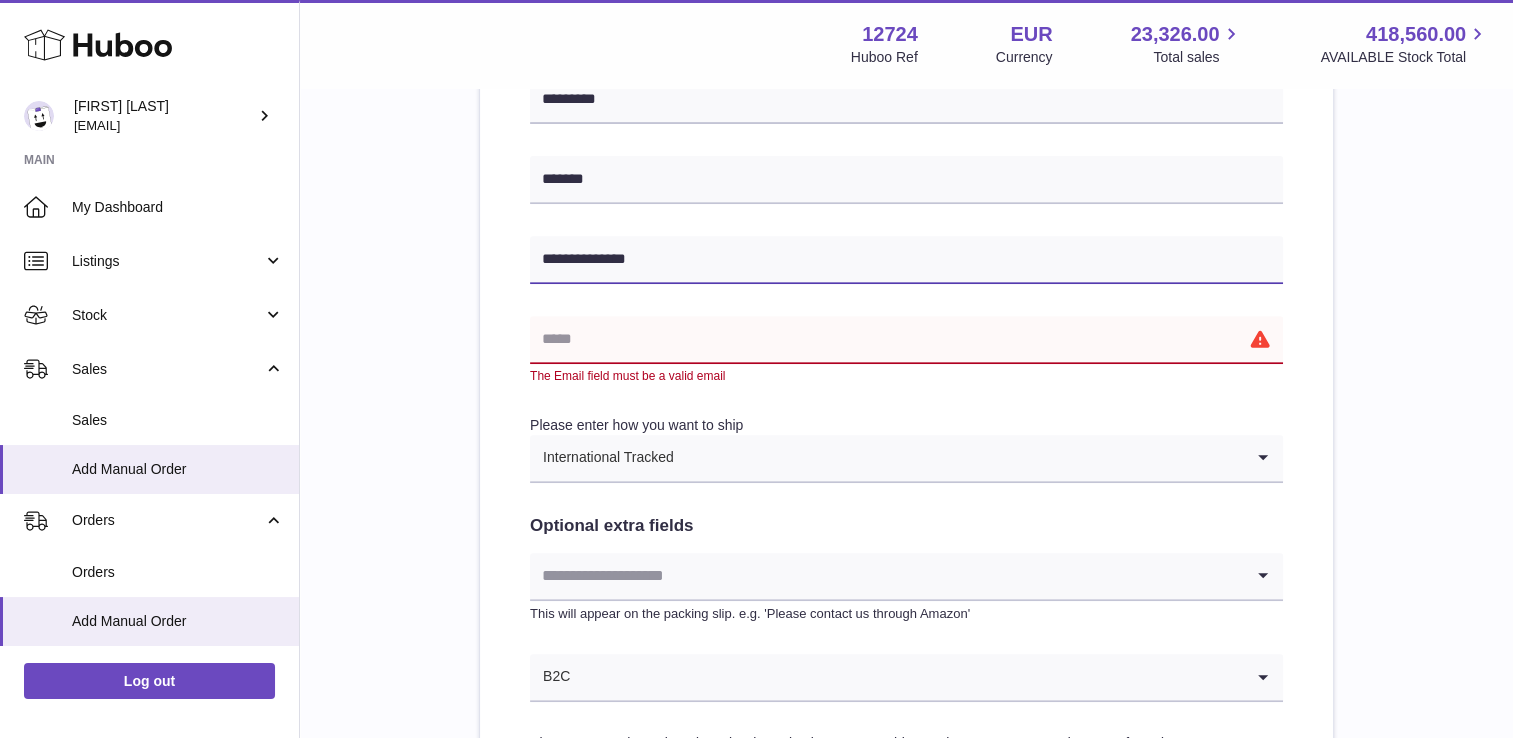 click on "**********" at bounding box center (906, 260) 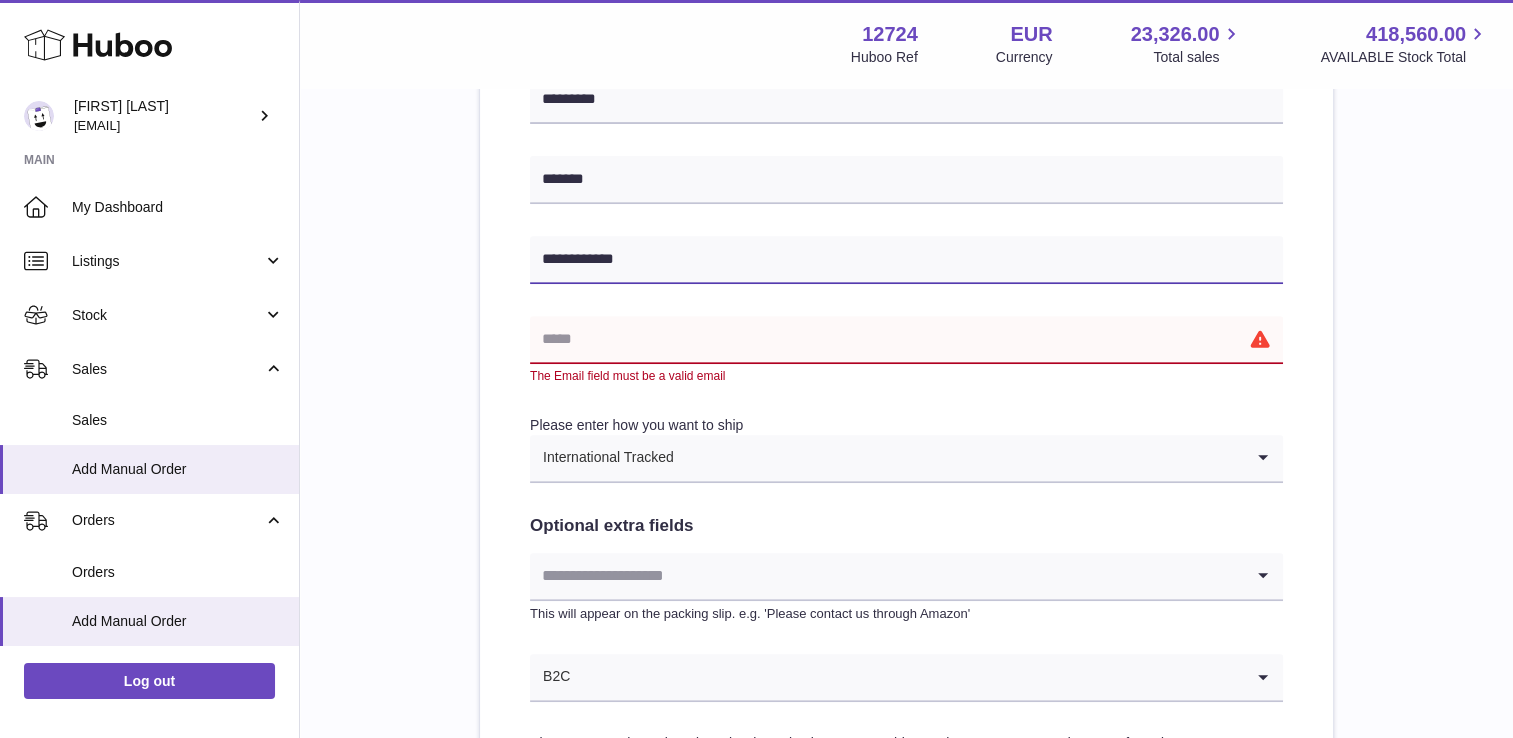 type on "**********" 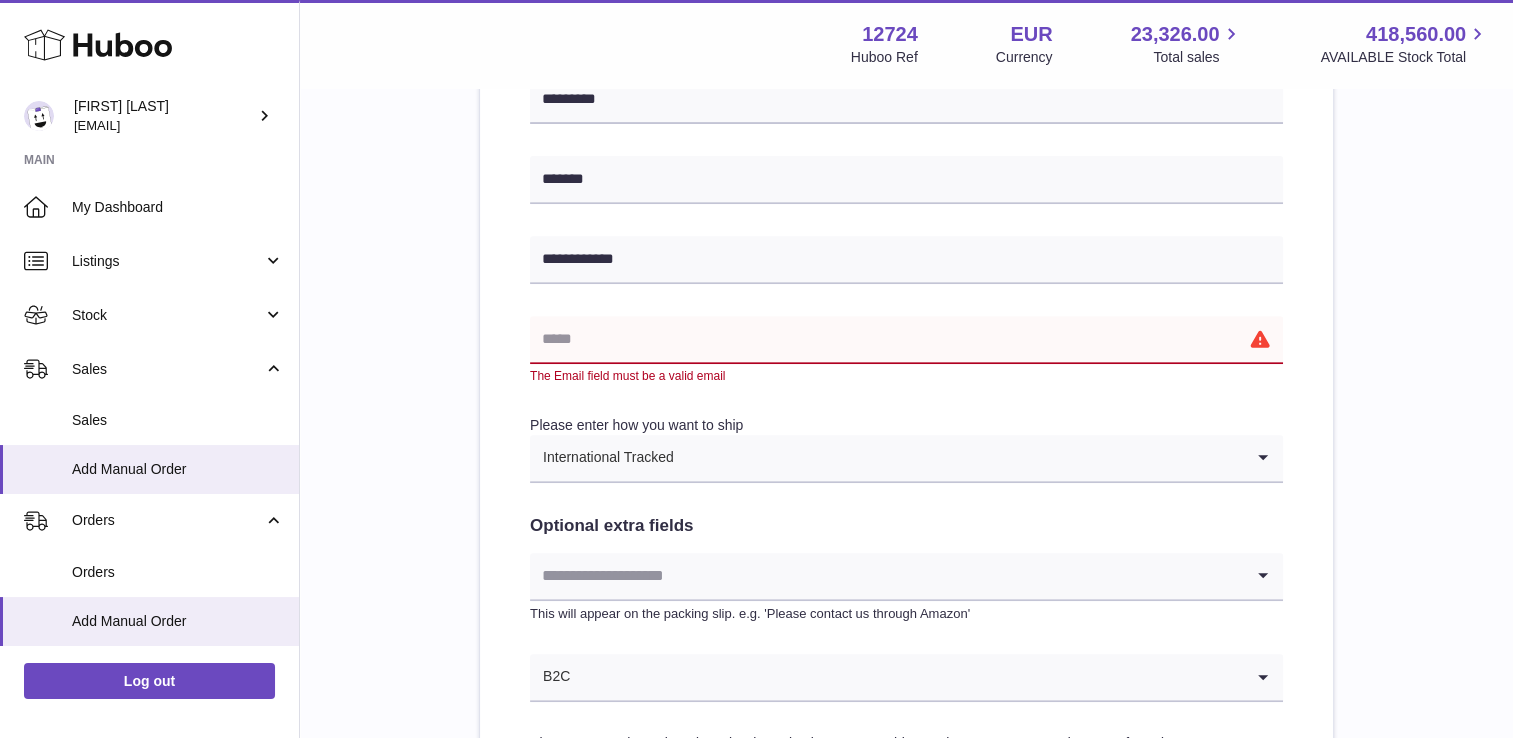 click at bounding box center [906, 340] 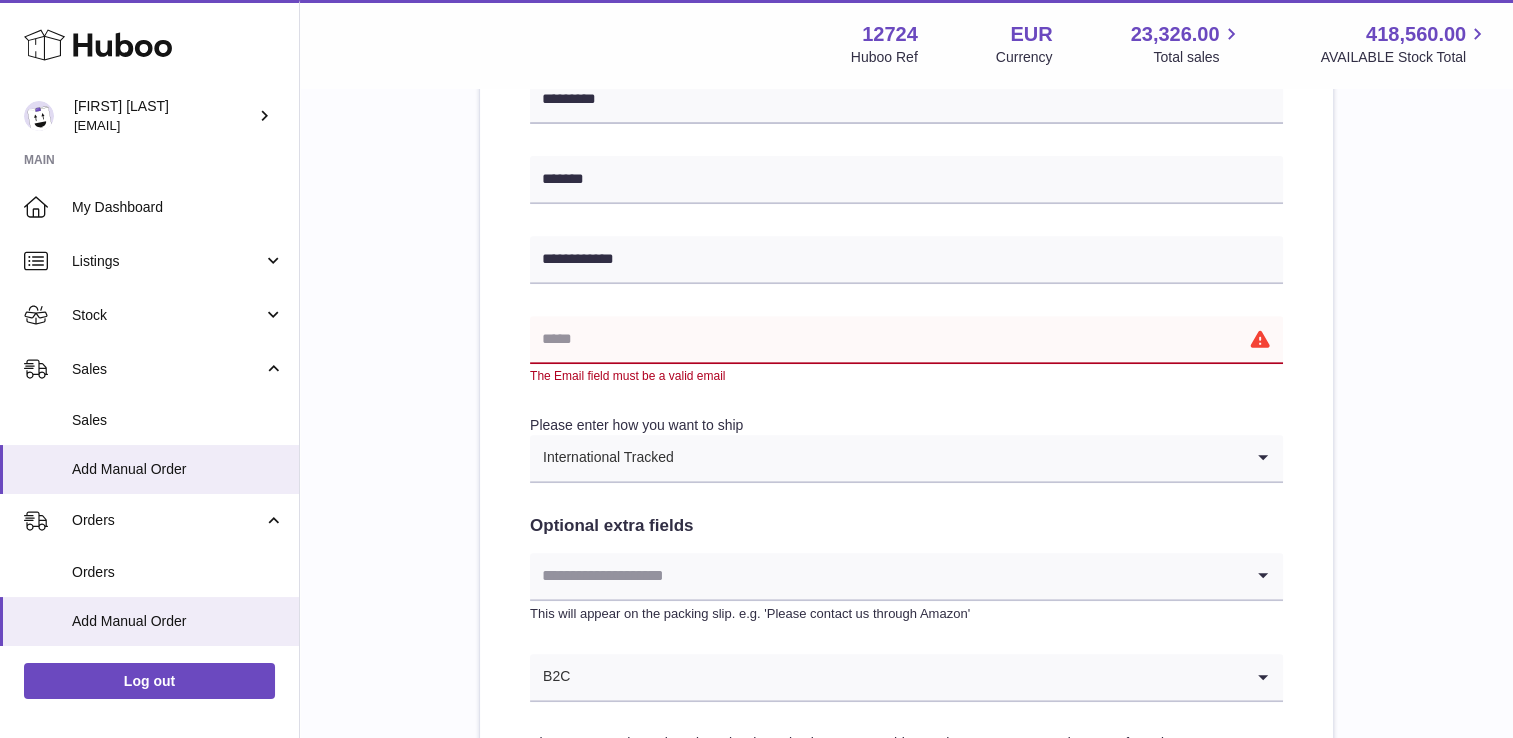 paste on "**********" 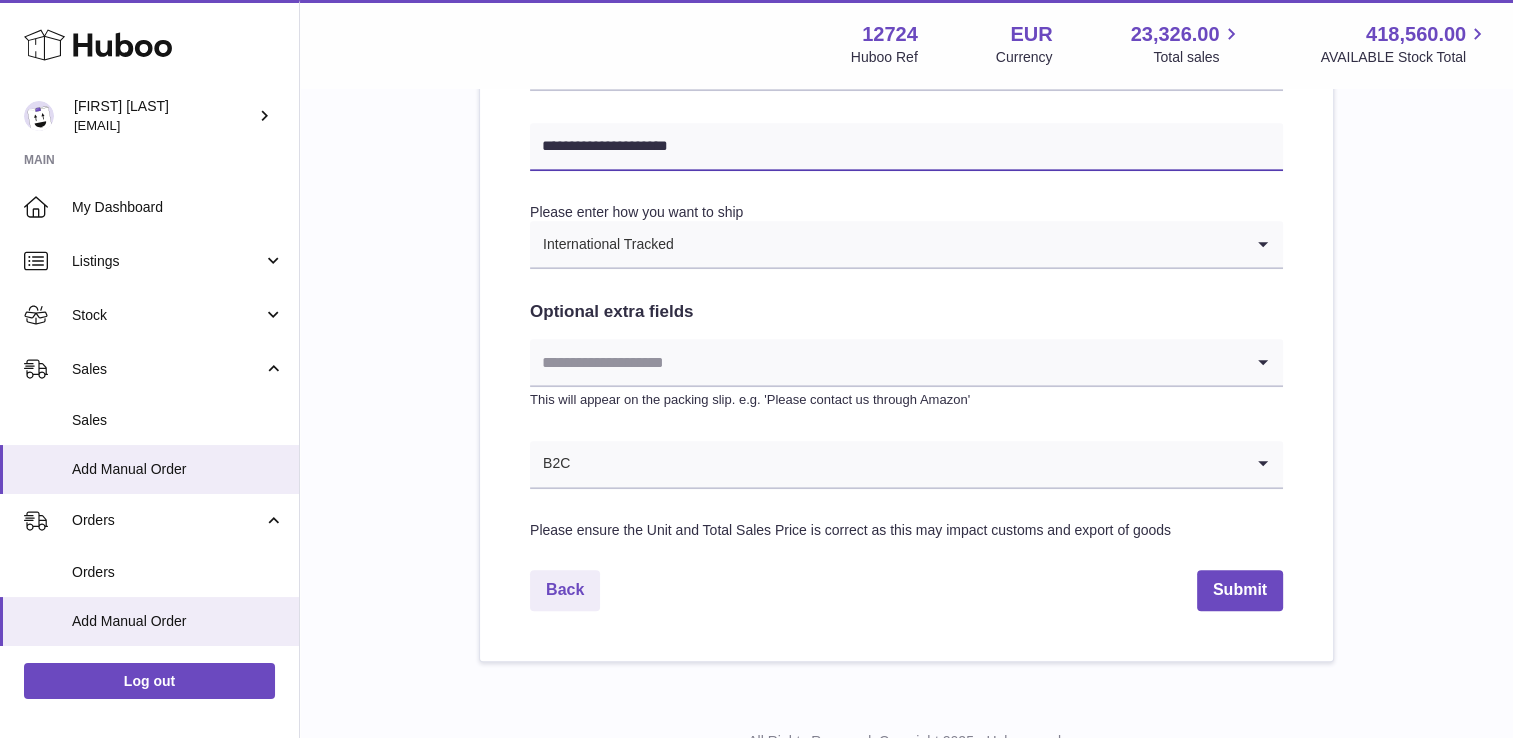 scroll, scrollTop: 979, scrollLeft: 0, axis: vertical 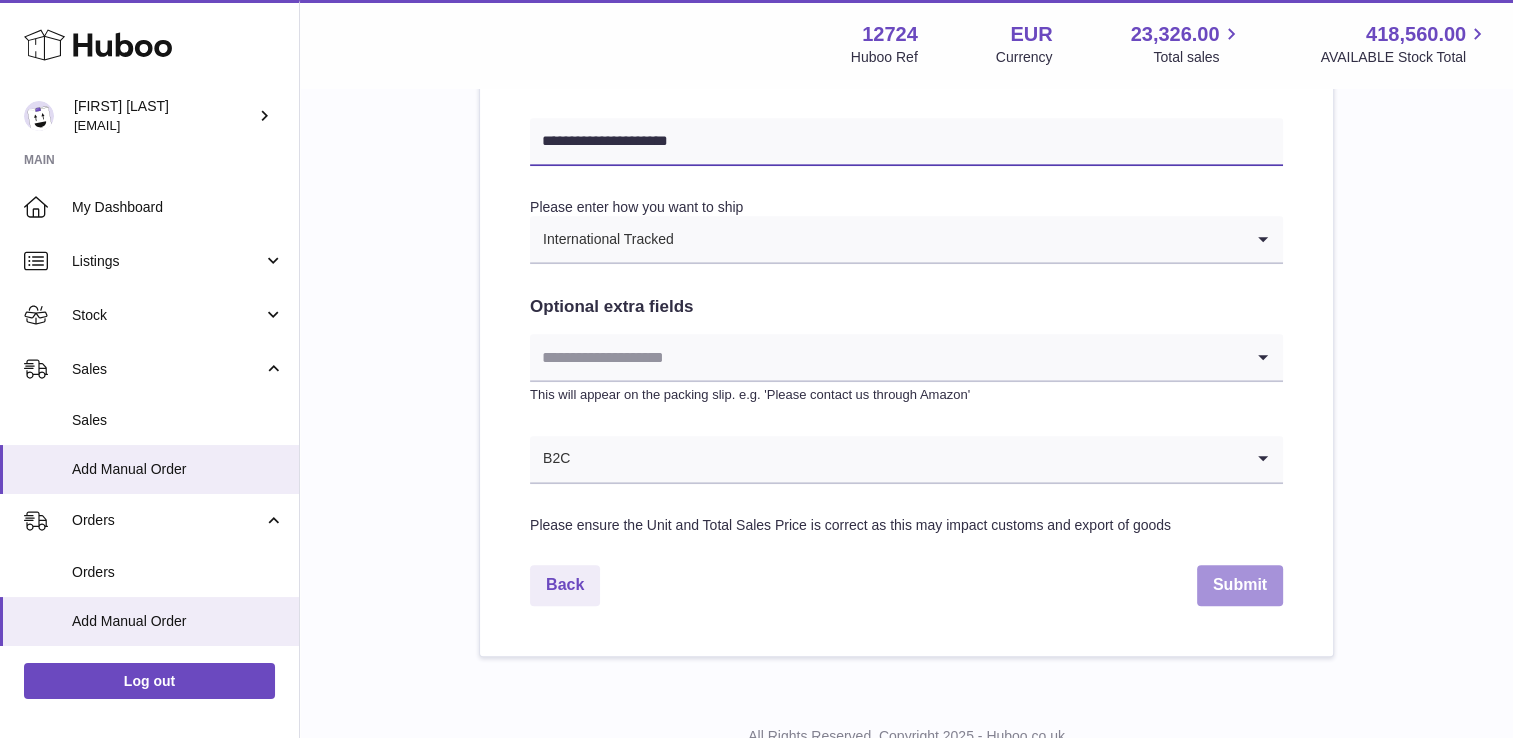 type on "**********" 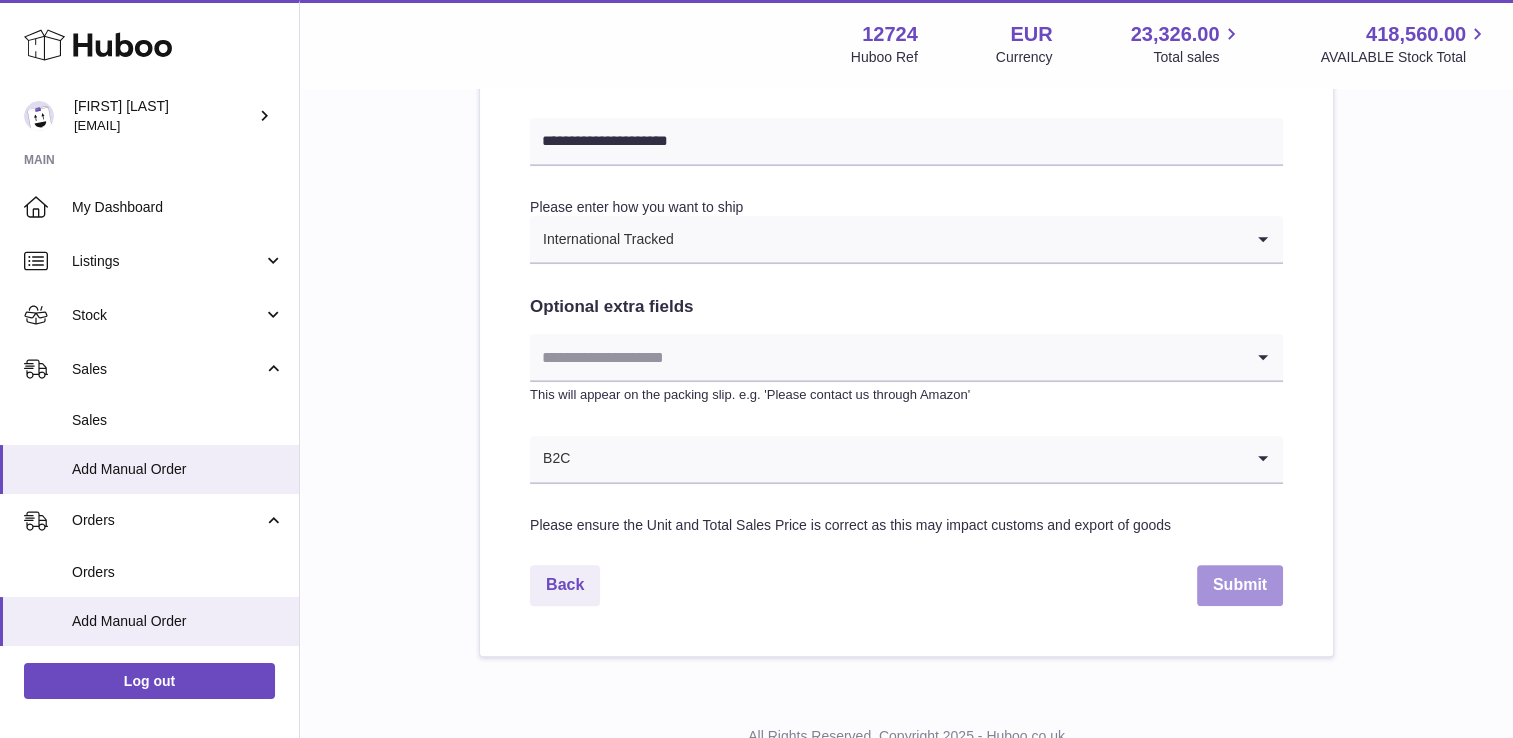 click on "Submit" at bounding box center (1240, 585) 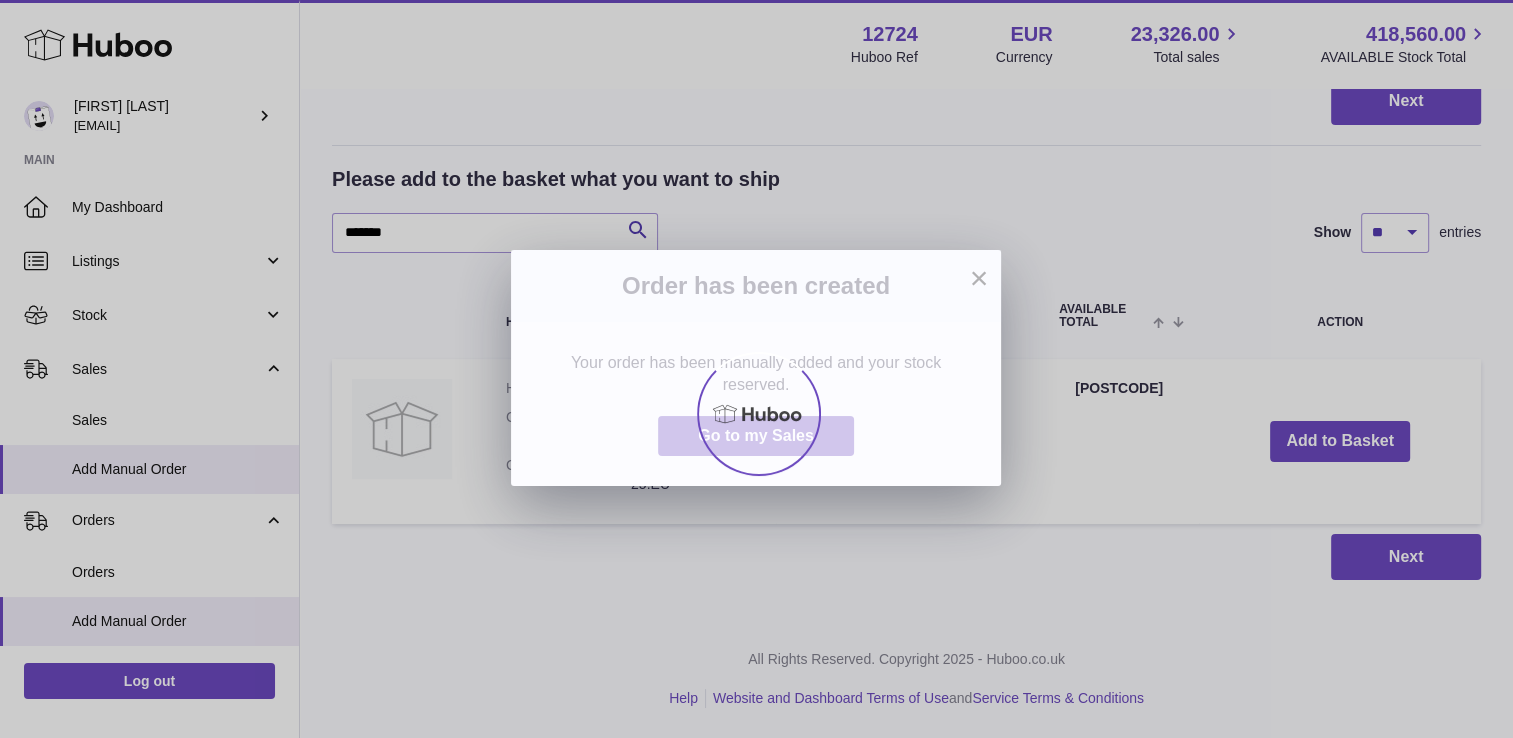 scroll, scrollTop: 0, scrollLeft: 0, axis: both 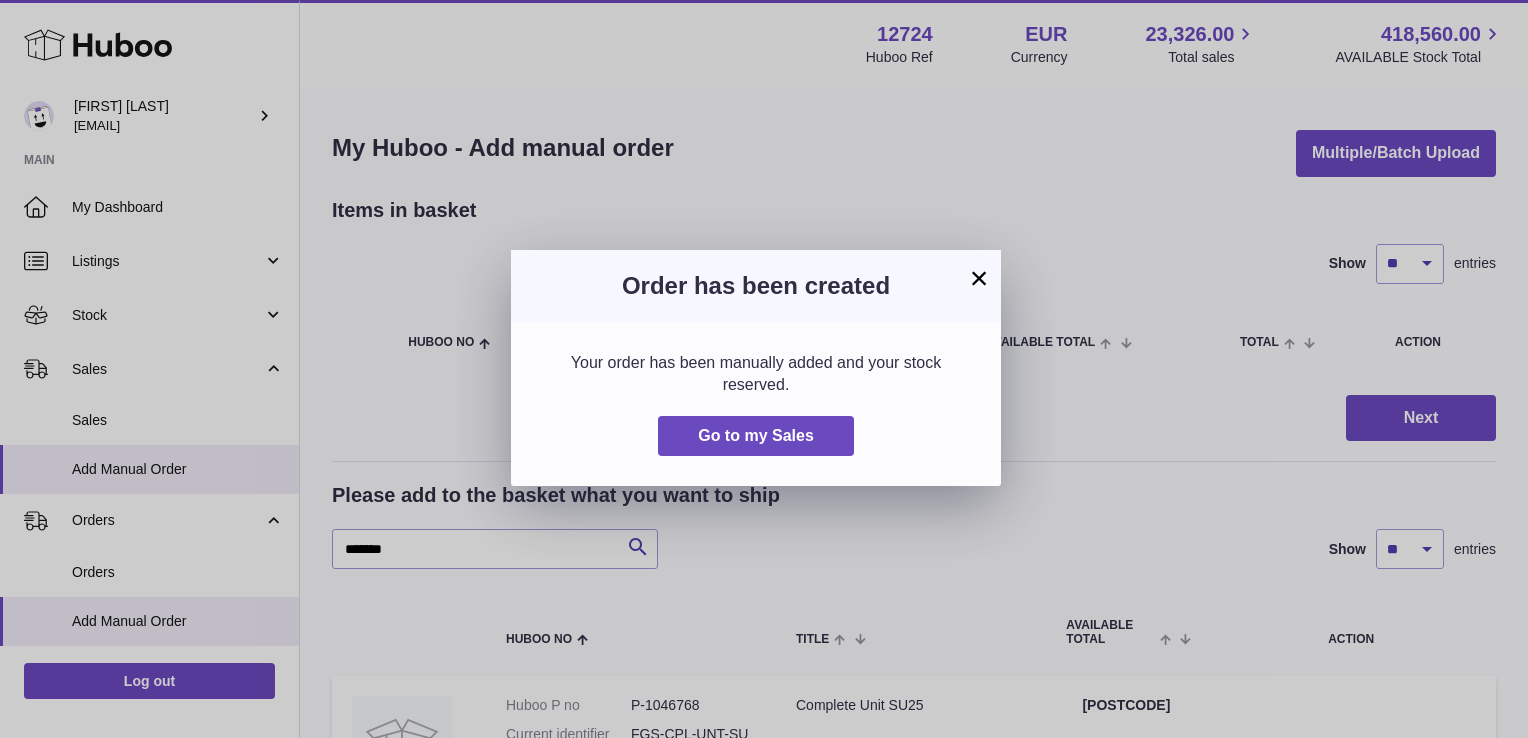 click on "×" at bounding box center (979, 278) 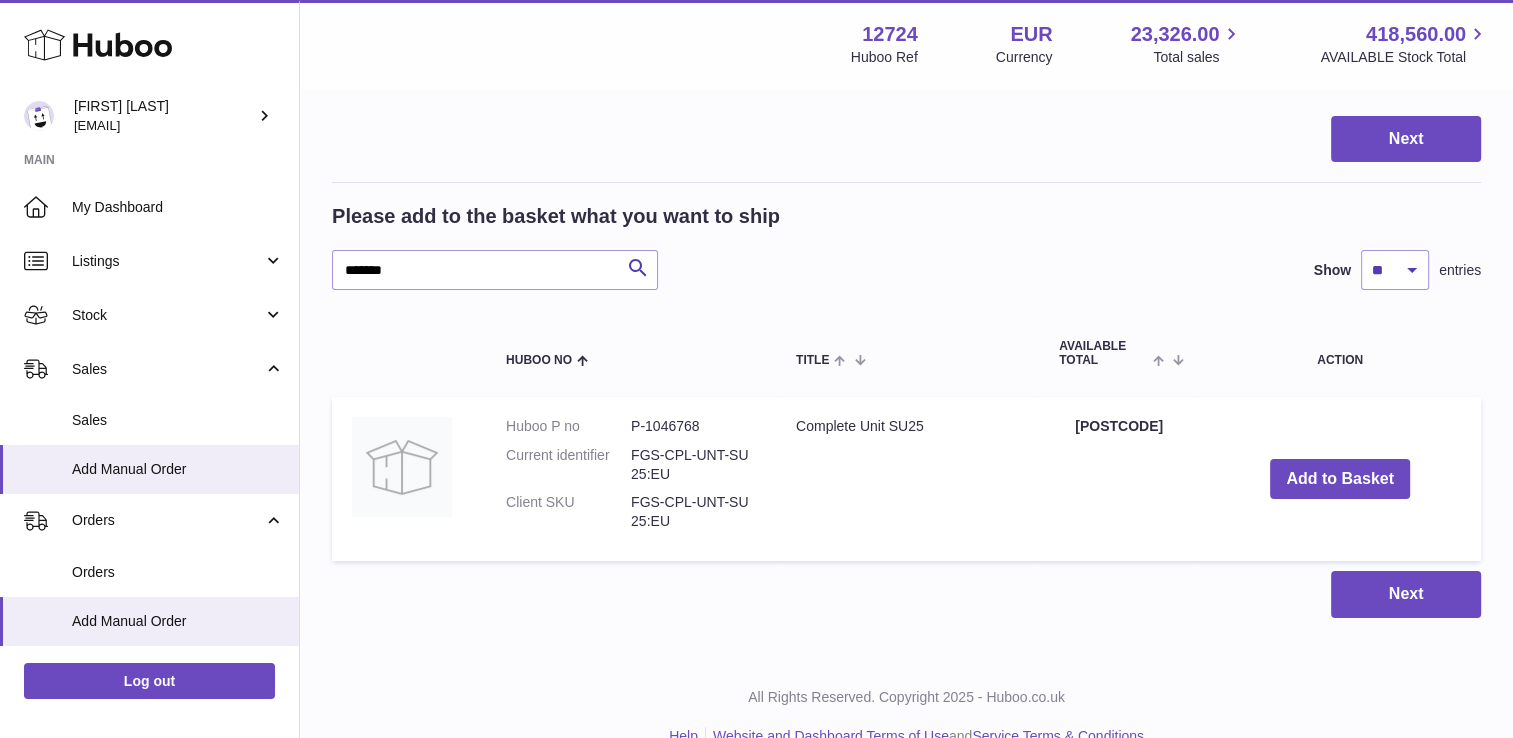 scroll, scrollTop: 281, scrollLeft: 0, axis: vertical 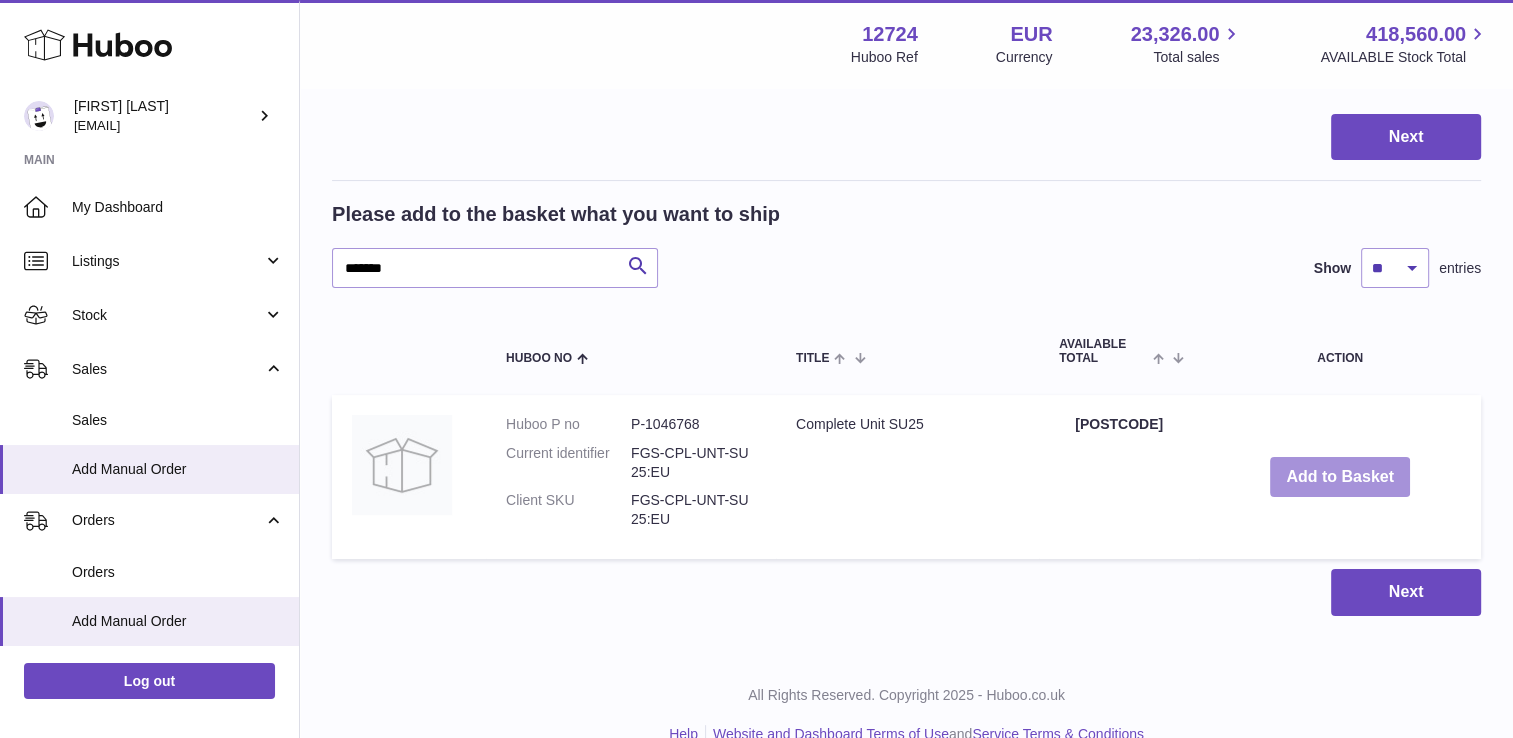 click on "Add to Basket" at bounding box center (1340, 477) 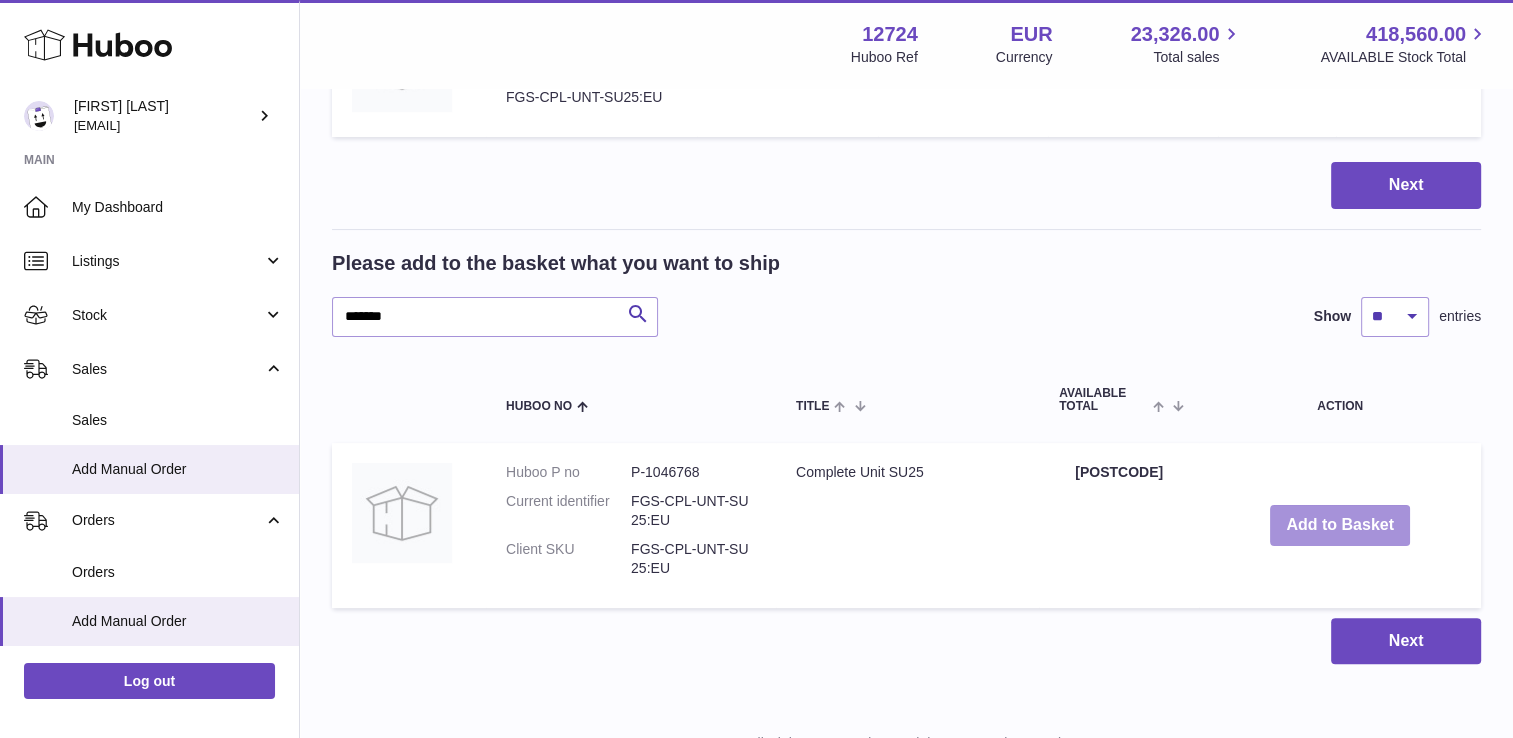 scroll, scrollTop: 399, scrollLeft: 0, axis: vertical 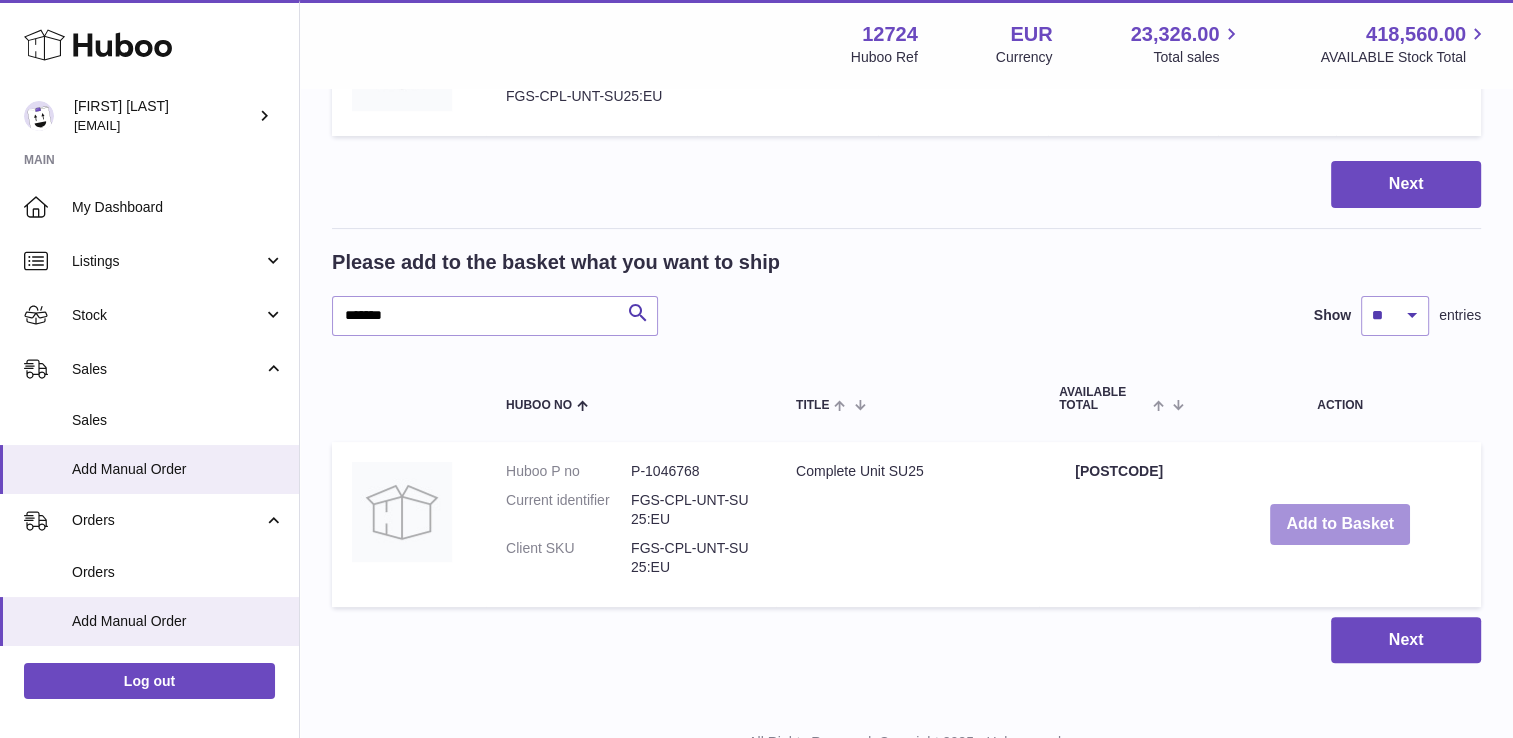 click on "Add to Basket" at bounding box center (1340, 524) 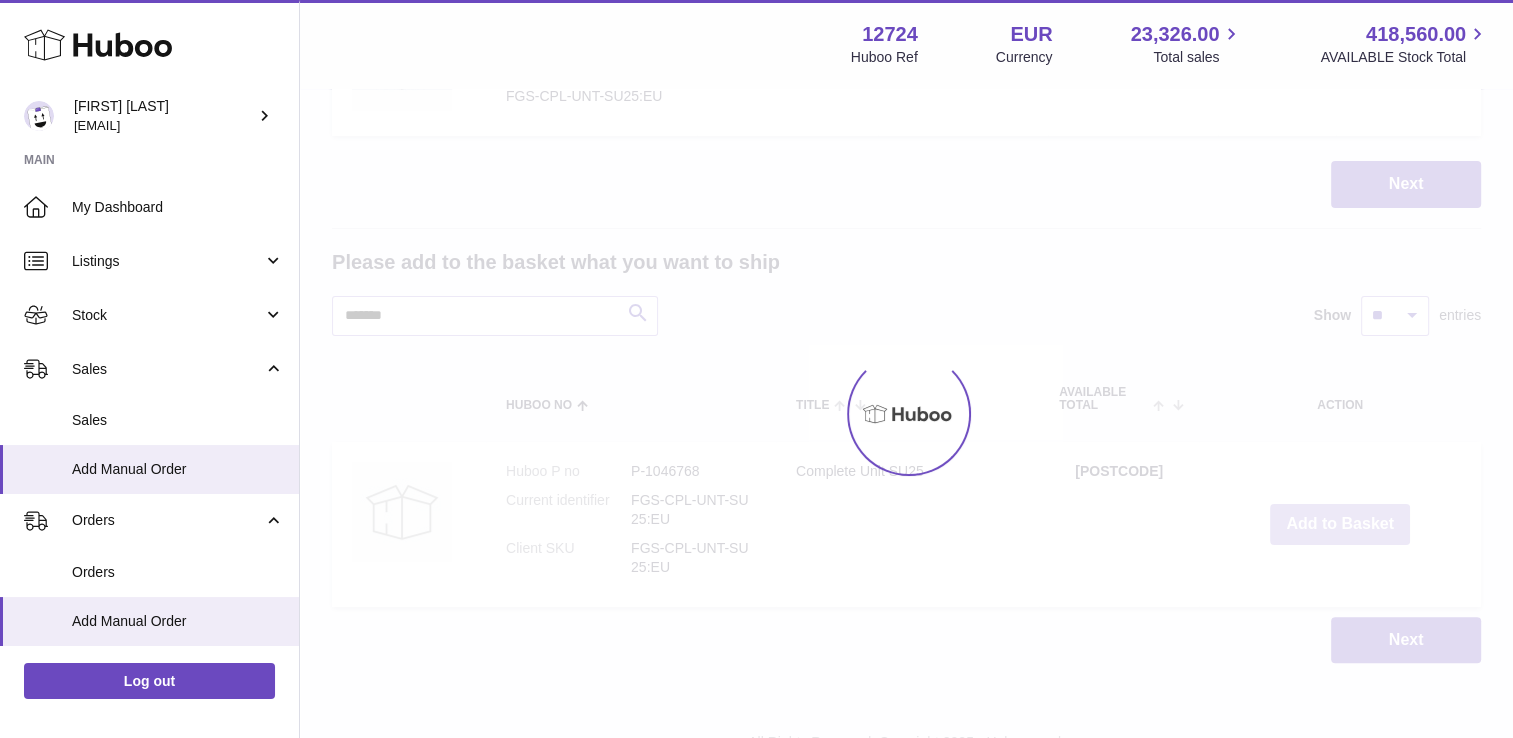 type on "*" 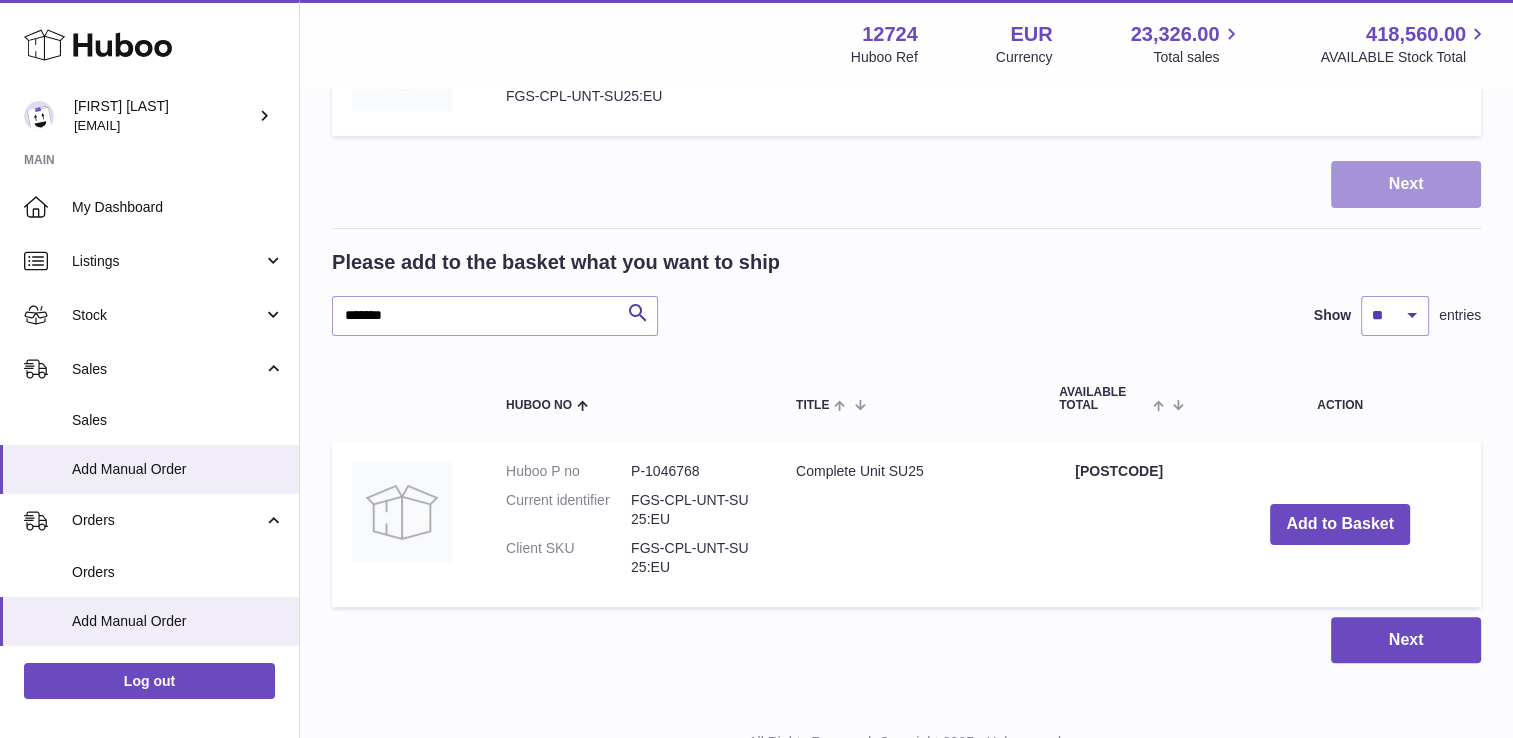 click on "Next" at bounding box center [1406, 184] 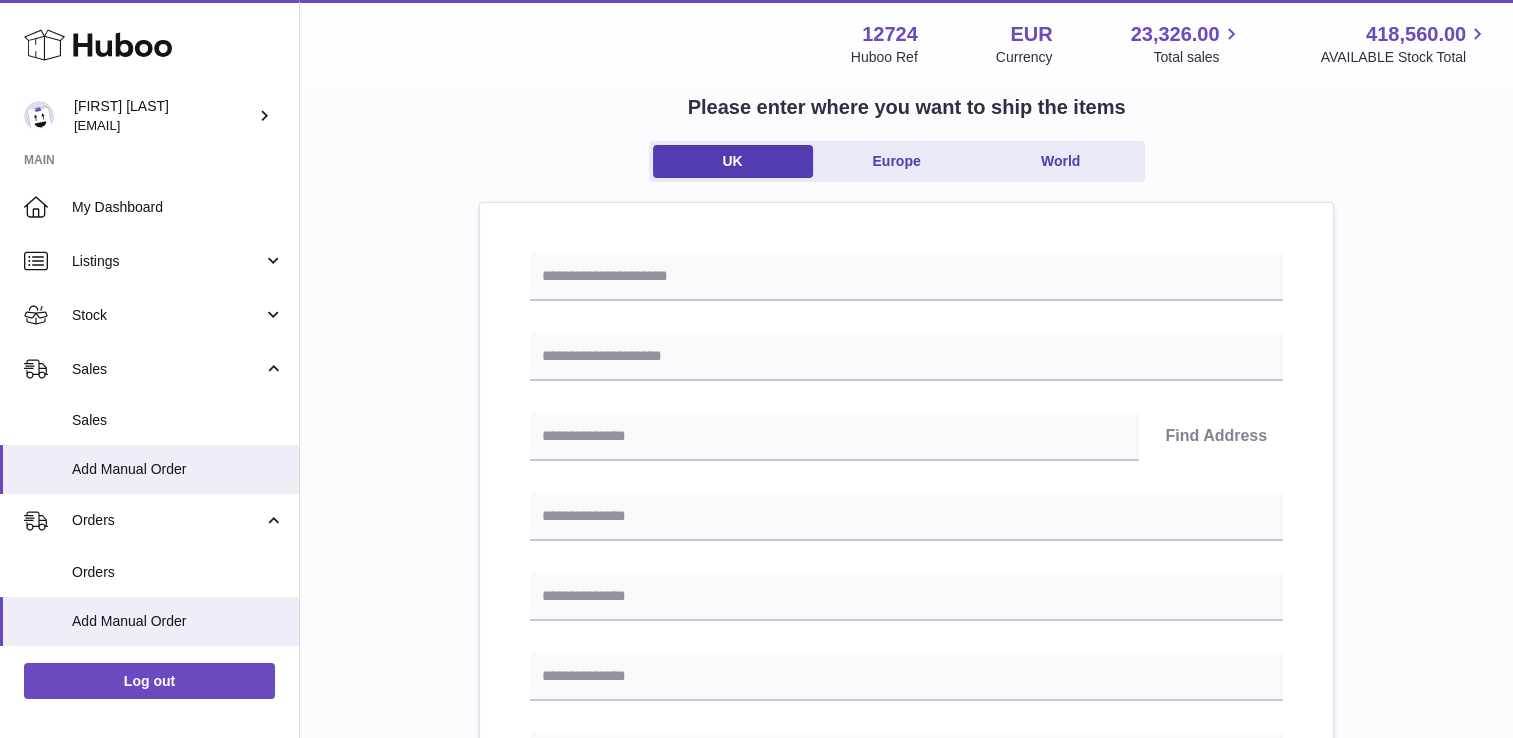 scroll, scrollTop: 119, scrollLeft: 0, axis: vertical 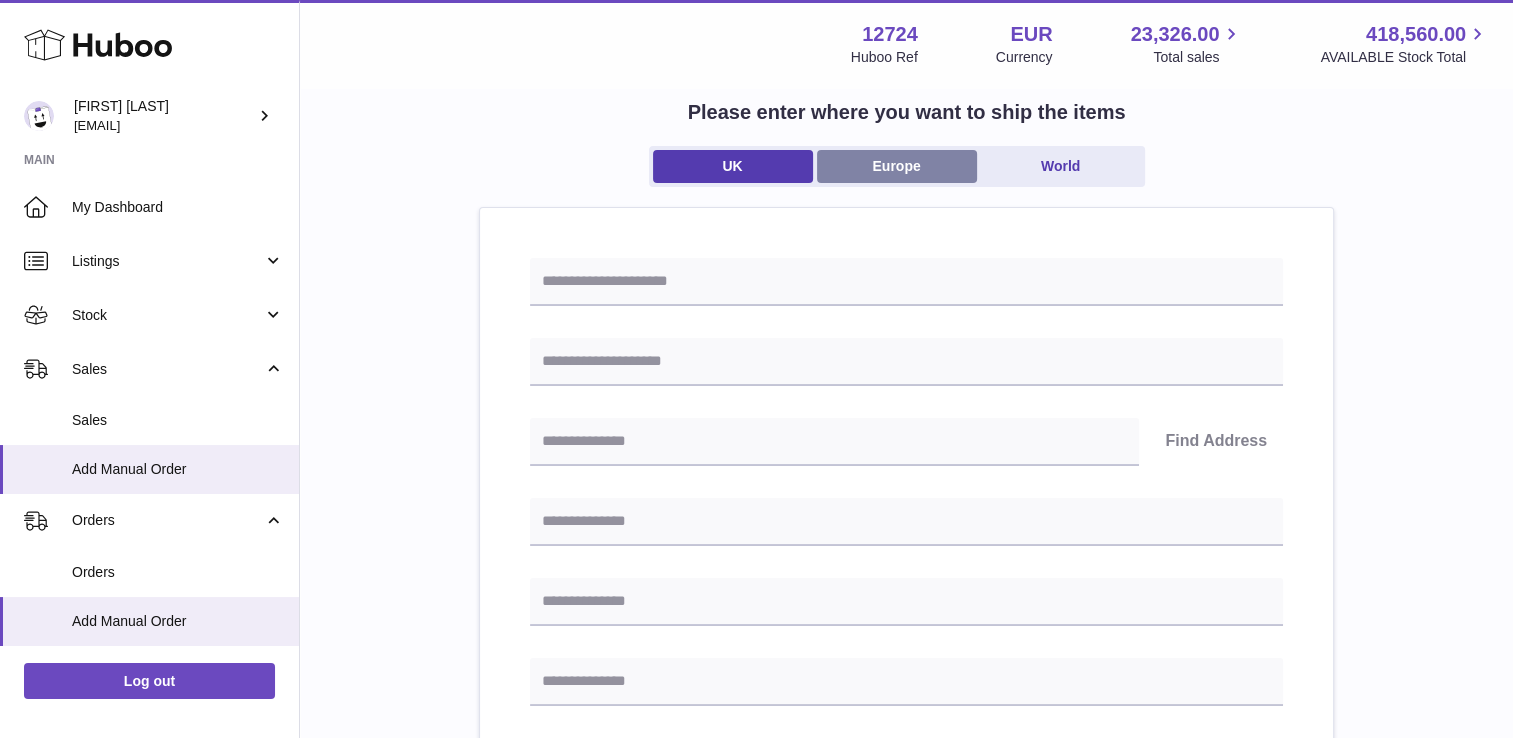 click on "Europe" at bounding box center [897, 166] 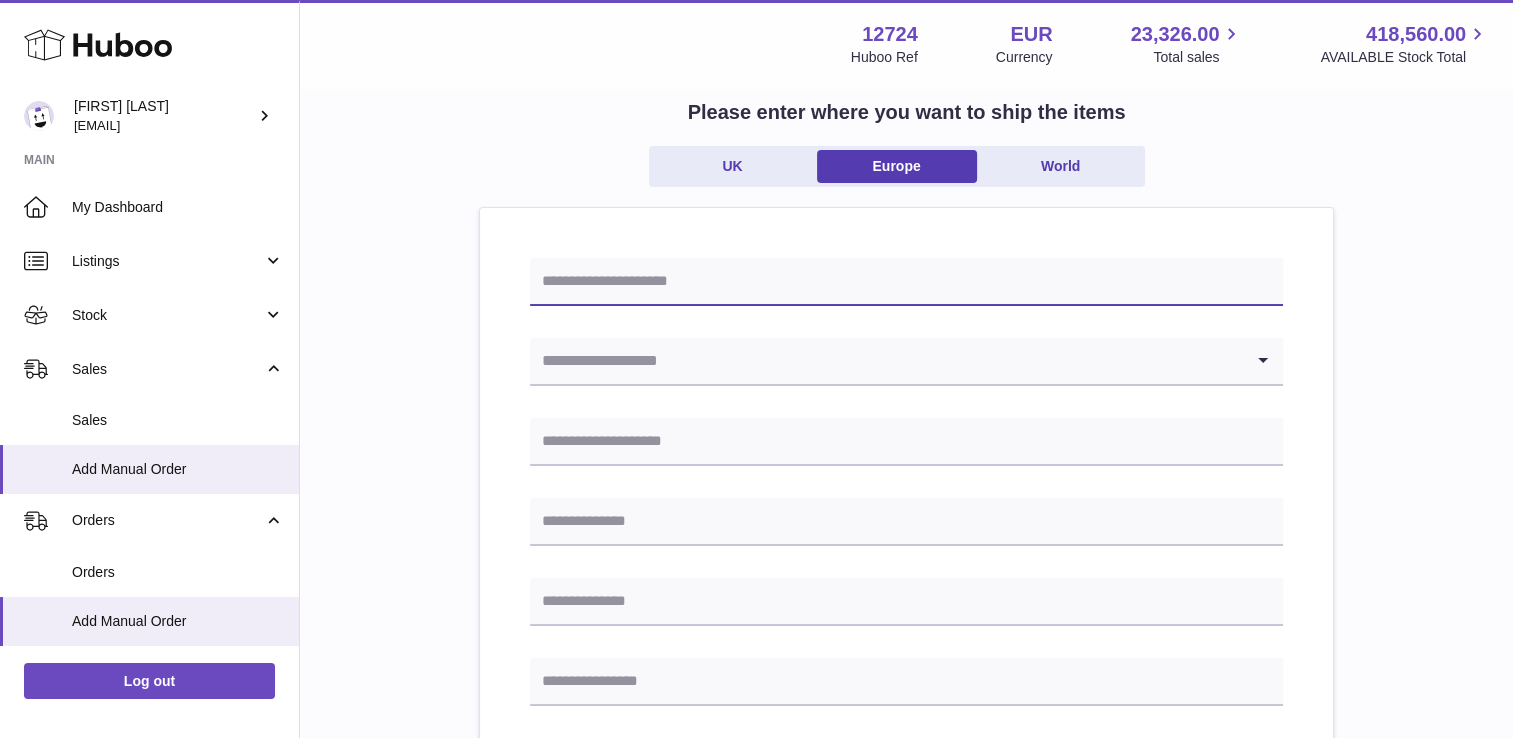 click at bounding box center [906, 282] 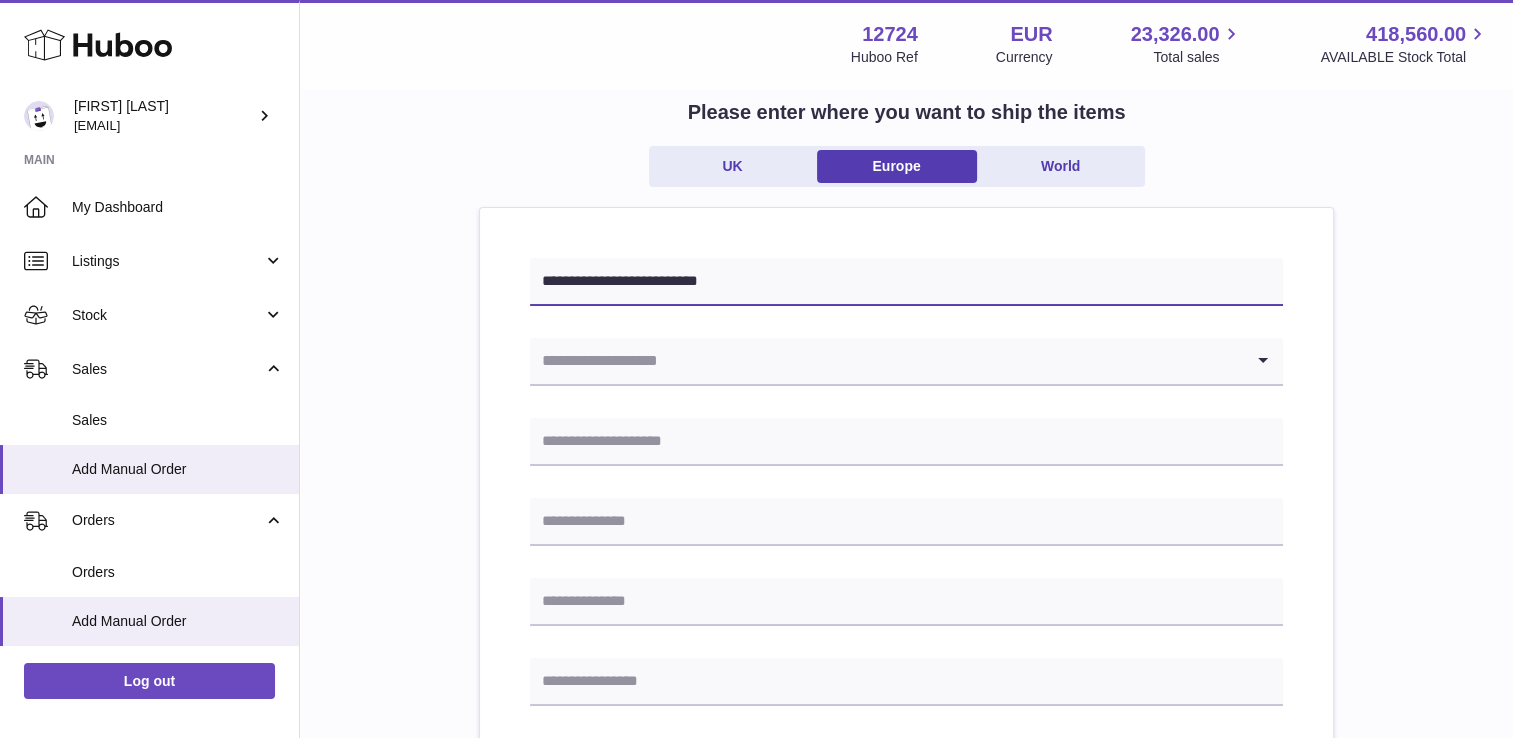 drag, startPoint x: 648, startPoint y: 283, endPoint x: 524, endPoint y: 277, distance: 124.14507 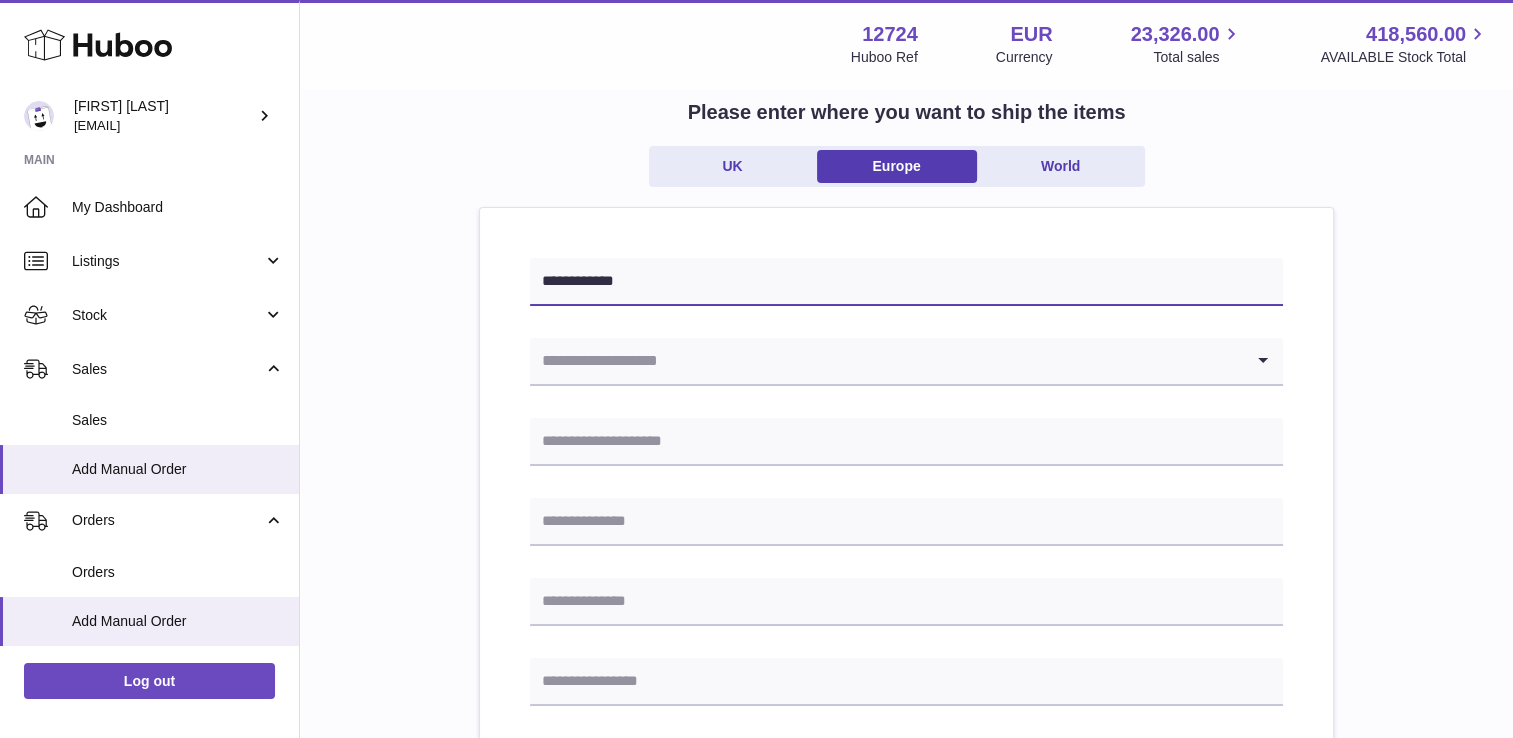paste on "**********" 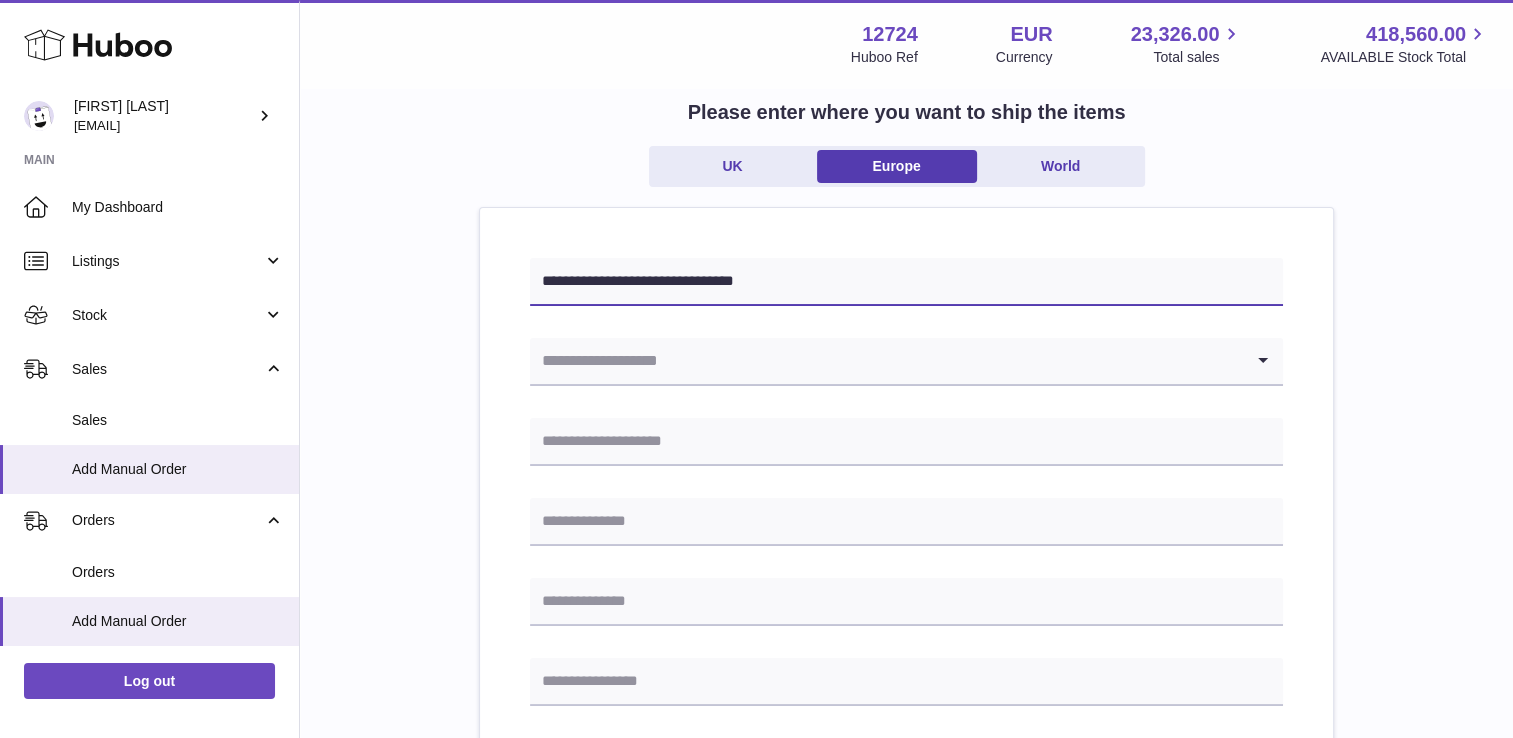 type on "**********" 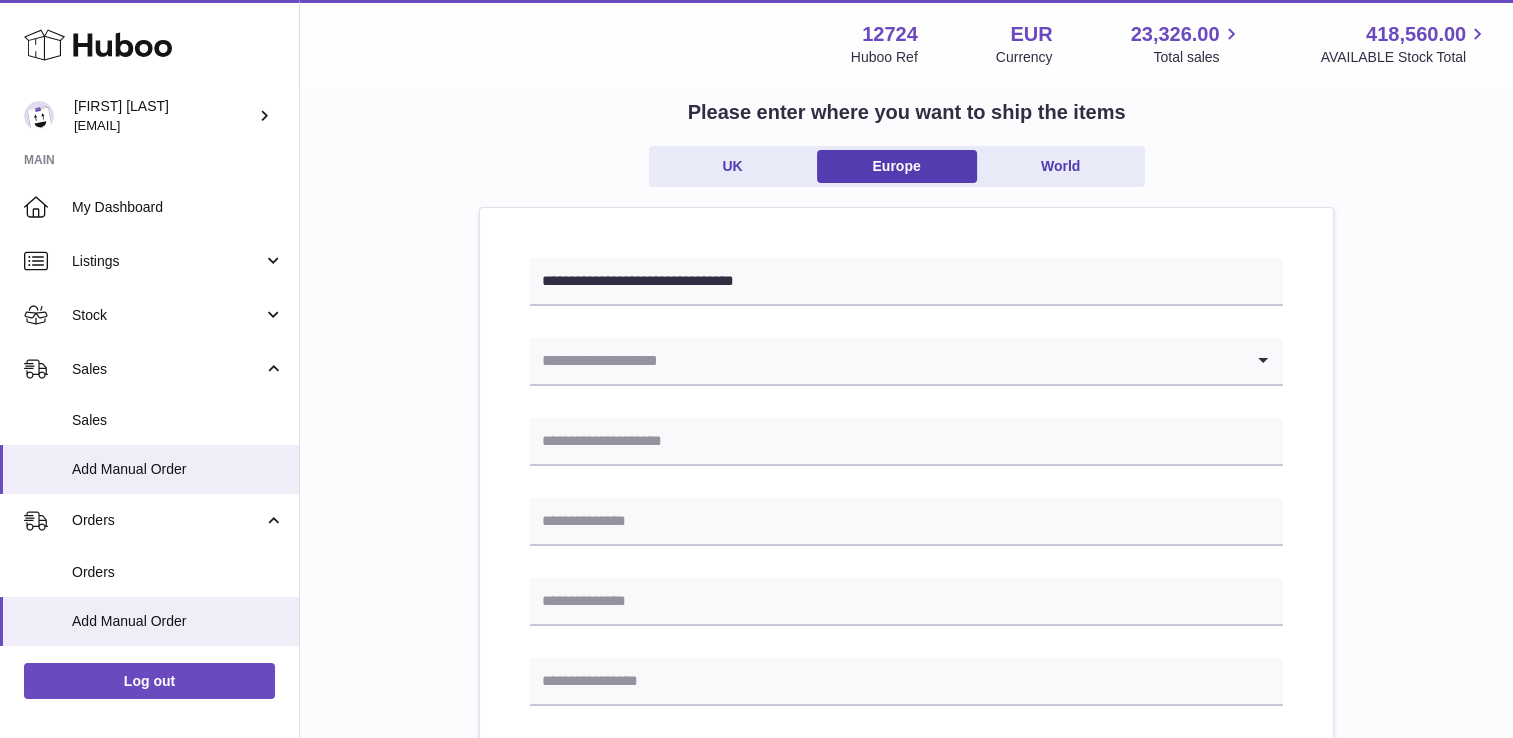 click at bounding box center [886, 361] 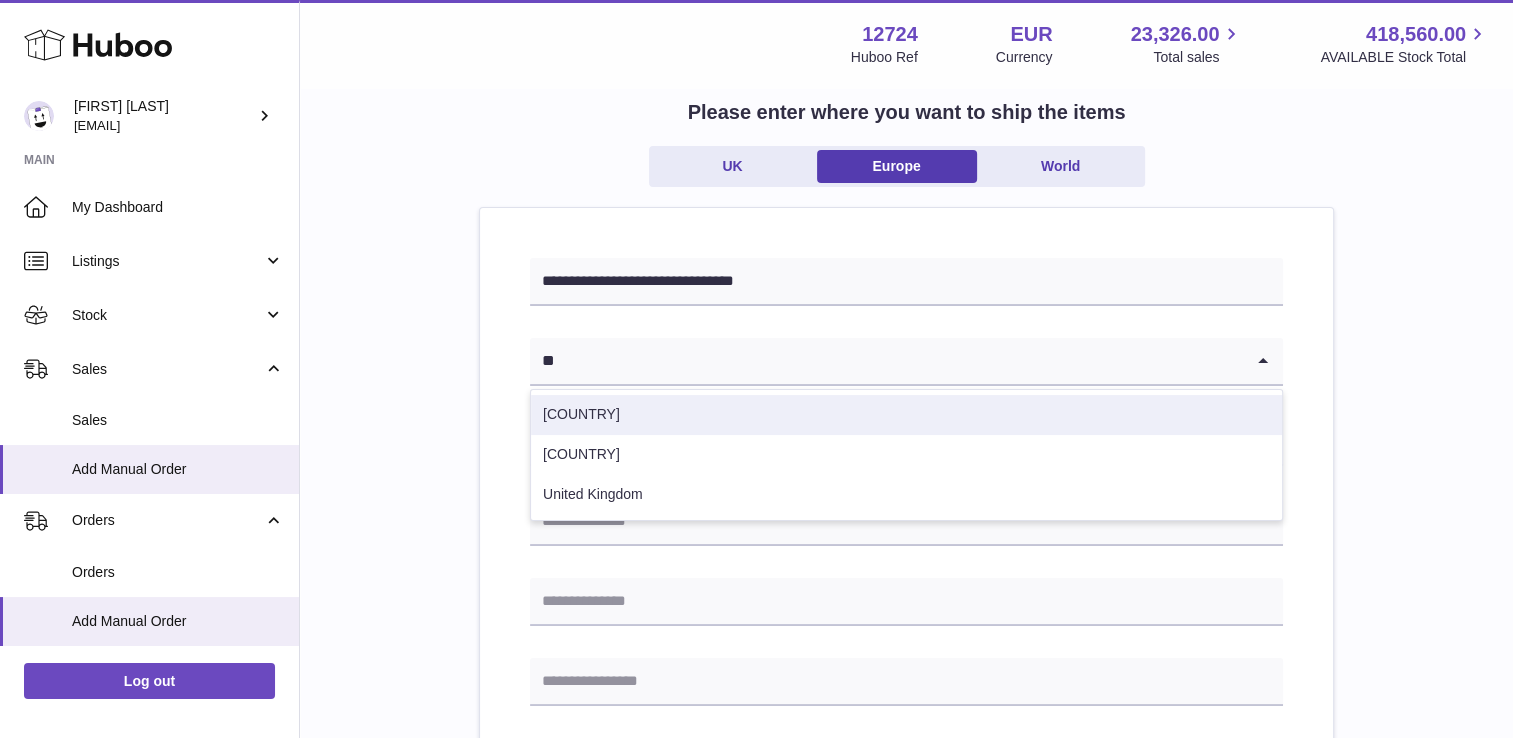 click on "Italy" at bounding box center [906, 415] 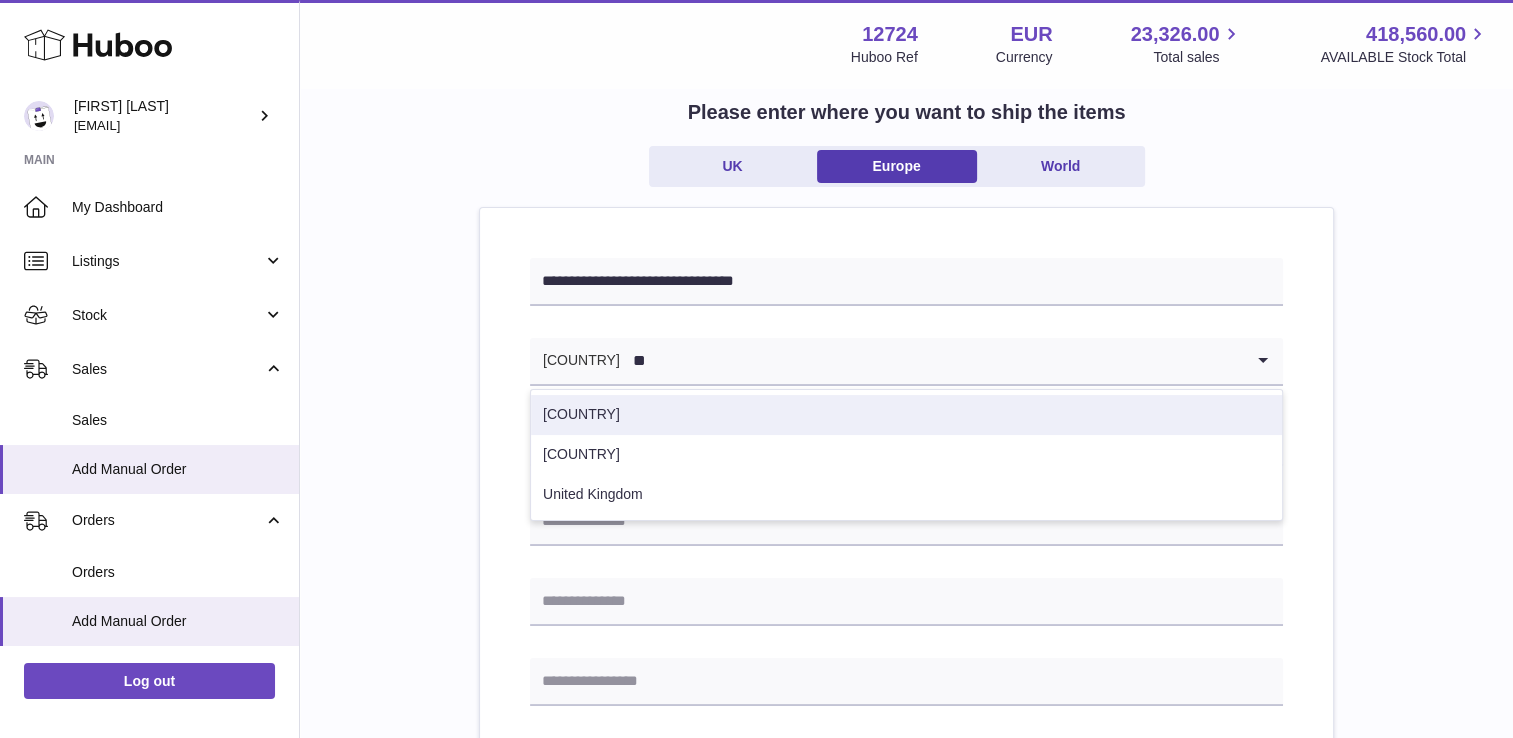 type 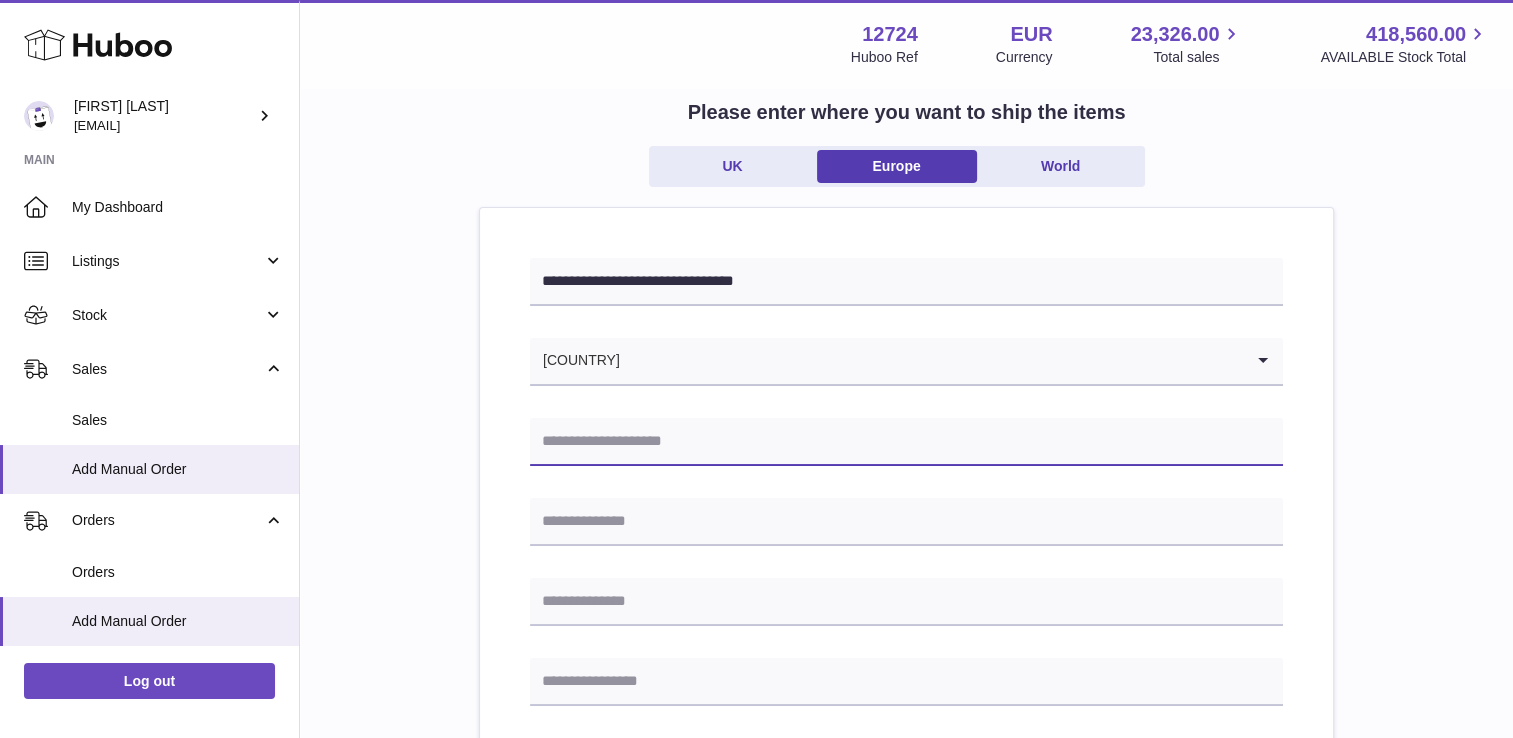 click at bounding box center (906, 442) 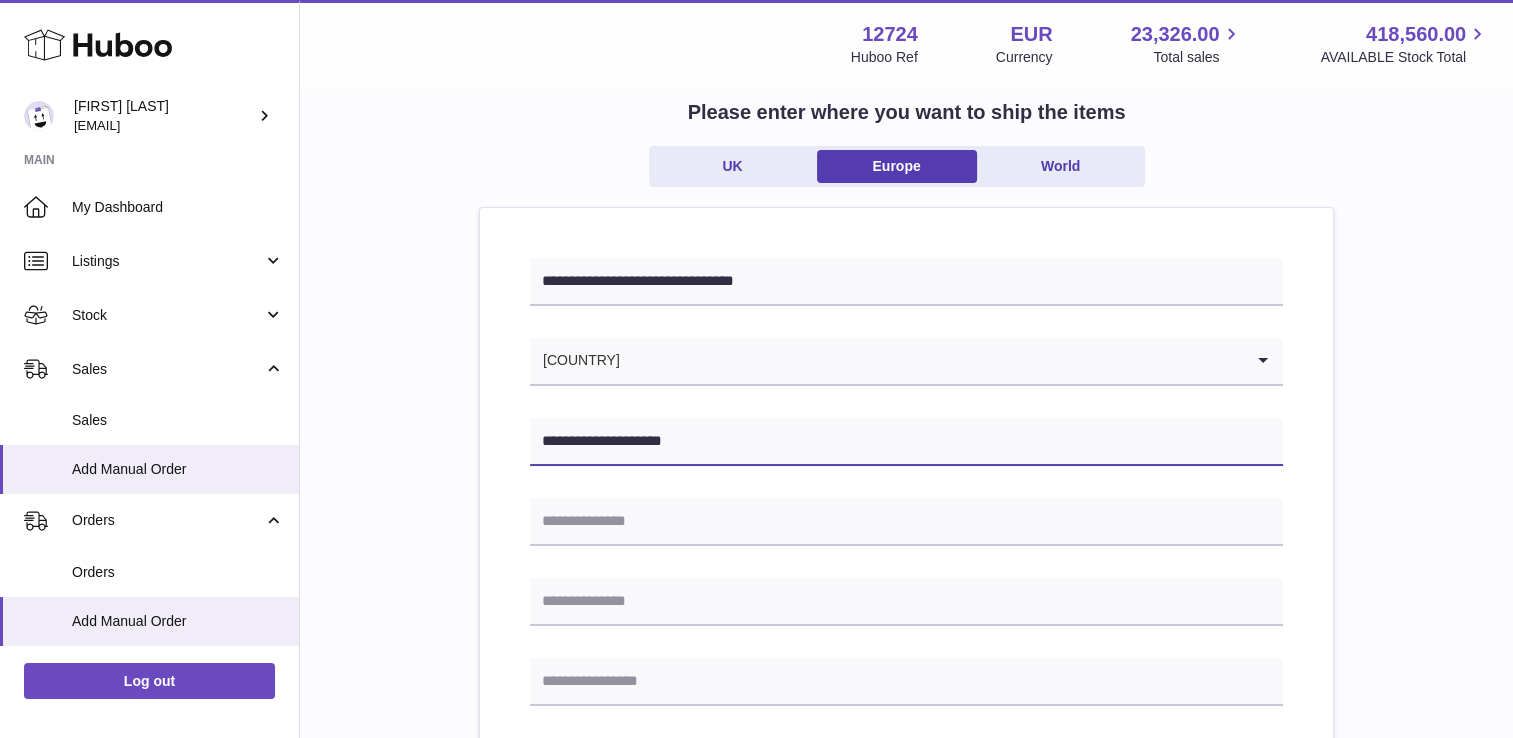 type on "**********" 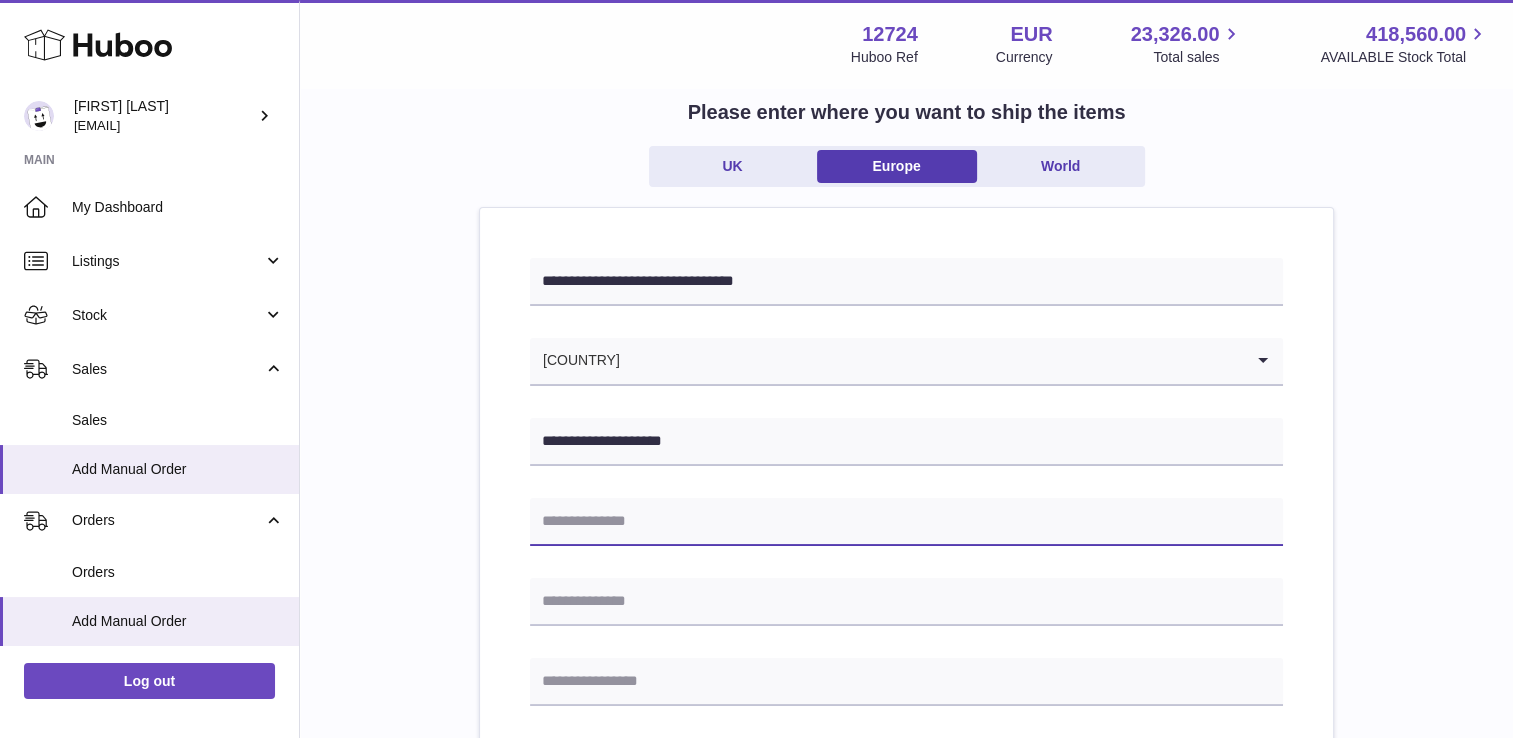 click at bounding box center [906, 522] 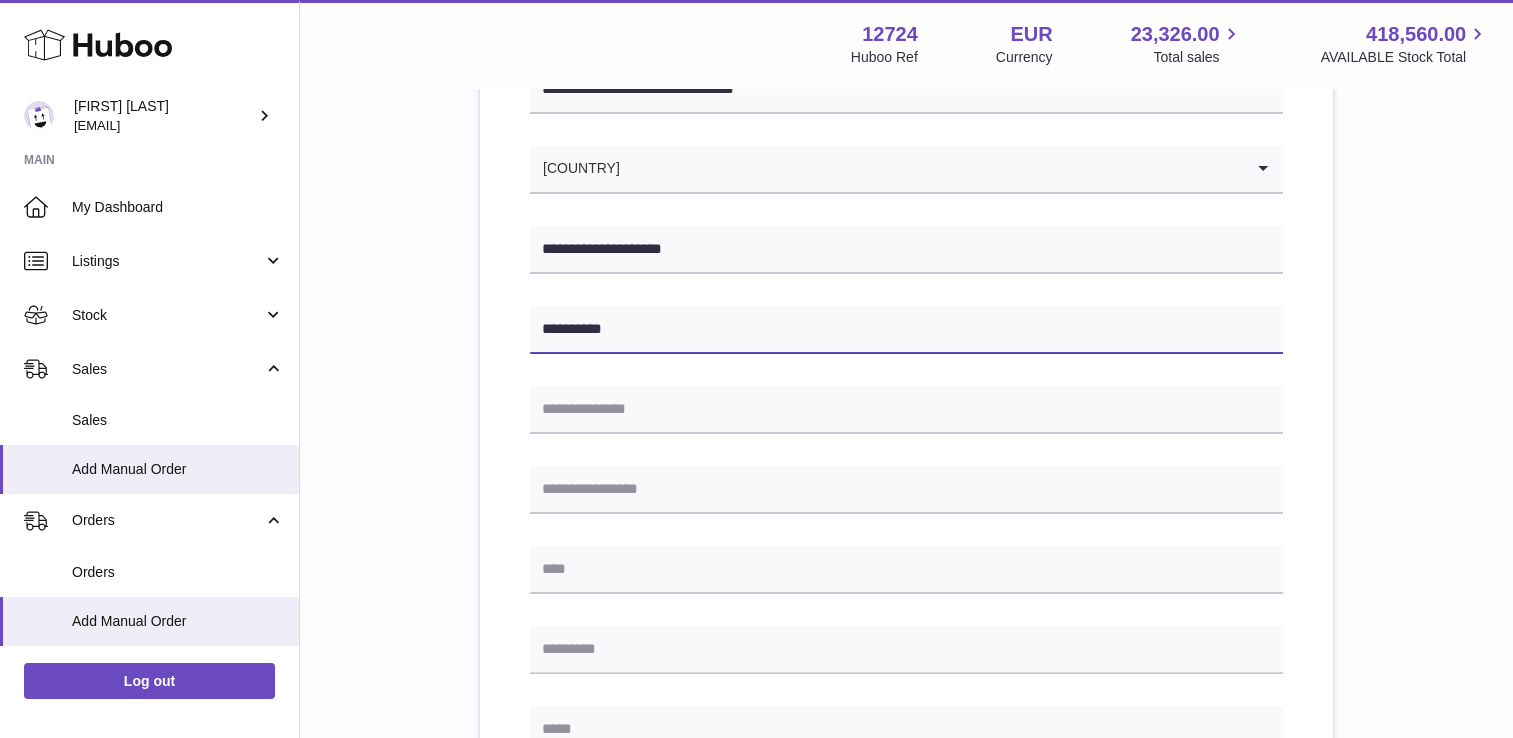 scroll, scrollTop: 313, scrollLeft: 0, axis: vertical 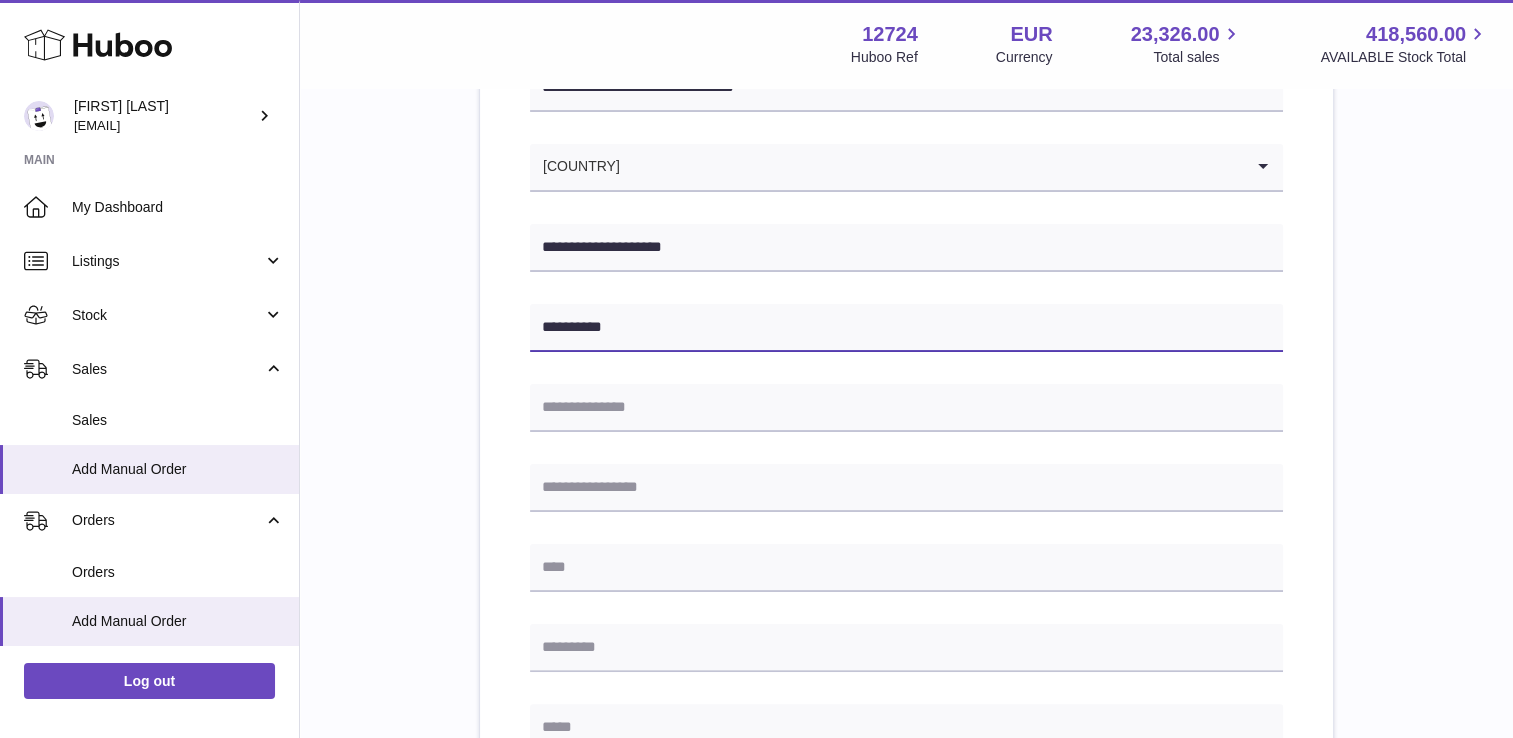 type on "**********" 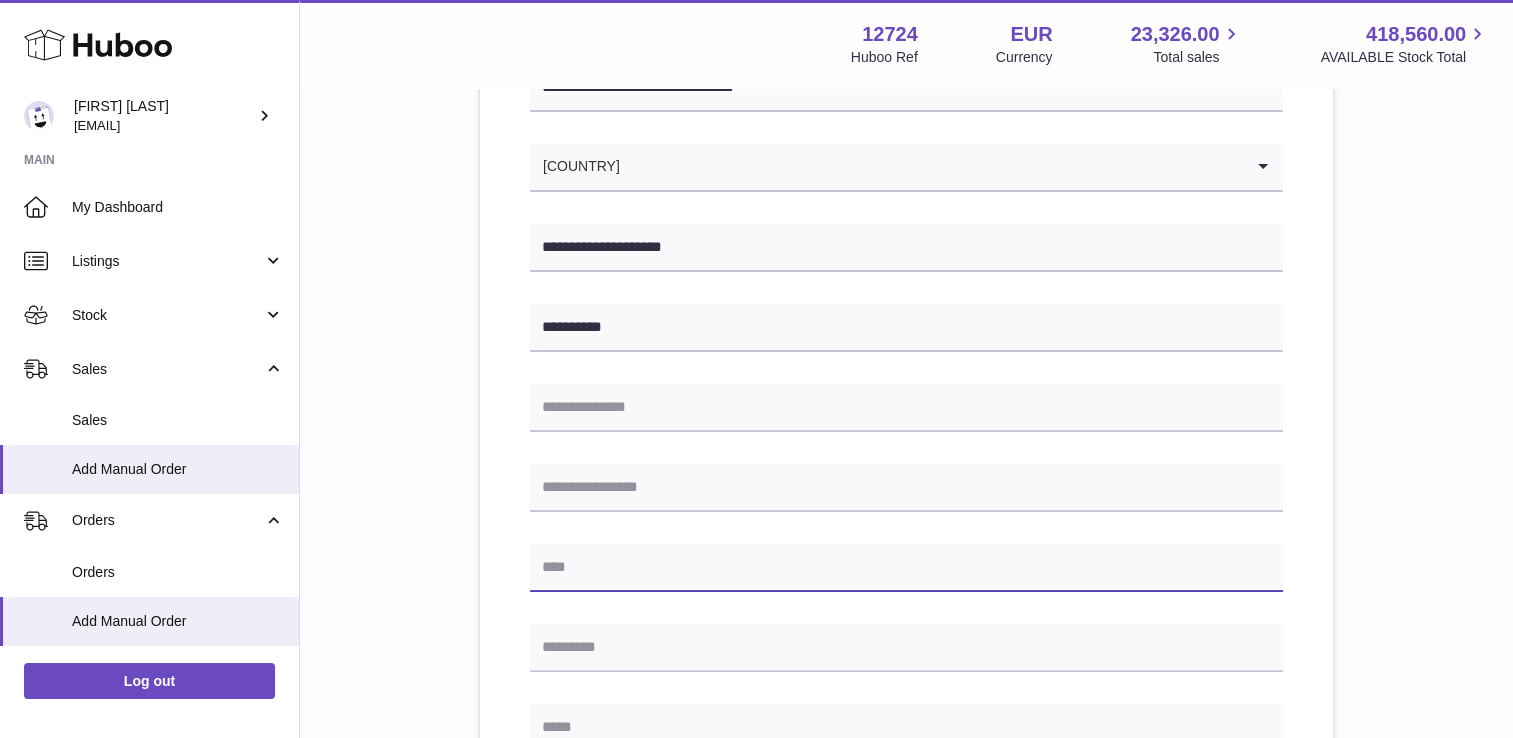 click at bounding box center (906, 568) 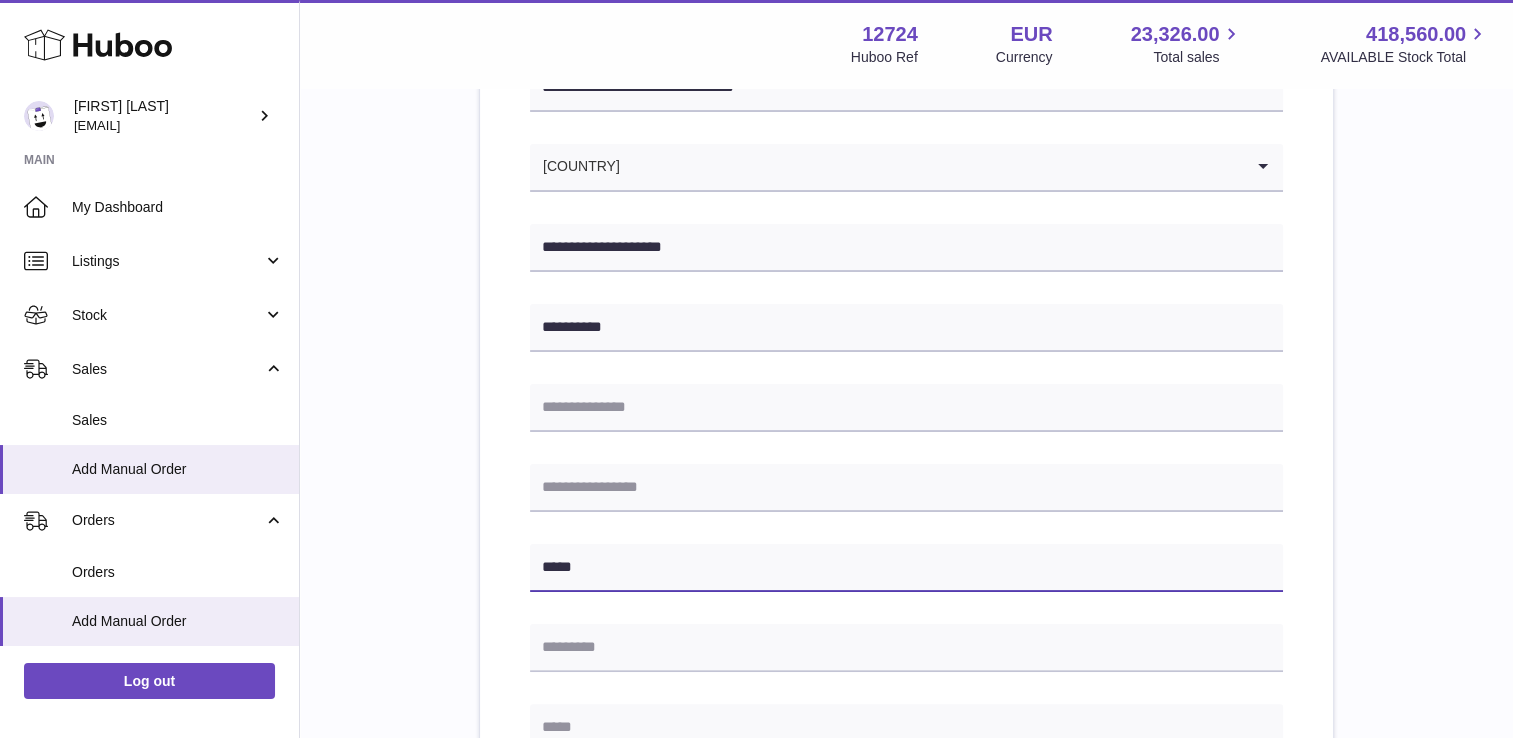 type on "*****" 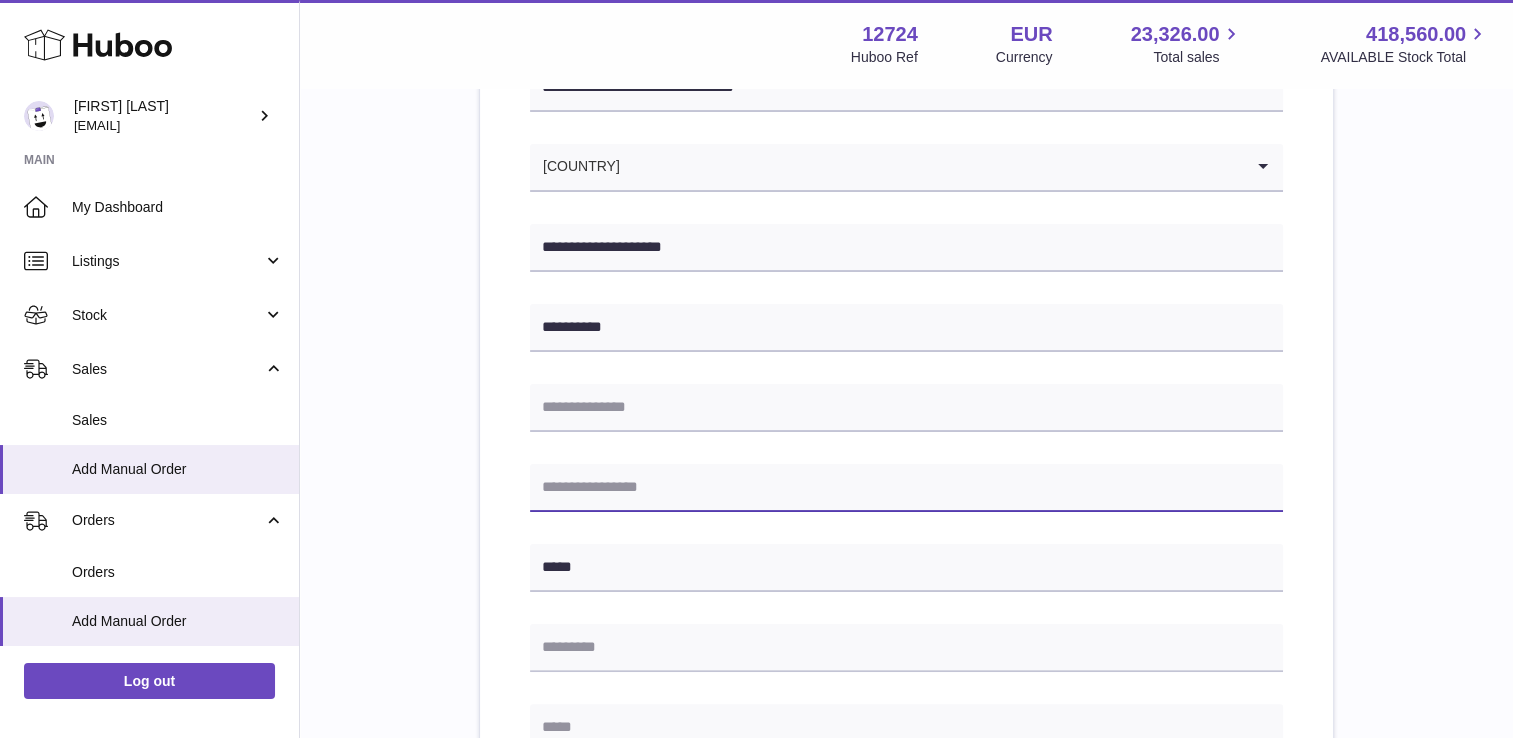 click at bounding box center (906, 488) 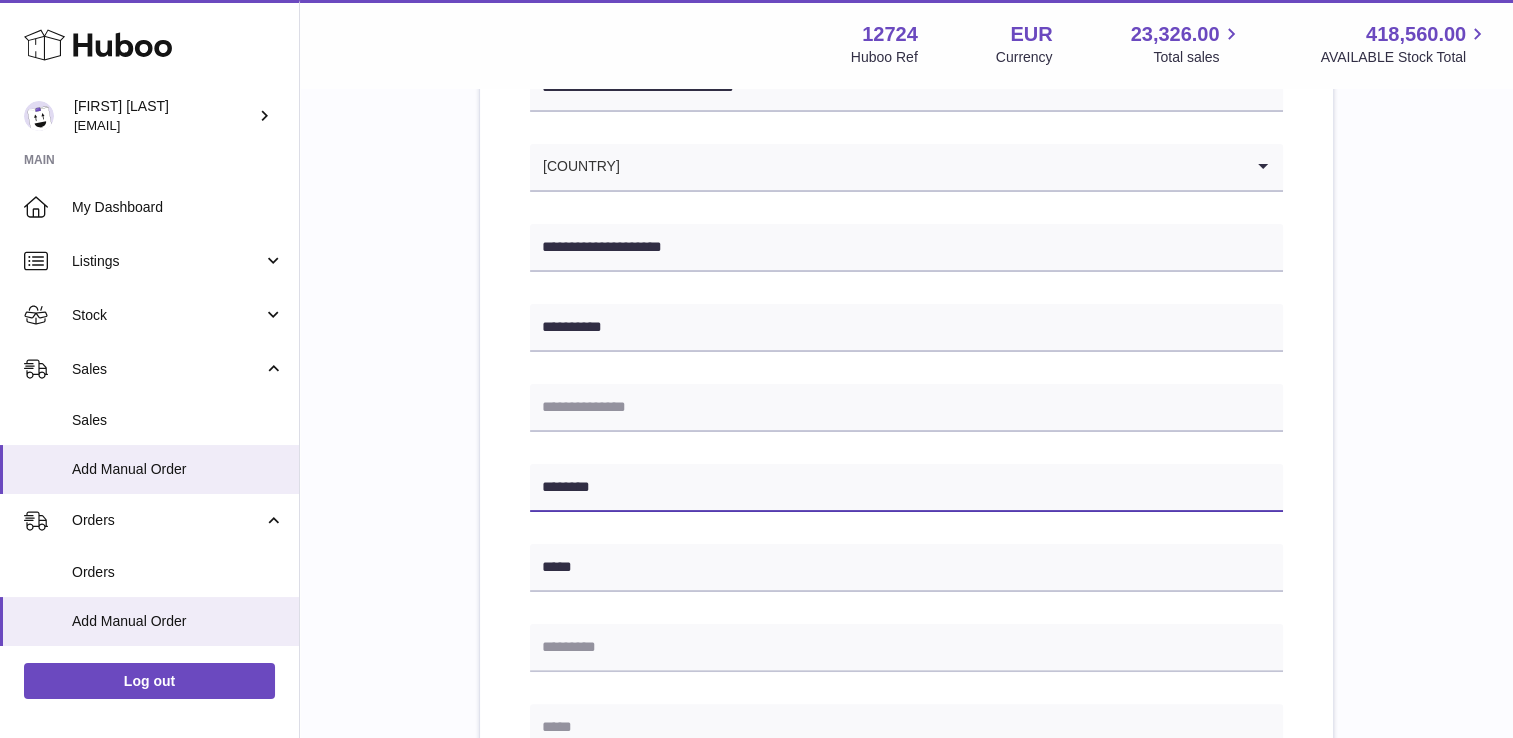 type on "********" 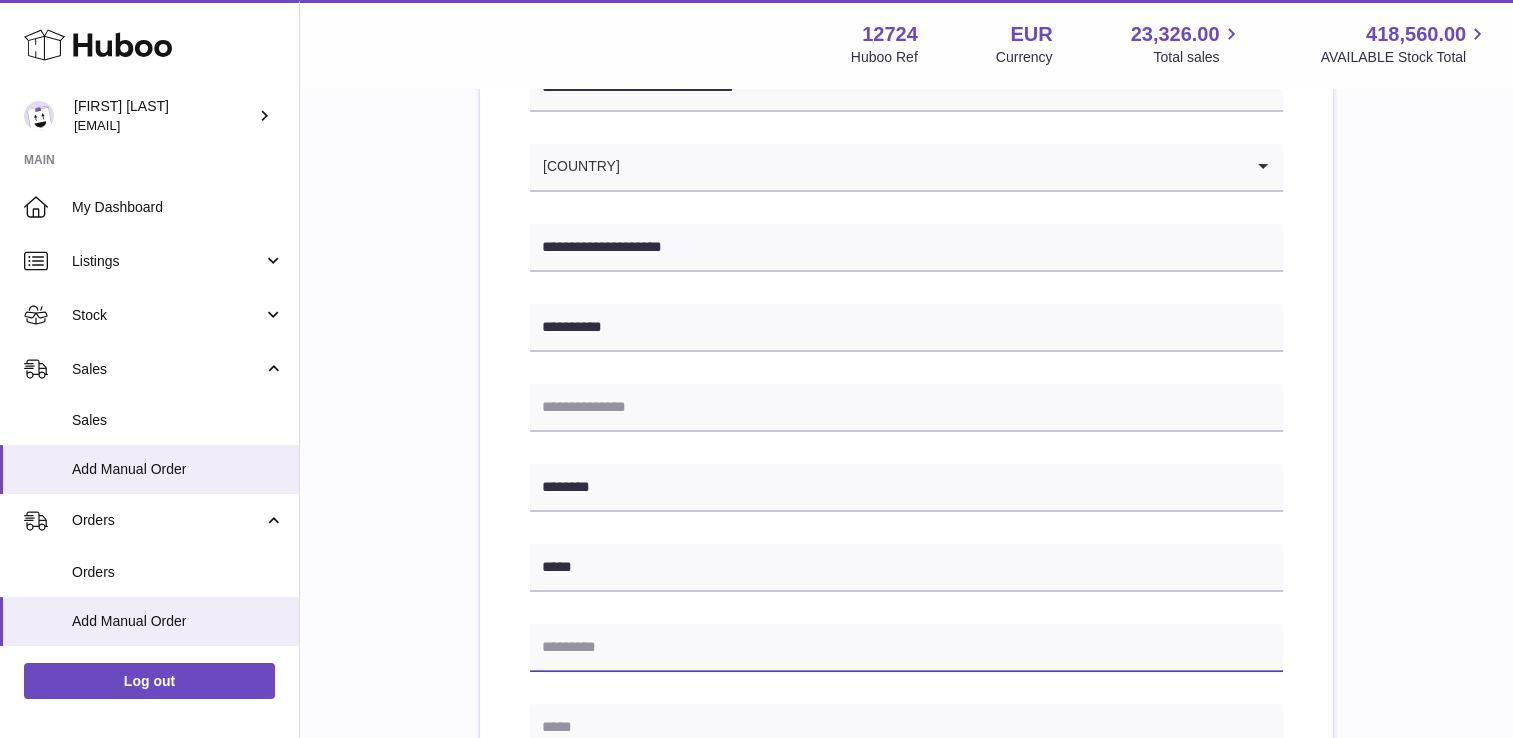 click at bounding box center [906, 648] 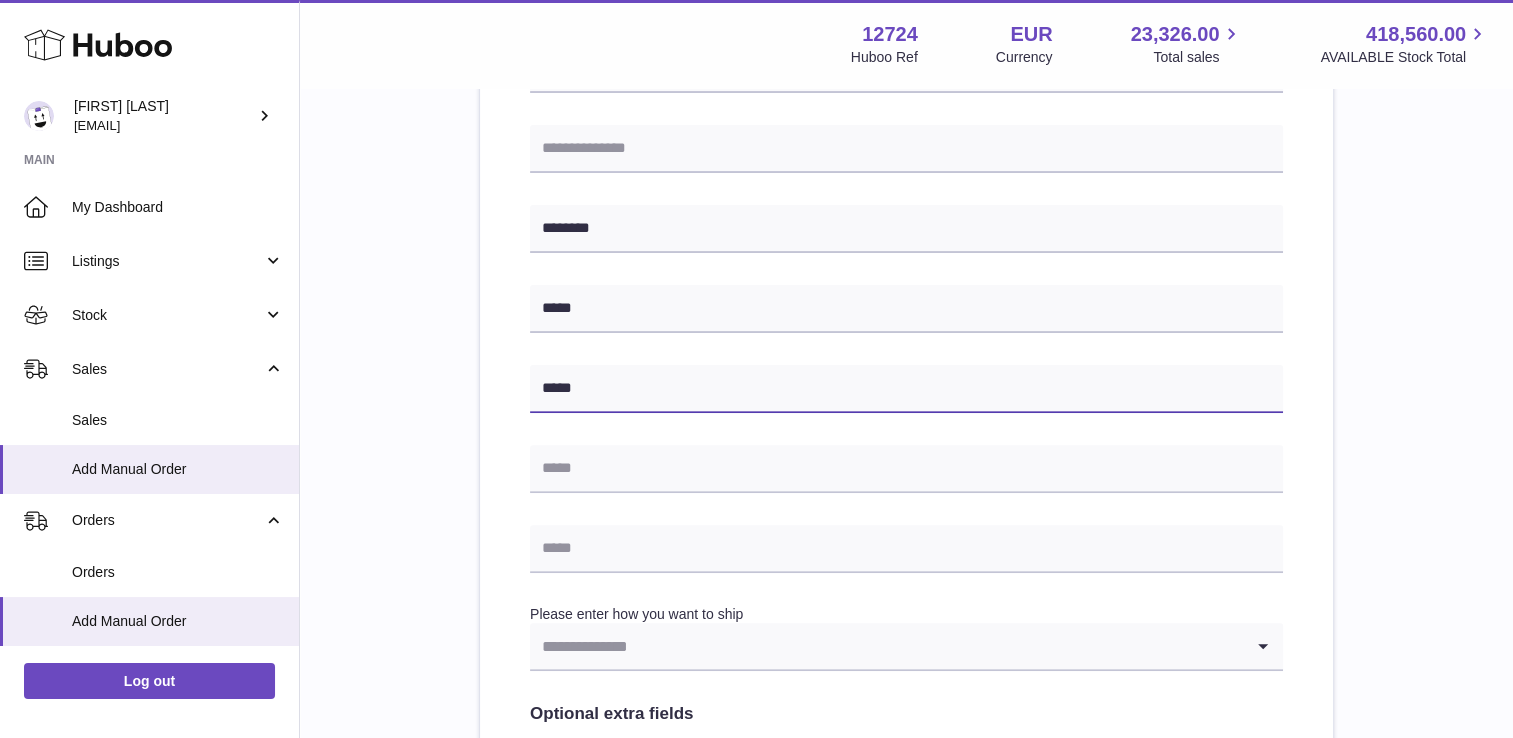 scroll, scrollTop: 589, scrollLeft: 0, axis: vertical 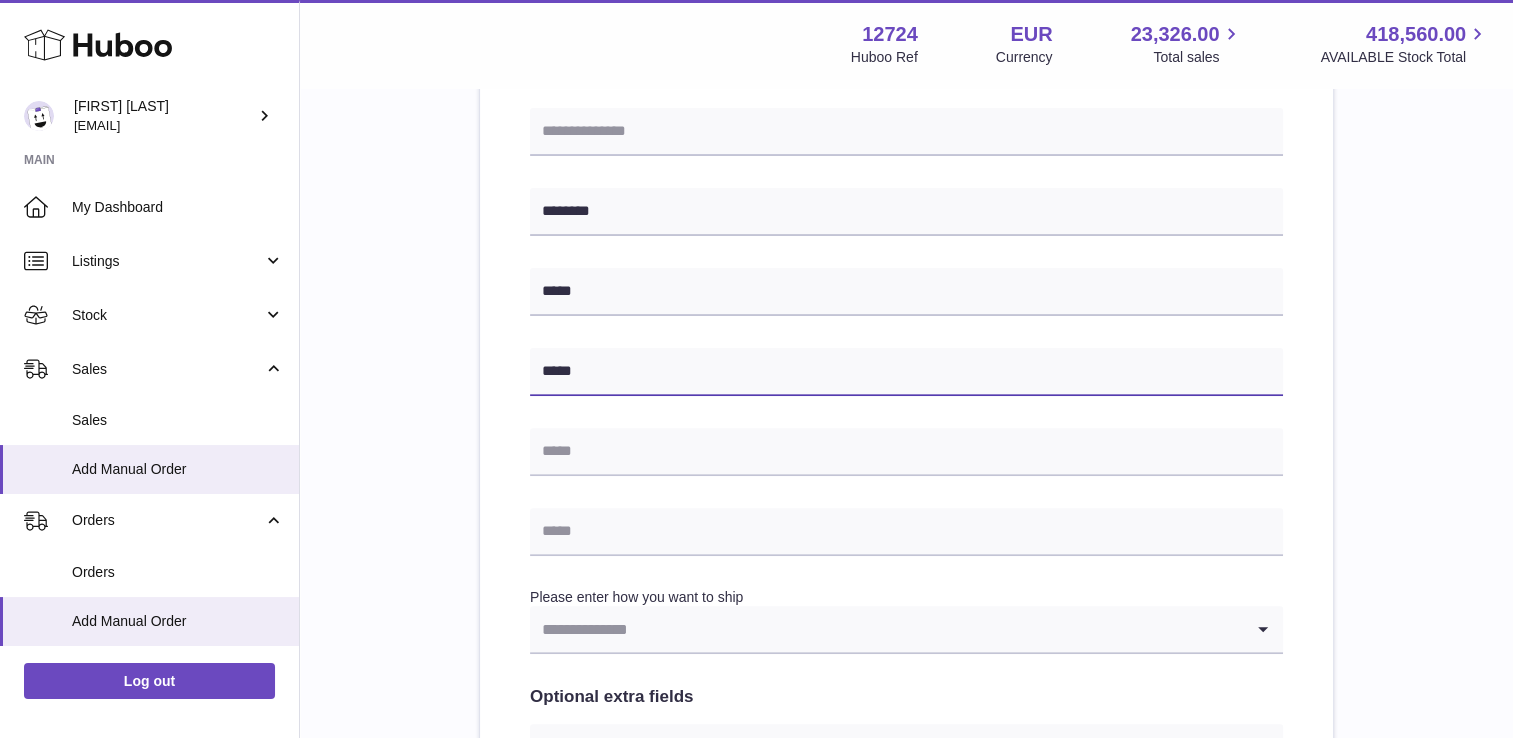 type on "*****" 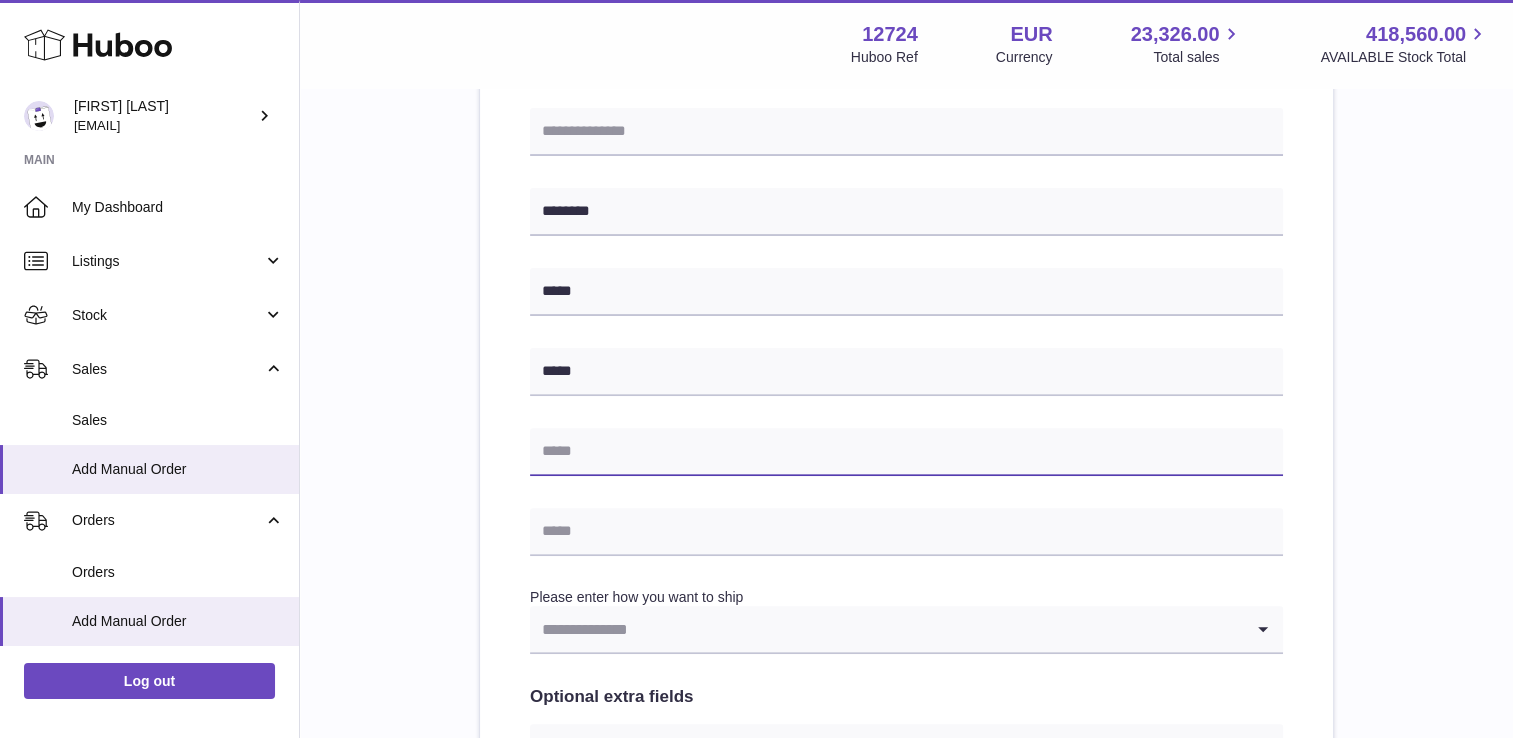 click at bounding box center [906, 452] 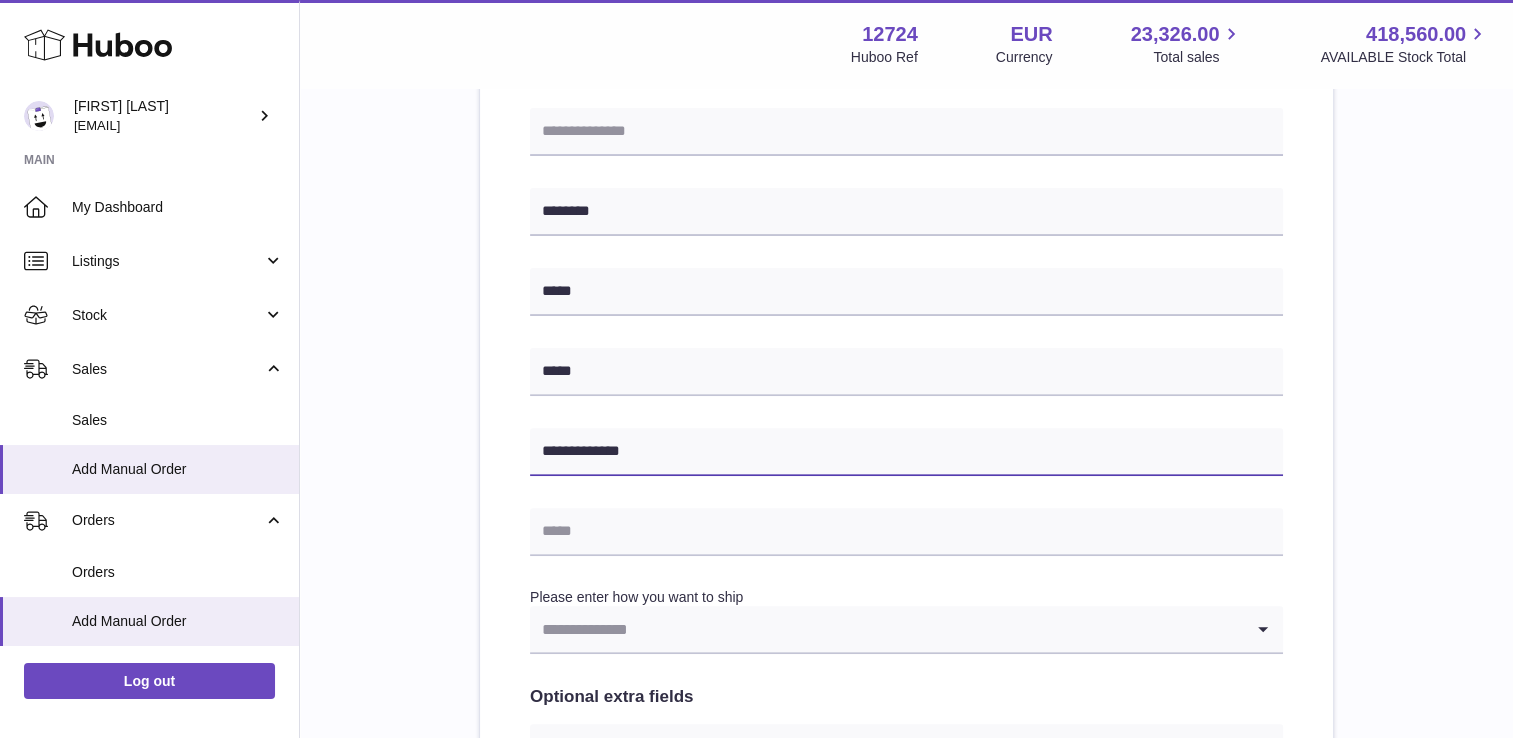 type on "**********" 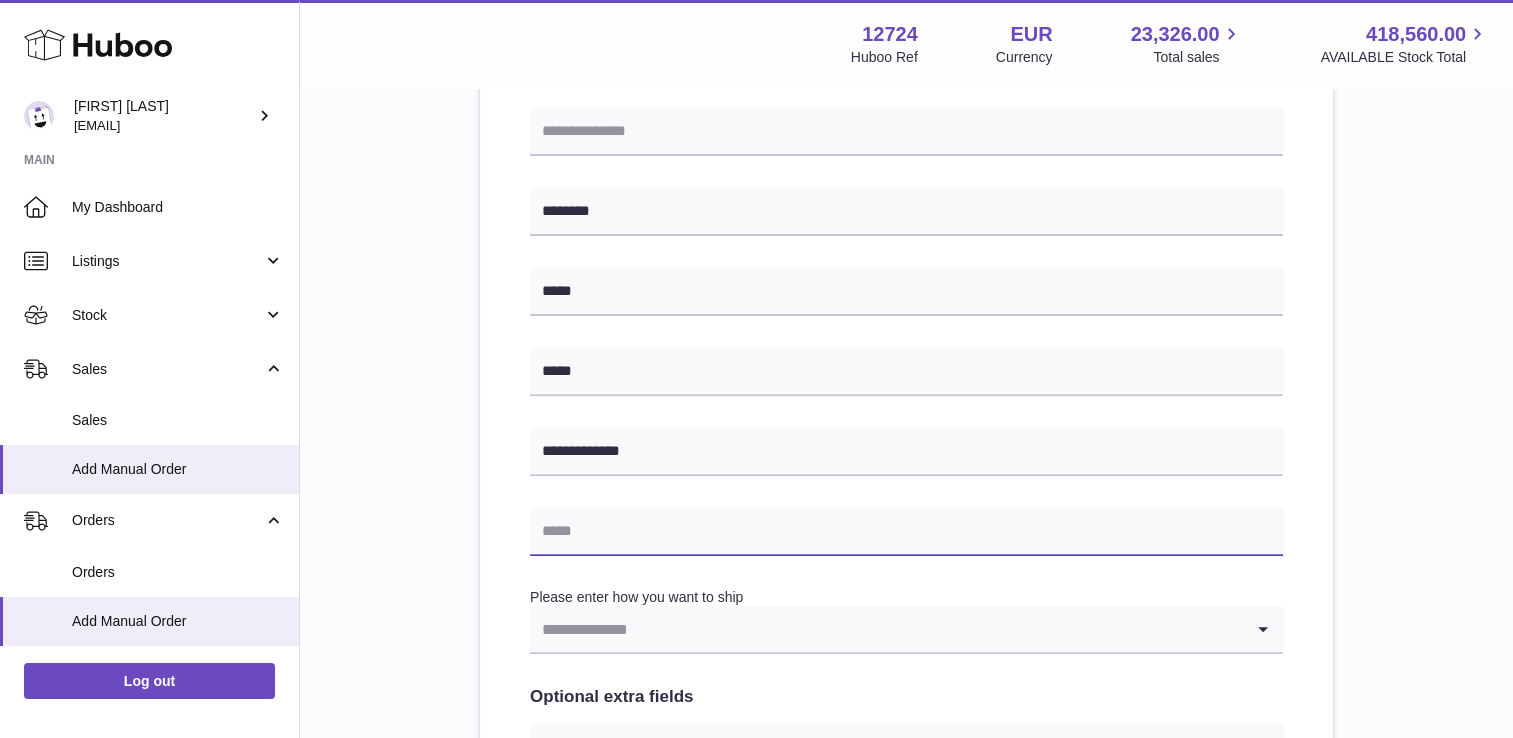 click at bounding box center (906, 532) 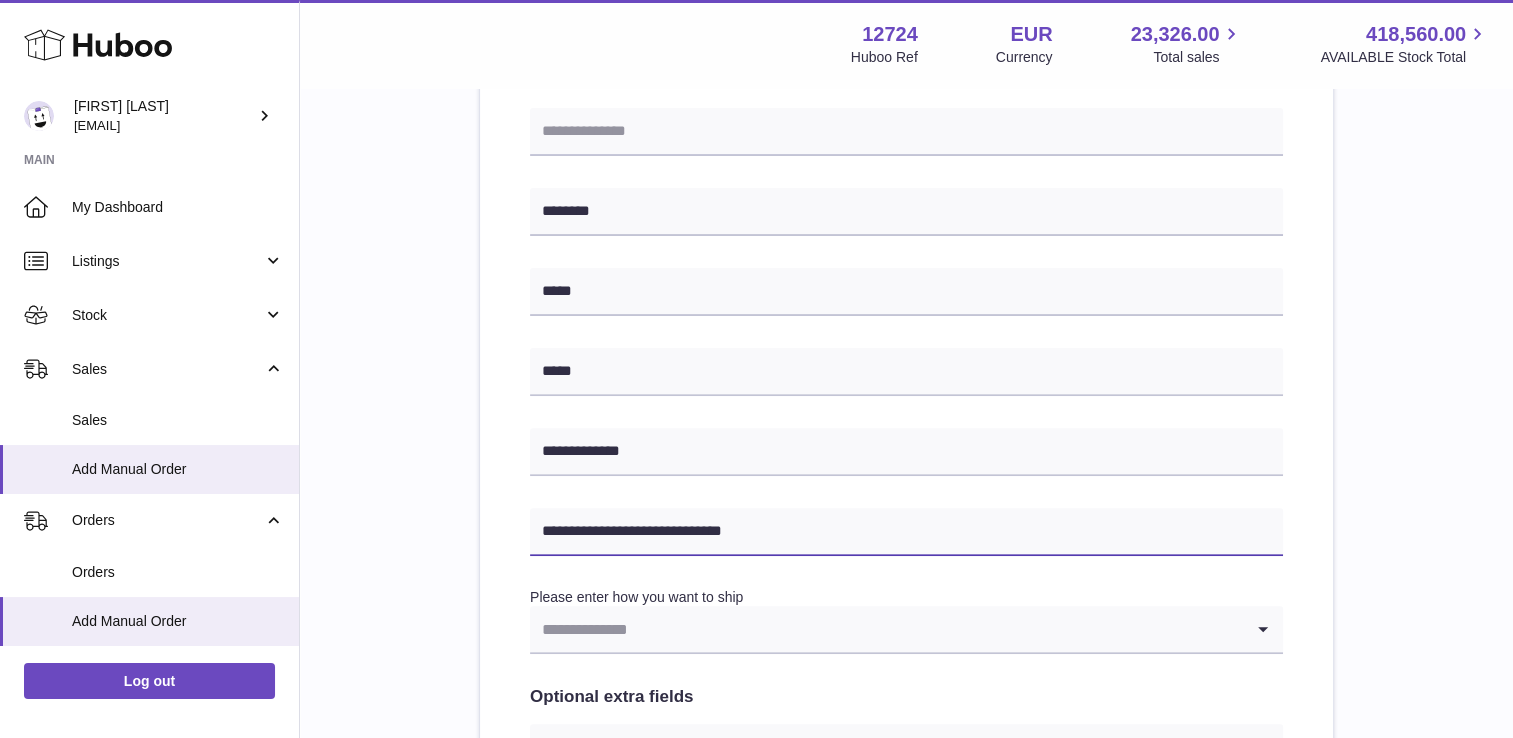 type on "**********" 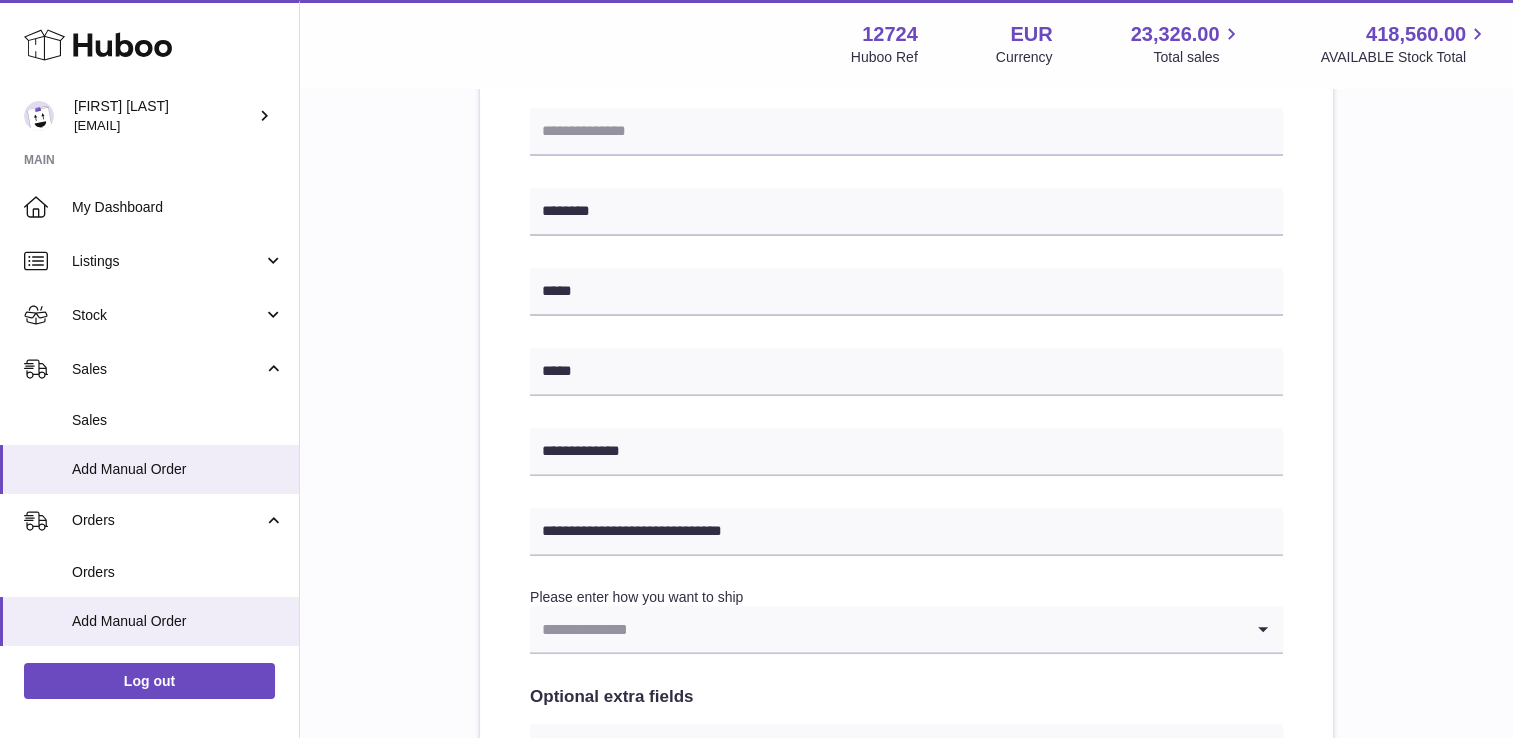 click 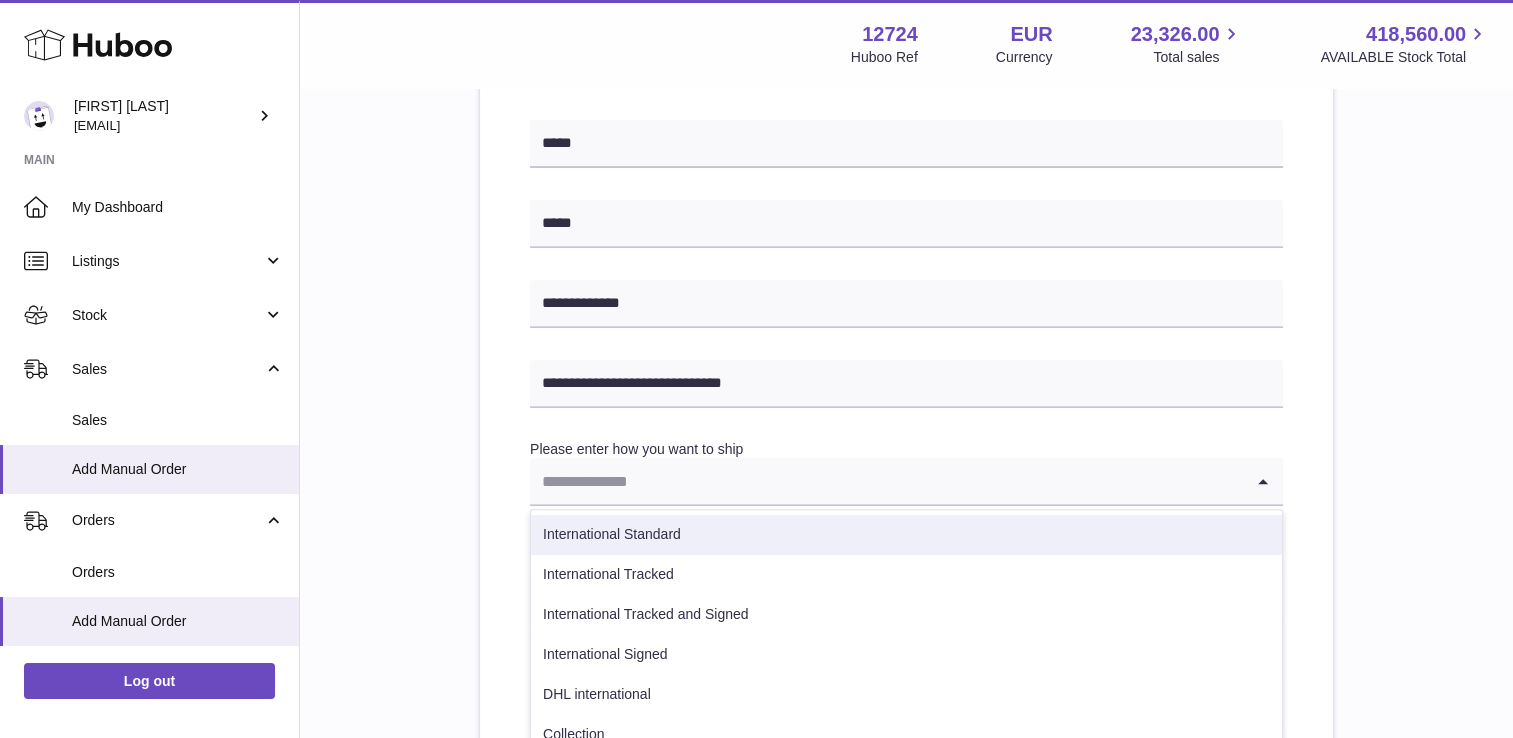 scroll, scrollTop: 740, scrollLeft: 0, axis: vertical 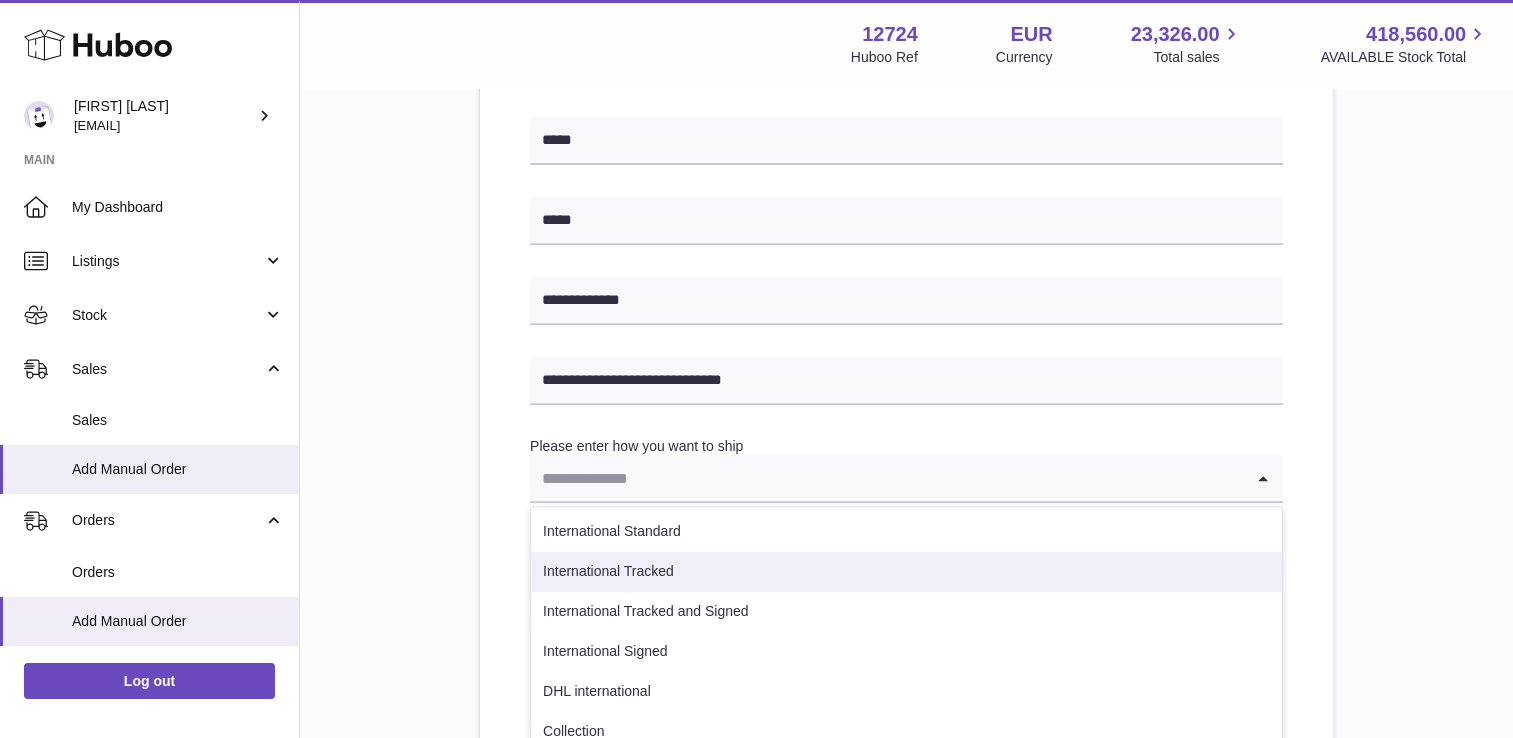 click on "International Tracked" at bounding box center [906, 572] 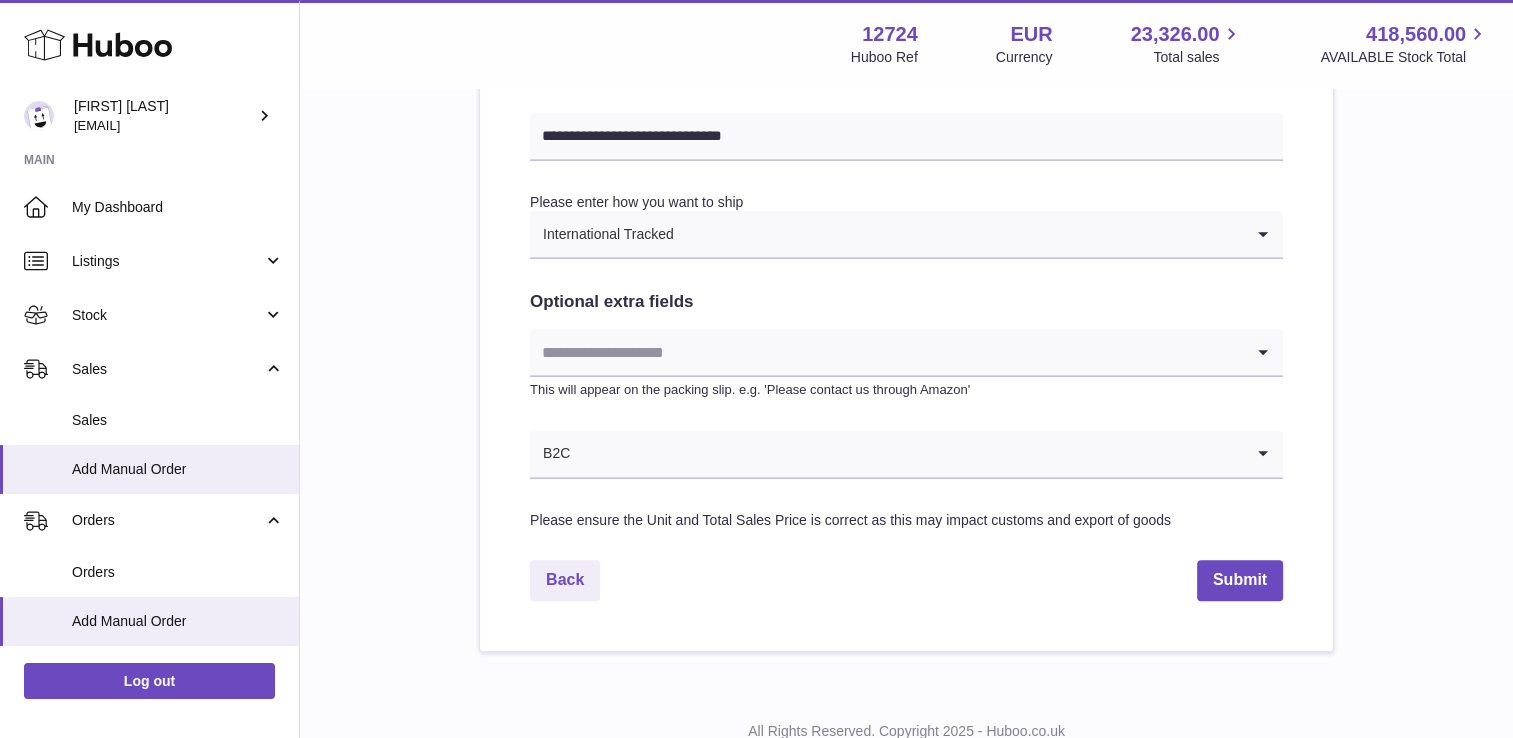 scroll, scrollTop: 988, scrollLeft: 0, axis: vertical 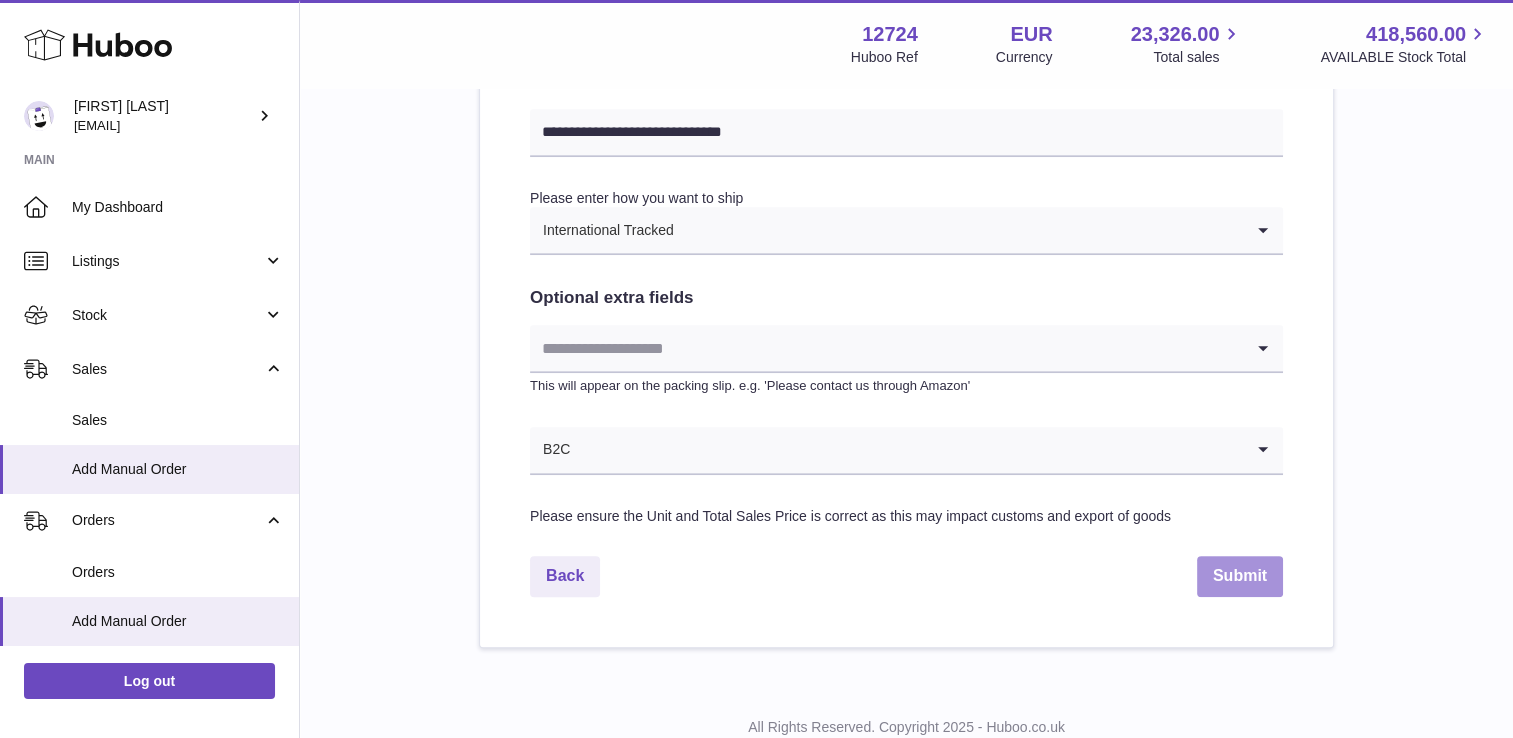 click on "Submit" at bounding box center (1240, 576) 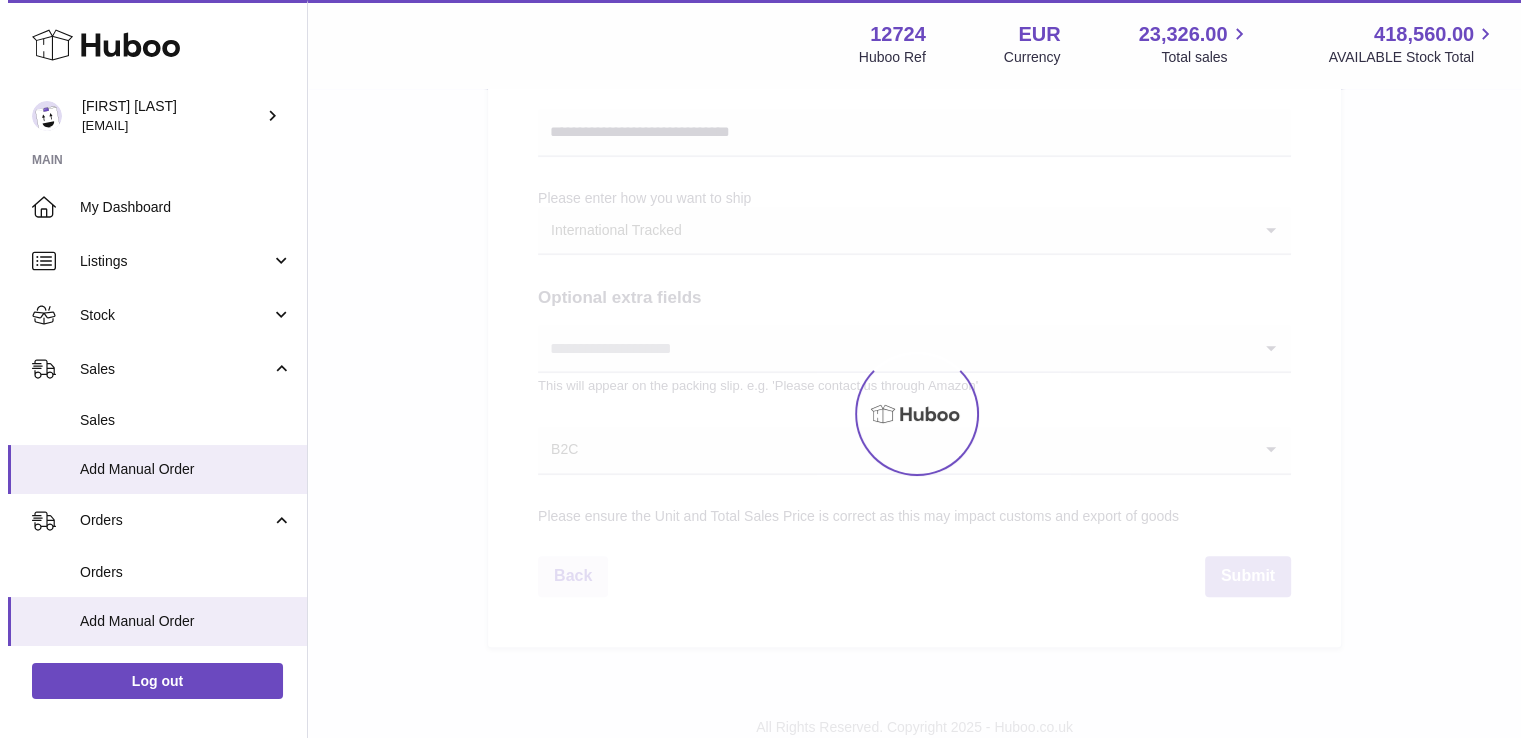 scroll, scrollTop: 0, scrollLeft: 0, axis: both 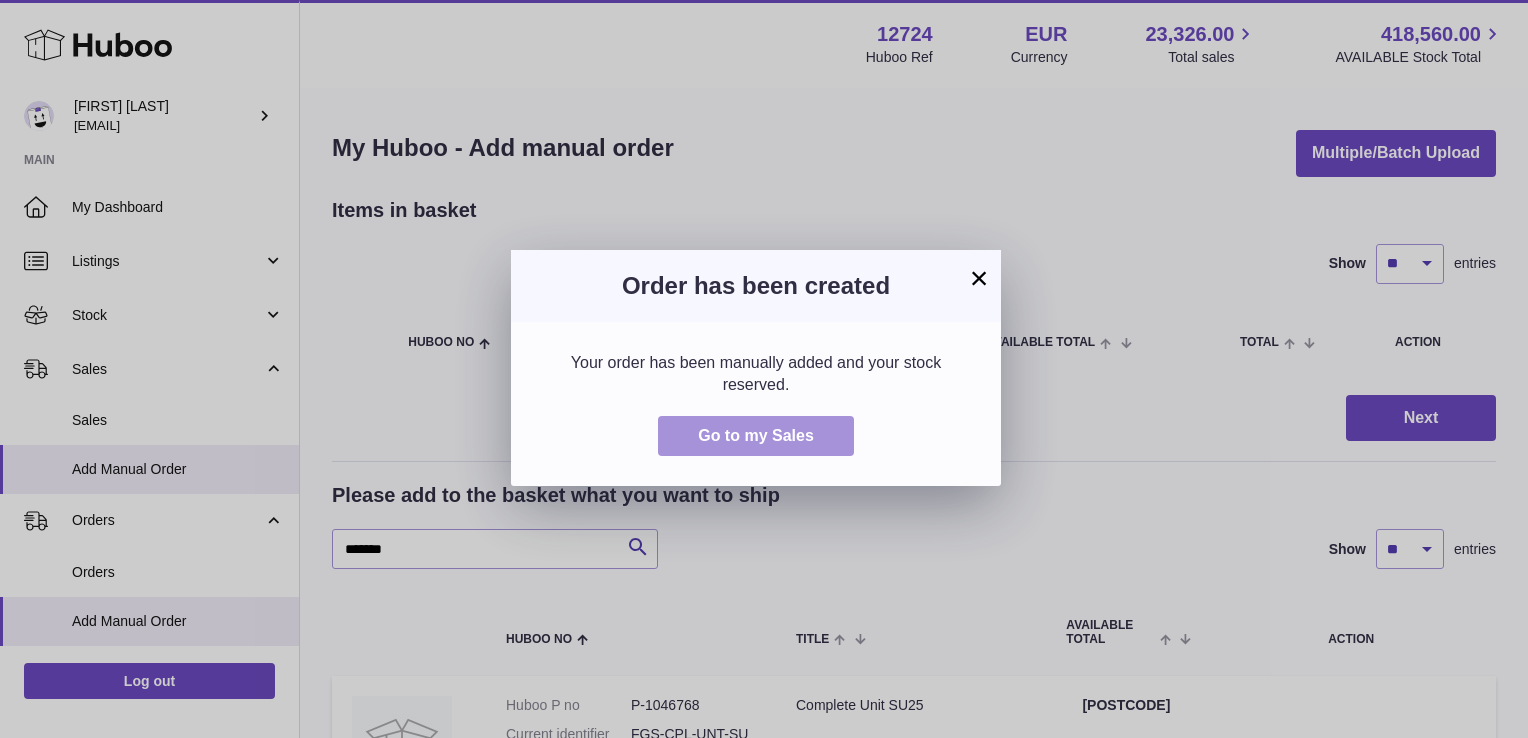 click on "Go to my Sales" at bounding box center (756, 435) 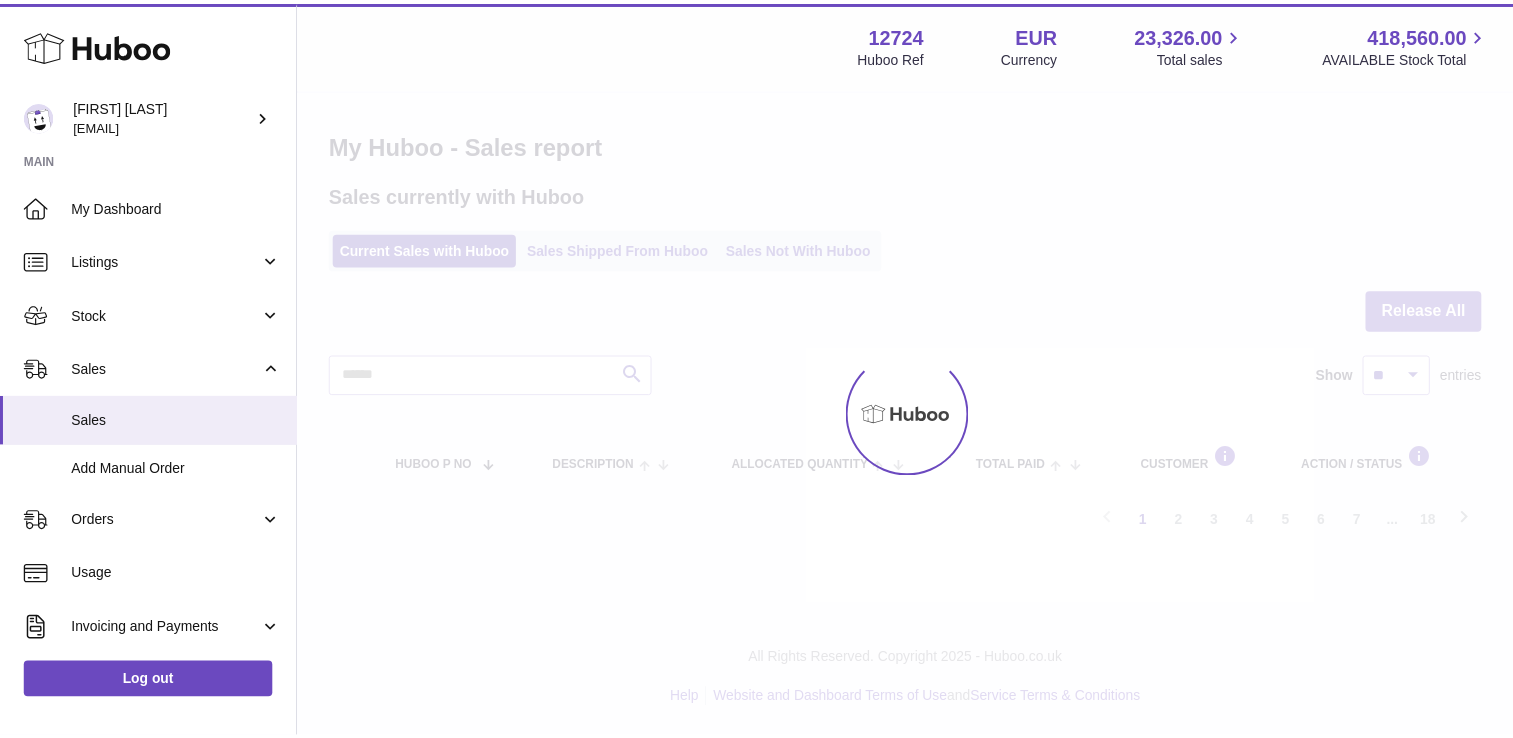 scroll, scrollTop: 0, scrollLeft: 0, axis: both 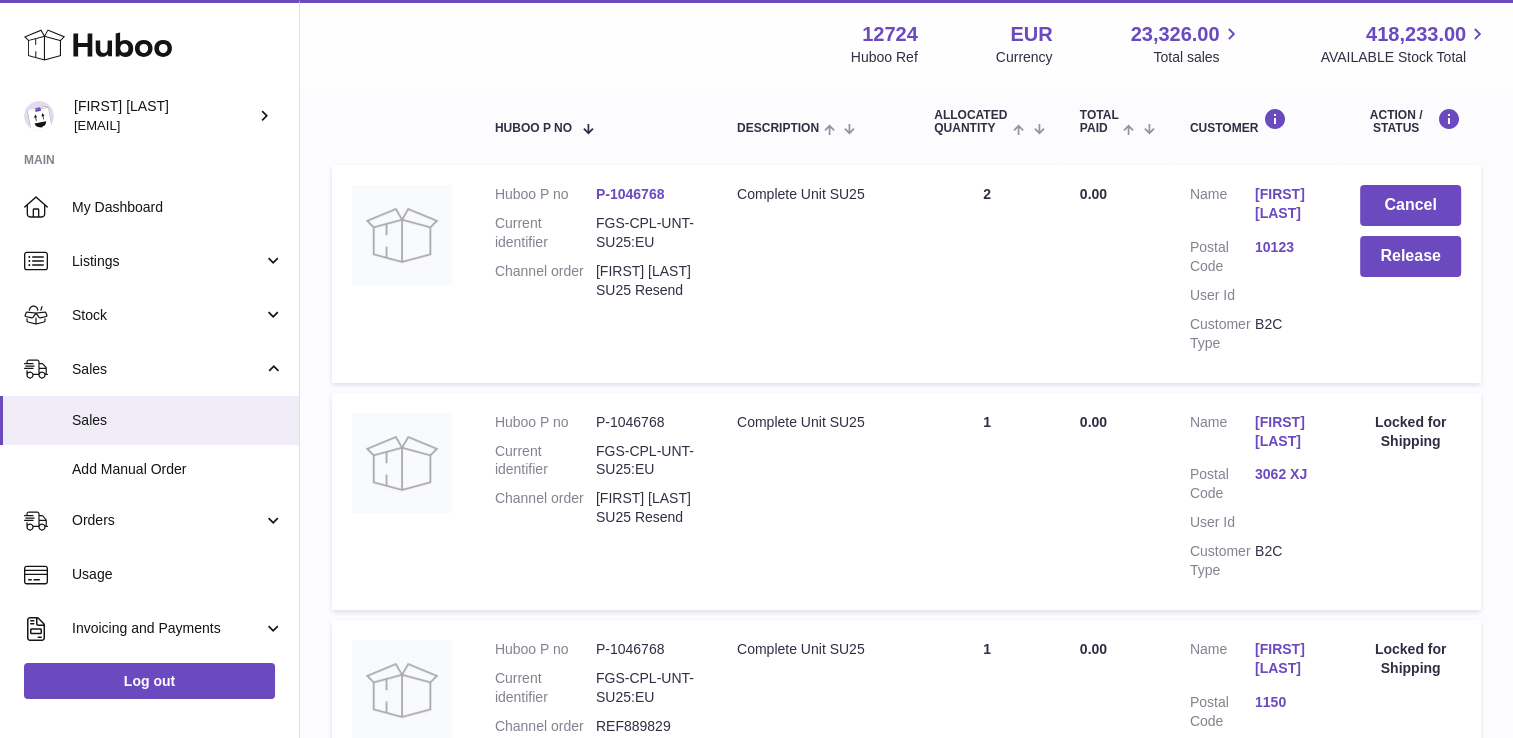click on "P-1046768" at bounding box center (630, 194) 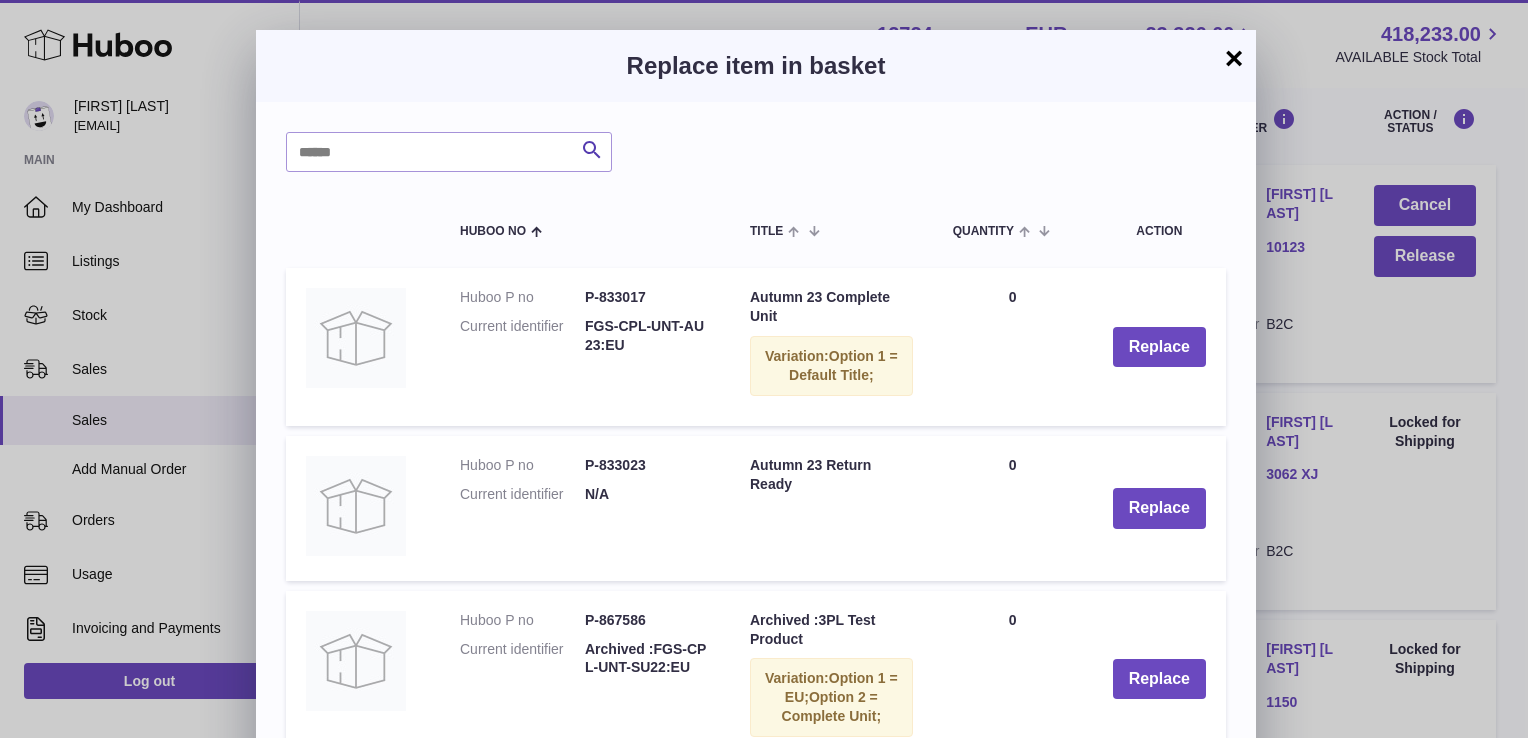 click on "×" at bounding box center [1234, 58] 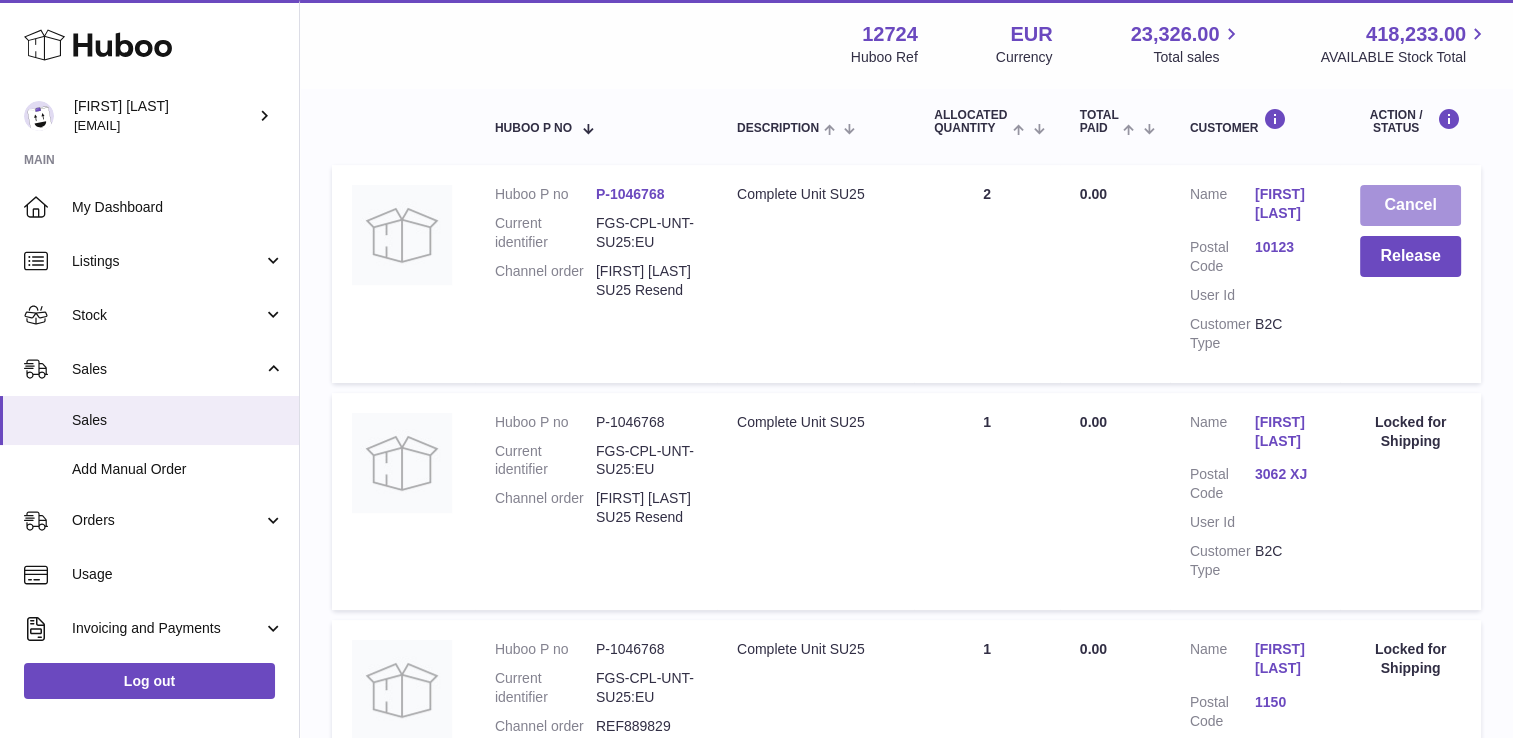 click on "Cancel" at bounding box center (1410, 205) 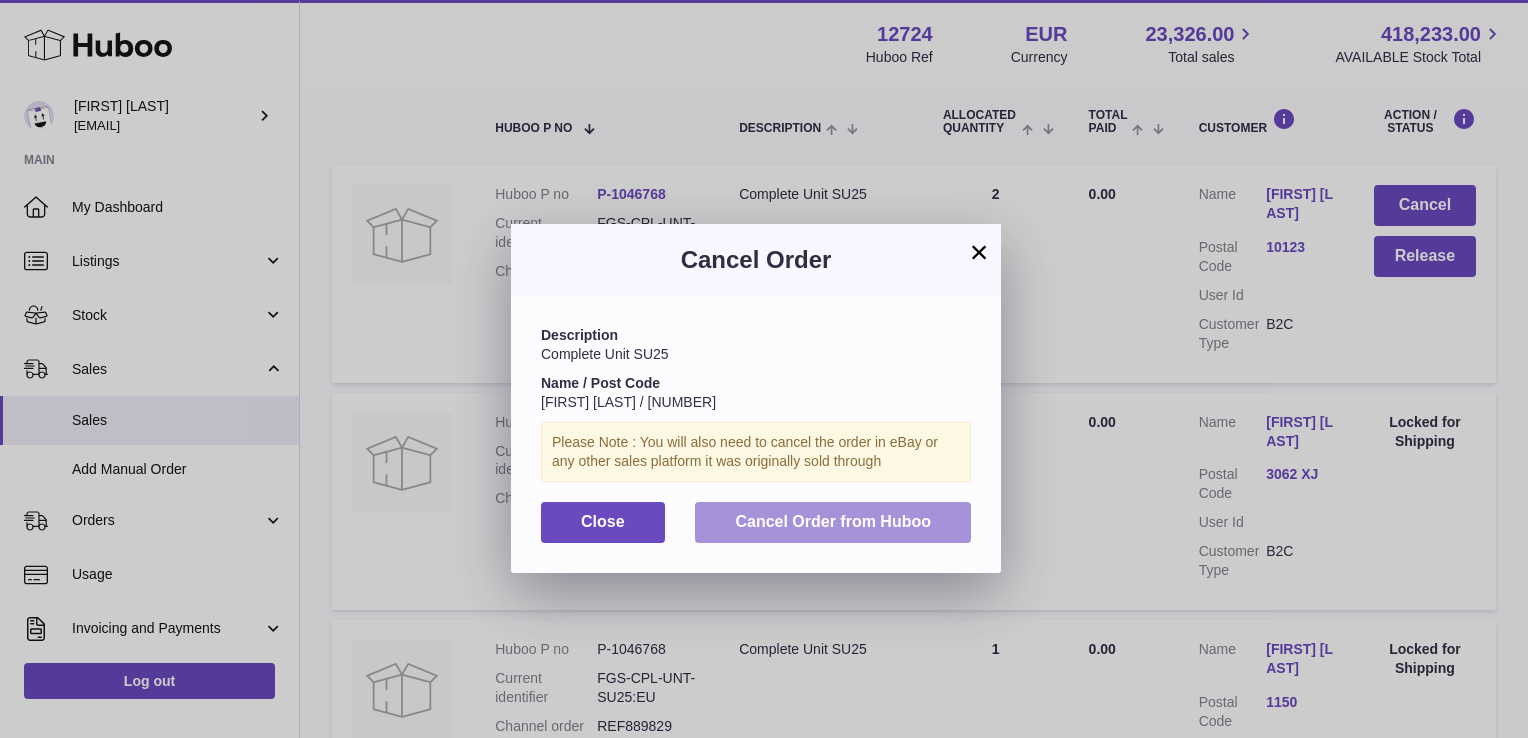 click on "Cancel Order from Huboo" at bounding box center [833, 521] 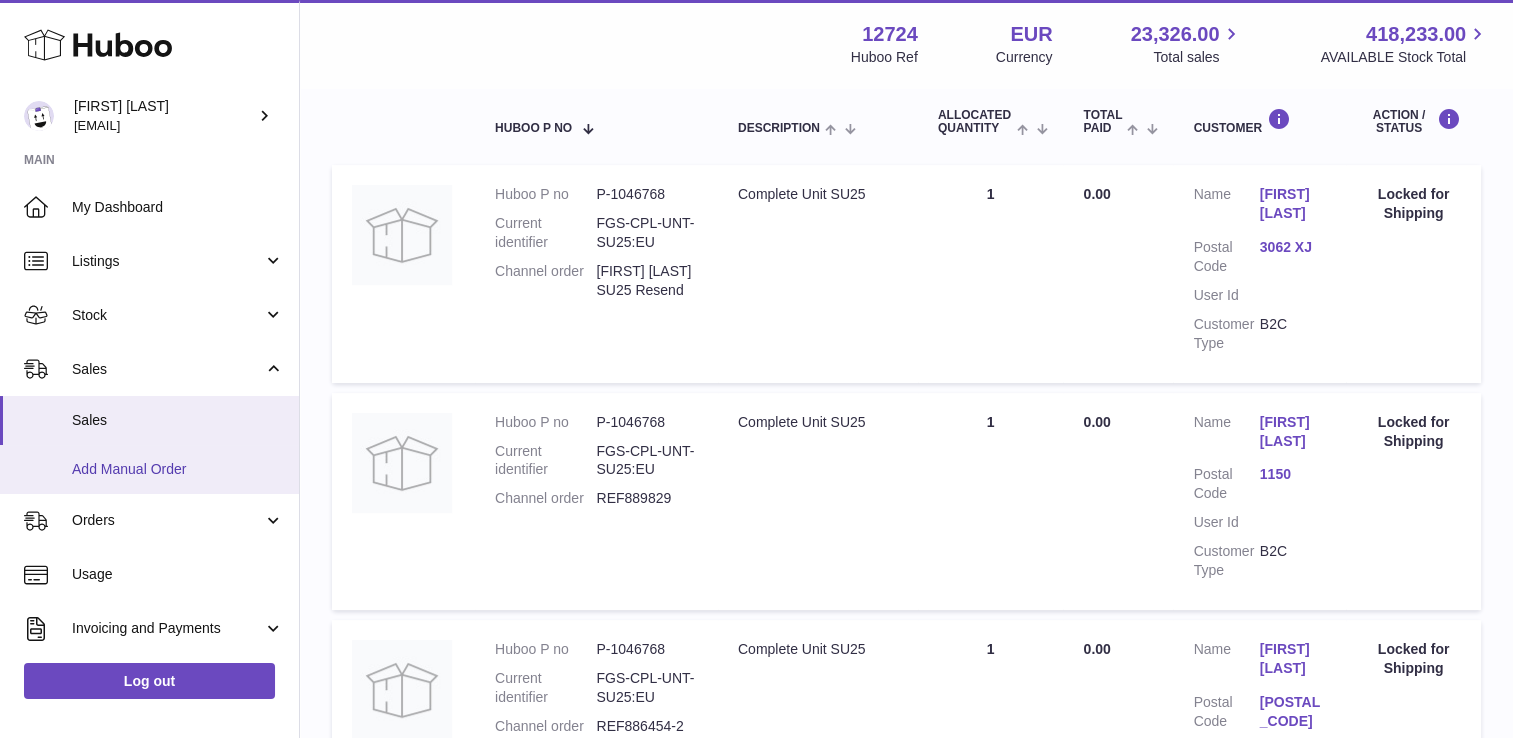 click on "Add Manual Order" at bounding box center (178, 469) 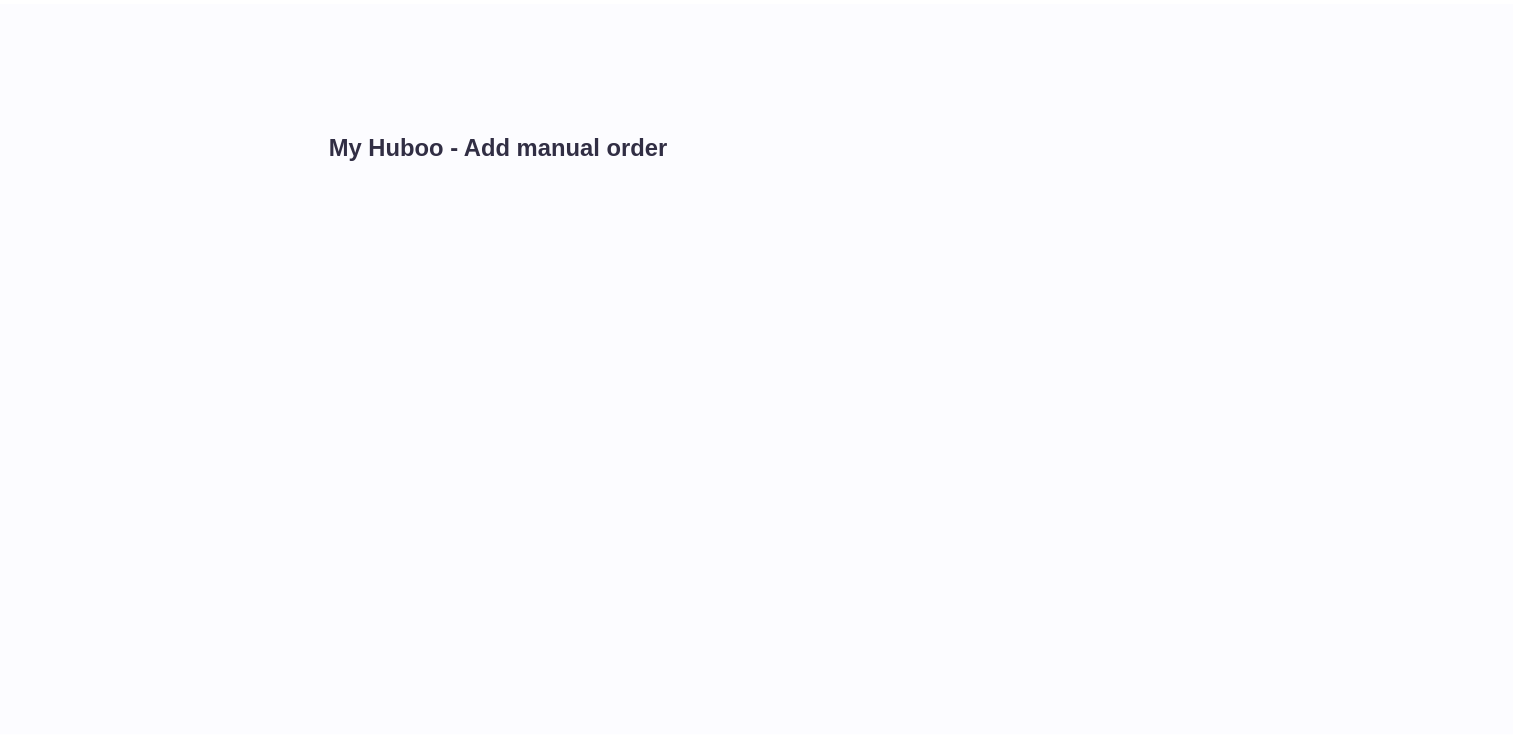 scroll, scrollTop: 0, scrollLeft: 0, axis: both 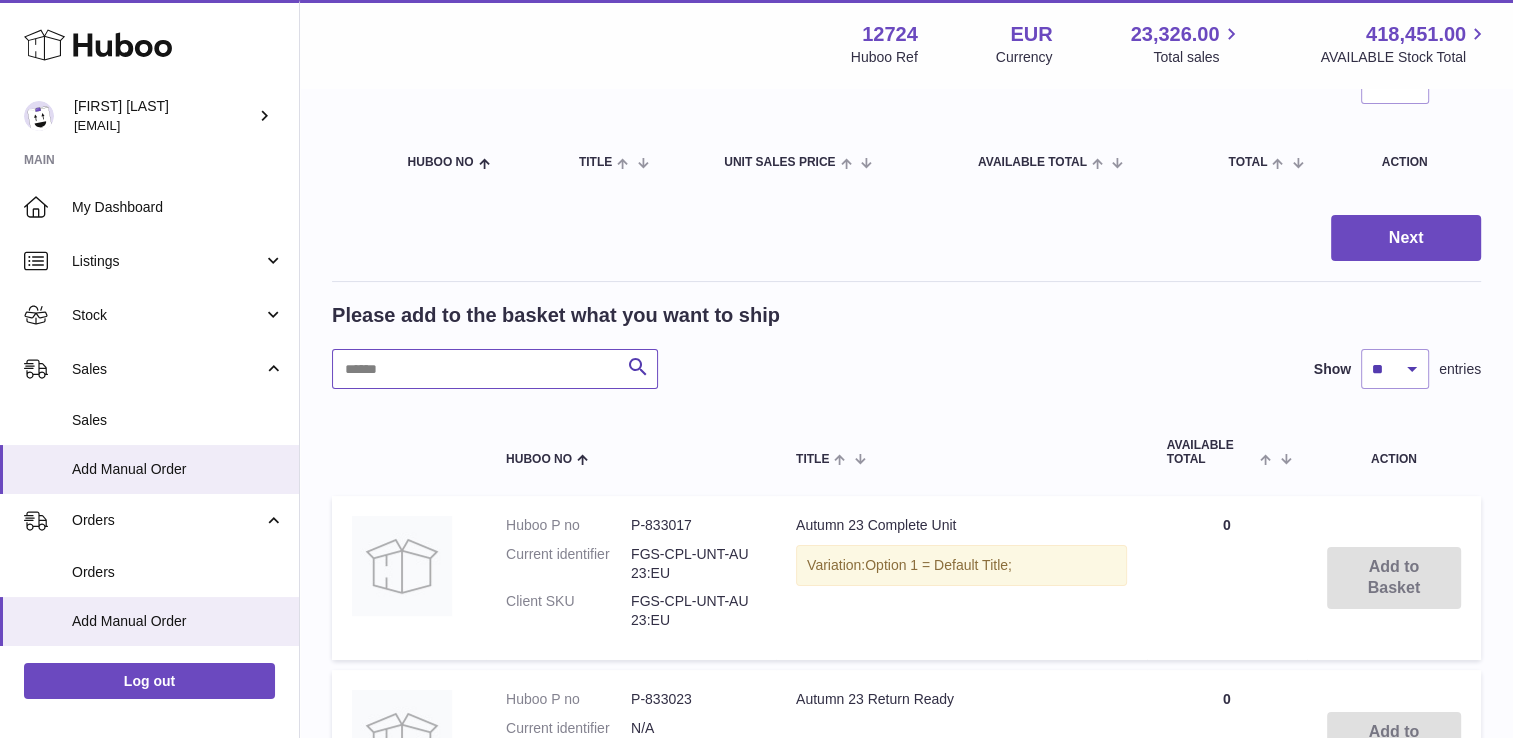 click at bounding box center [495, 369] 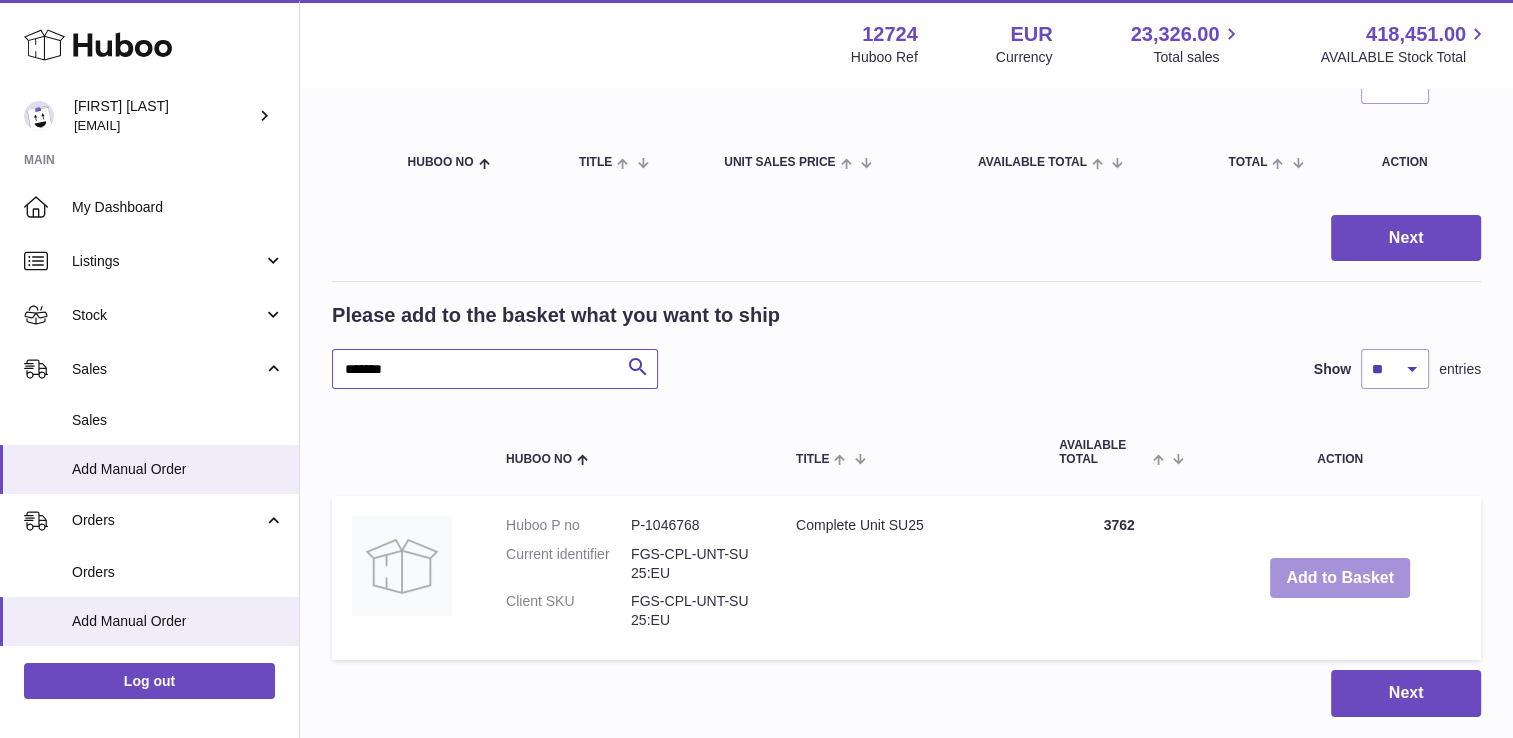 type on "*******" 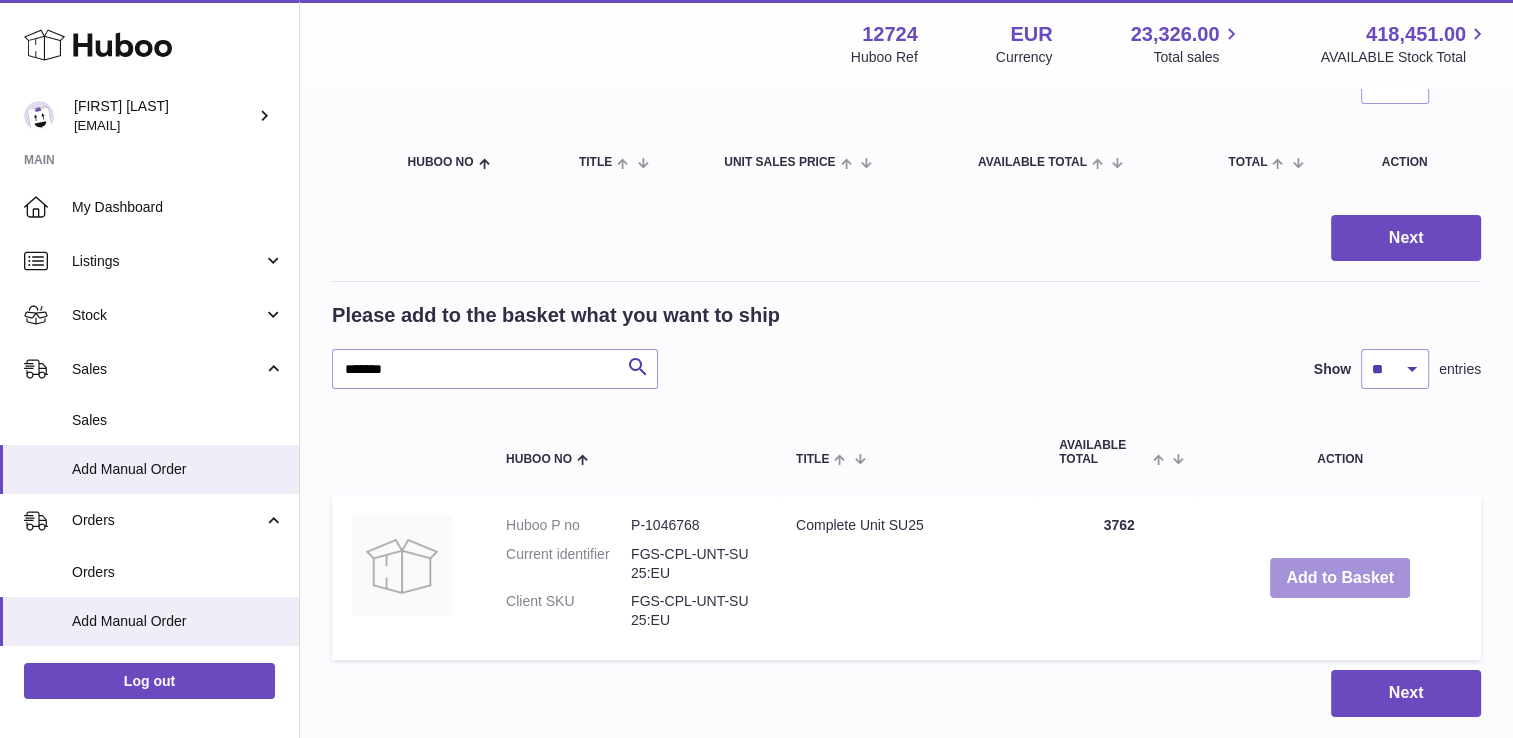 click on "Add to Basket" at bounding box center (1340, 578) 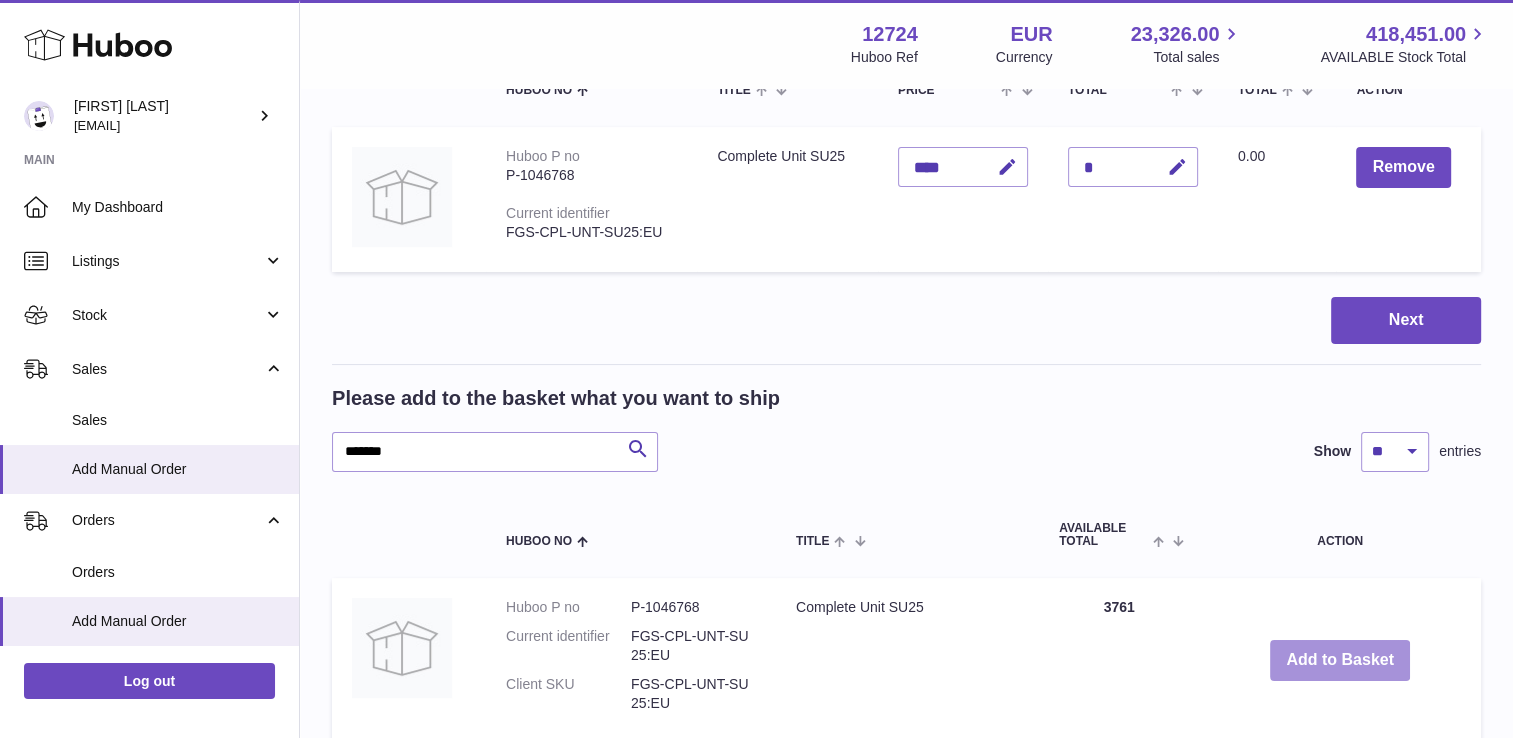 scroll, scrollTop: 264, scrollLeft: 0, axis: vertical 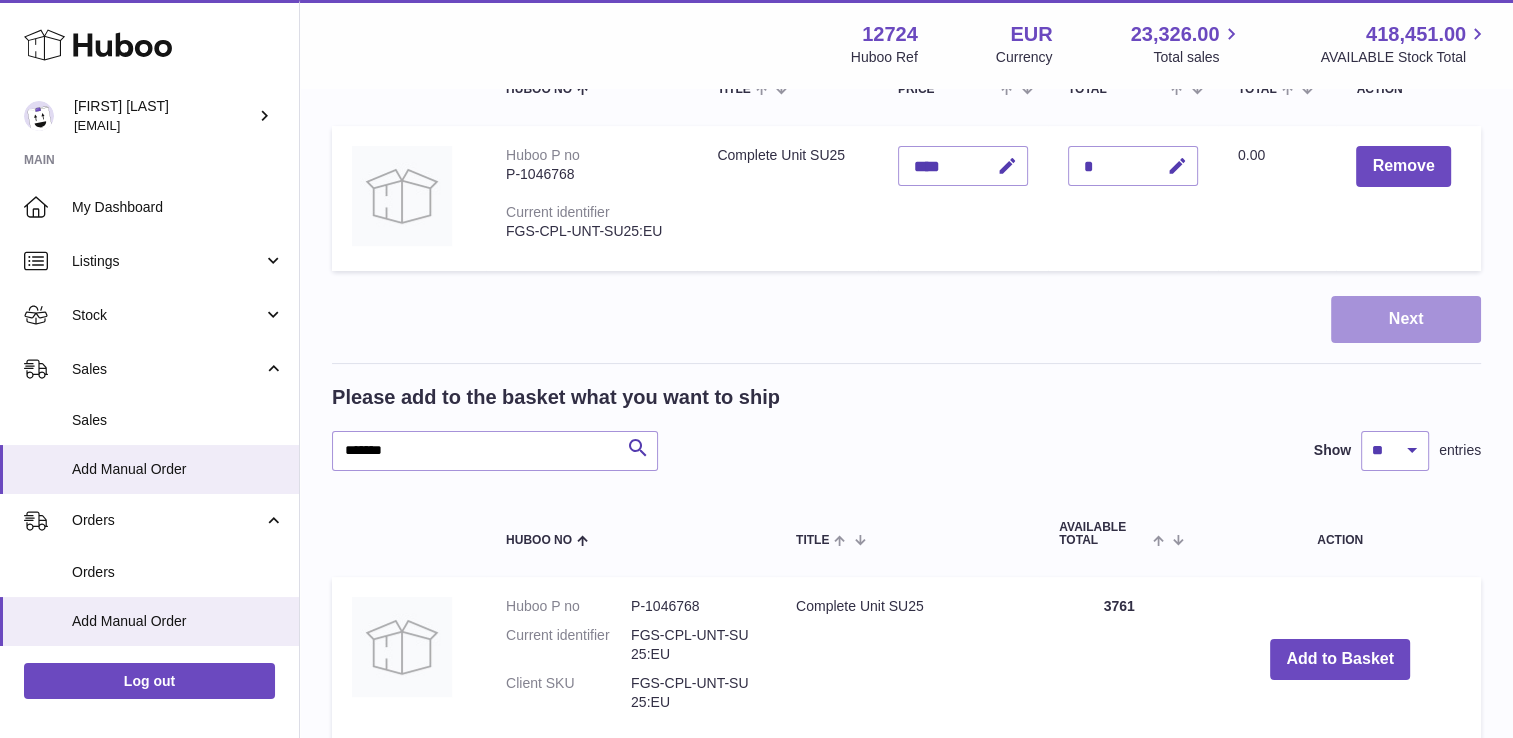 click on "Next" at bounding box center (1406, 319) 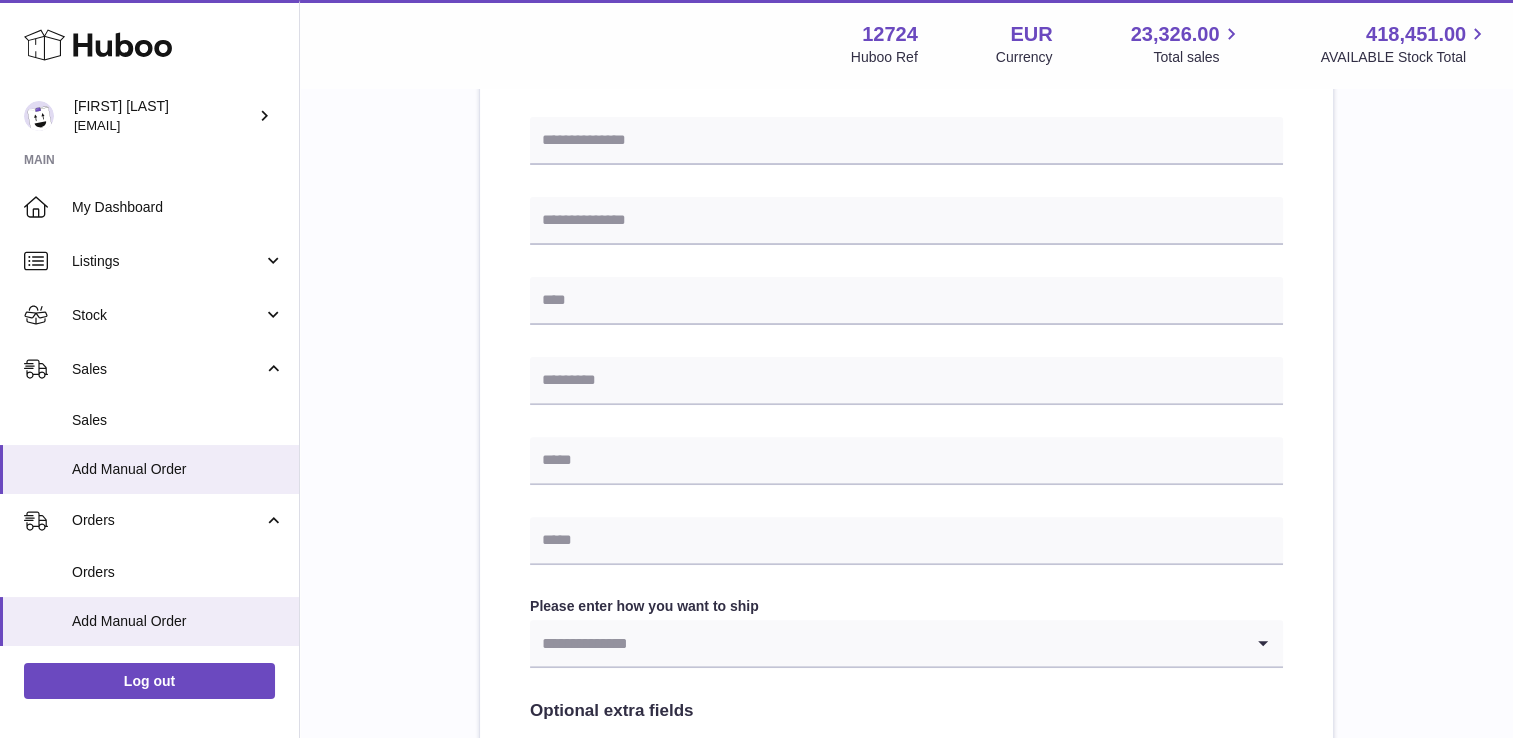 scroll, scrollTop: 594, scrollLeft: 0, axis: vertical 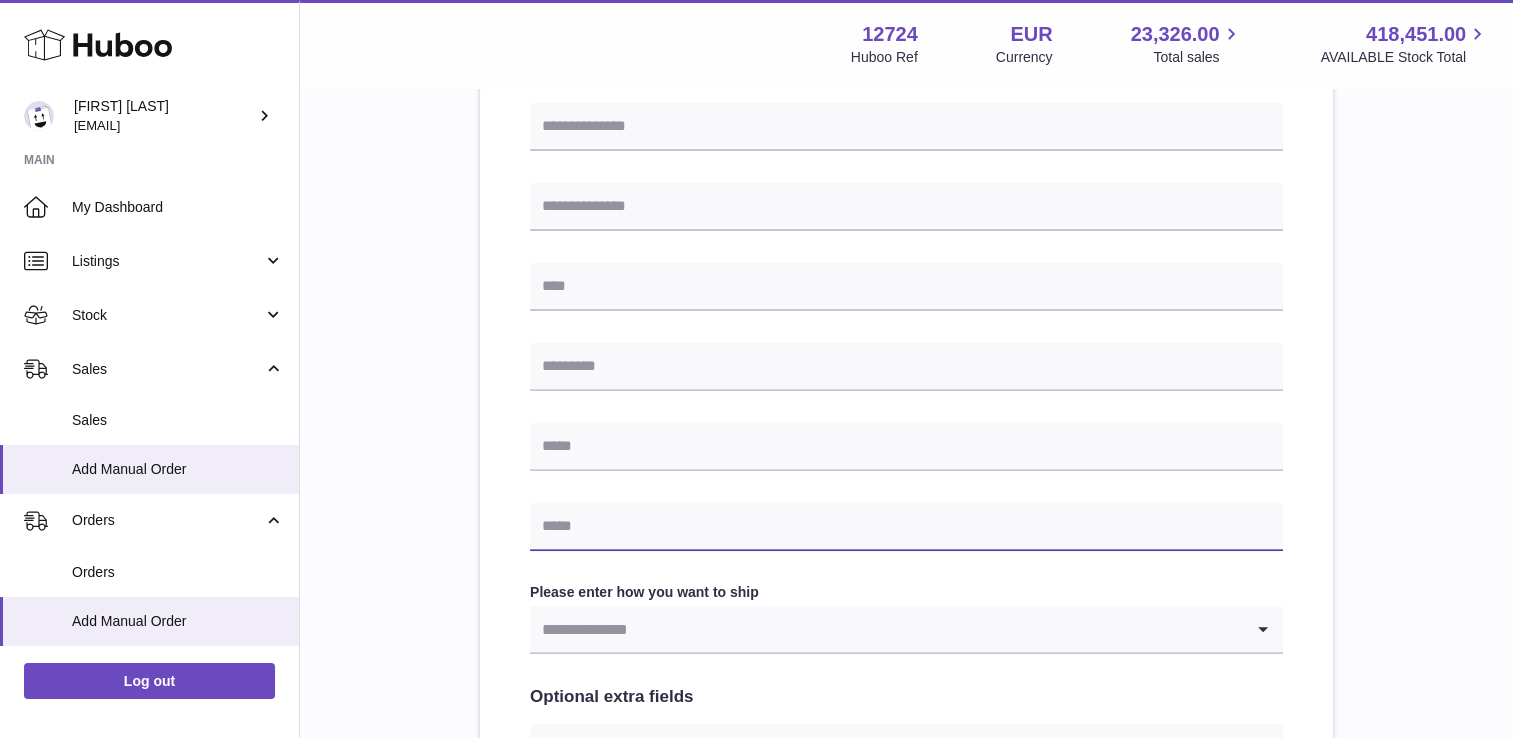 click at bounding box center (906, 527) 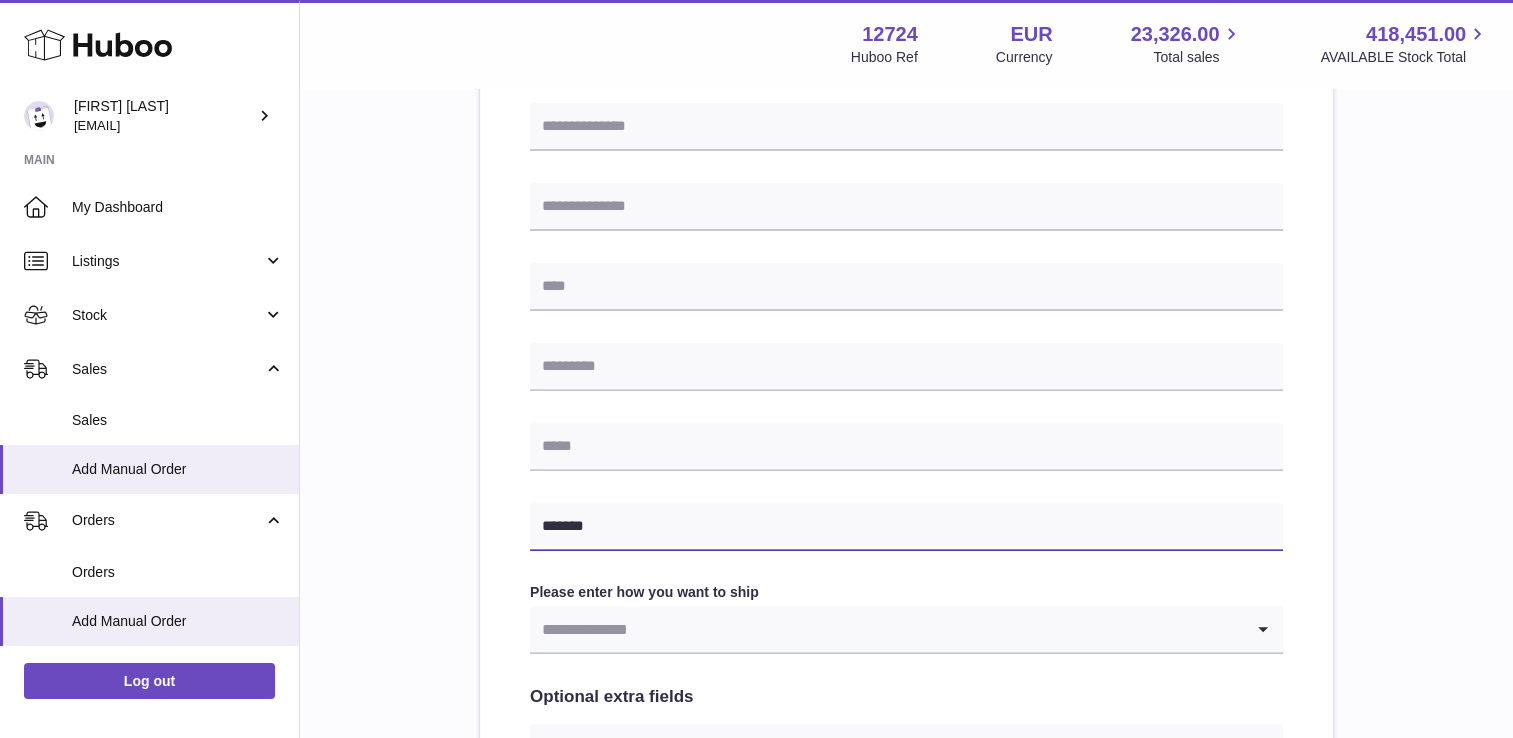drag, startPoint x: 601, startPoint y: 529, endPoint x: 520, endPoint y: 522, distance: 81.3019 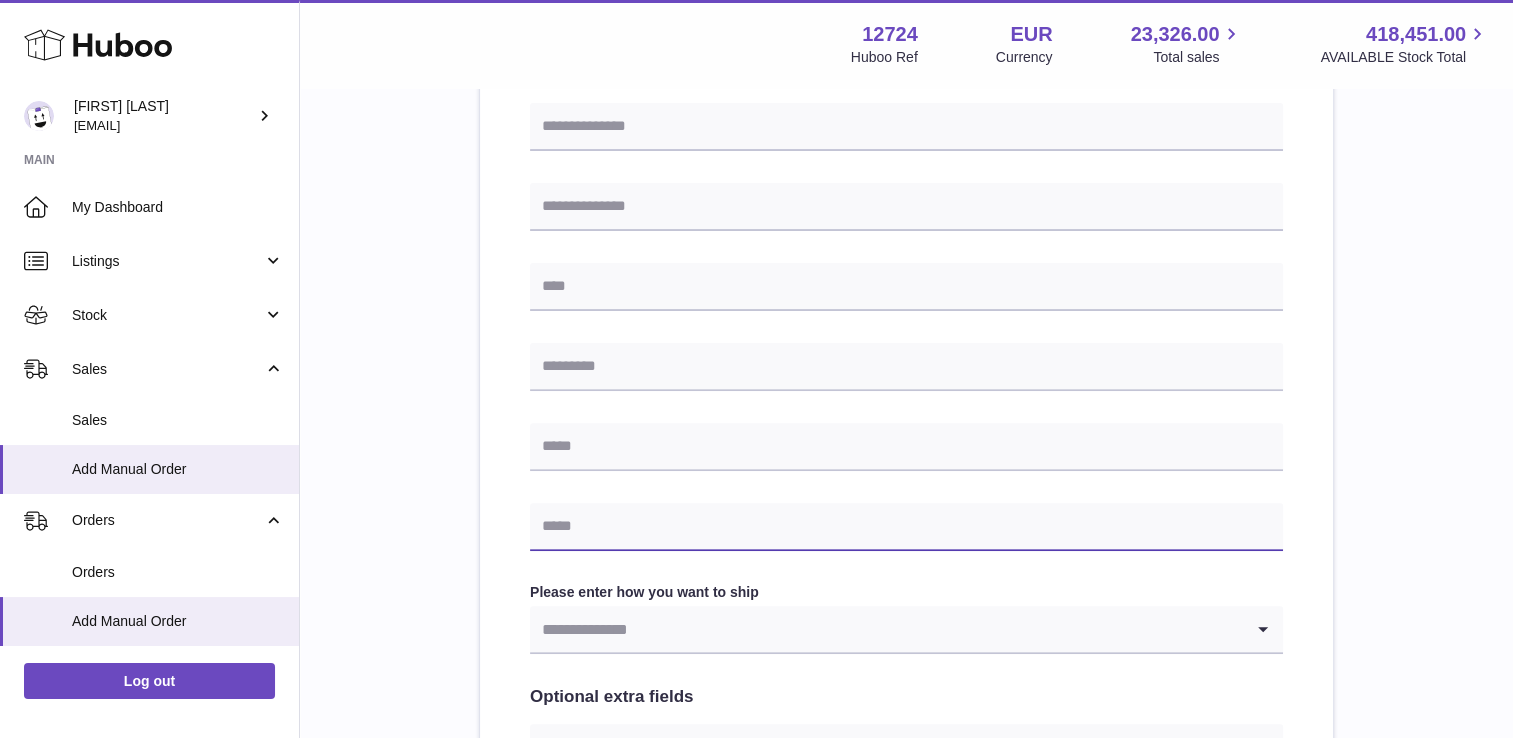 paste on "**********" 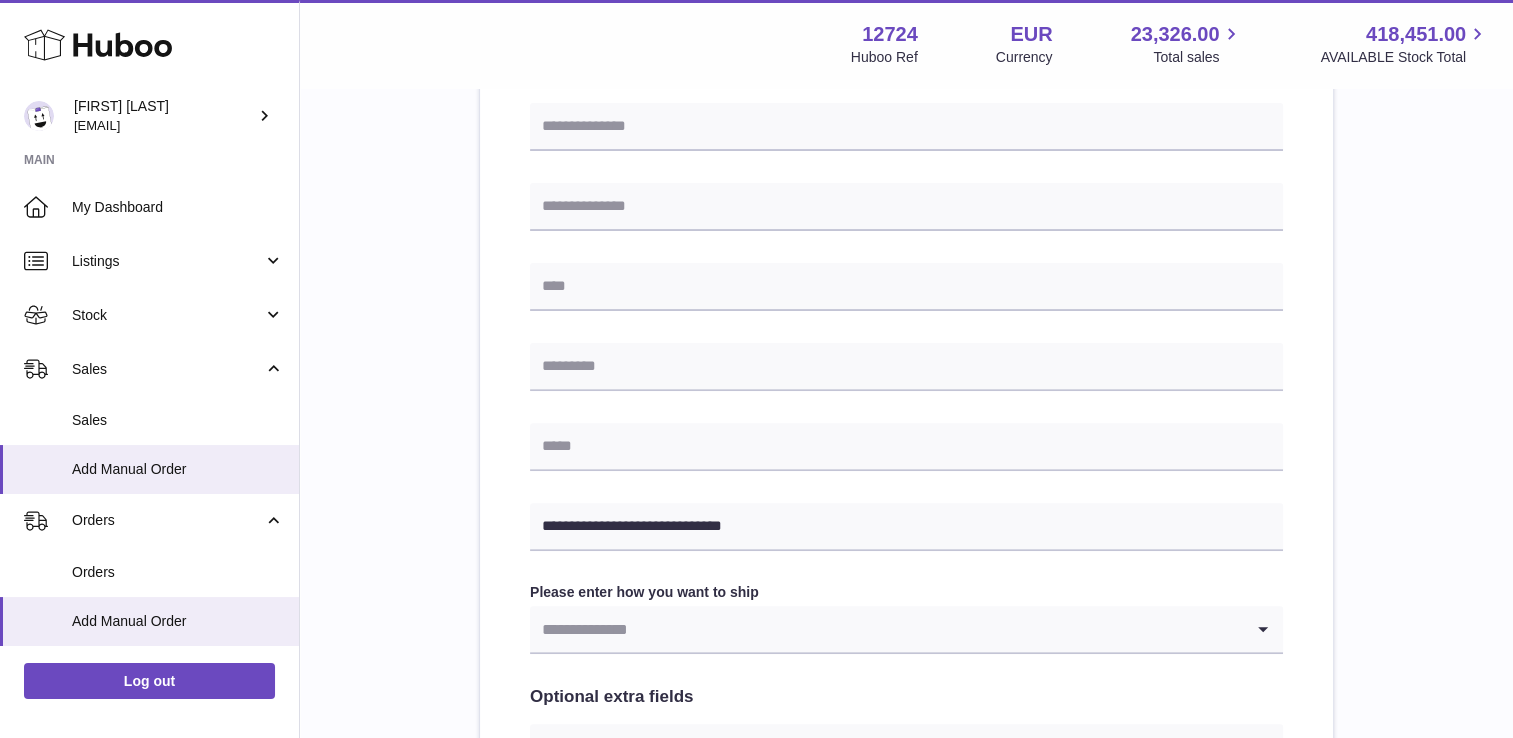 type on "*****" 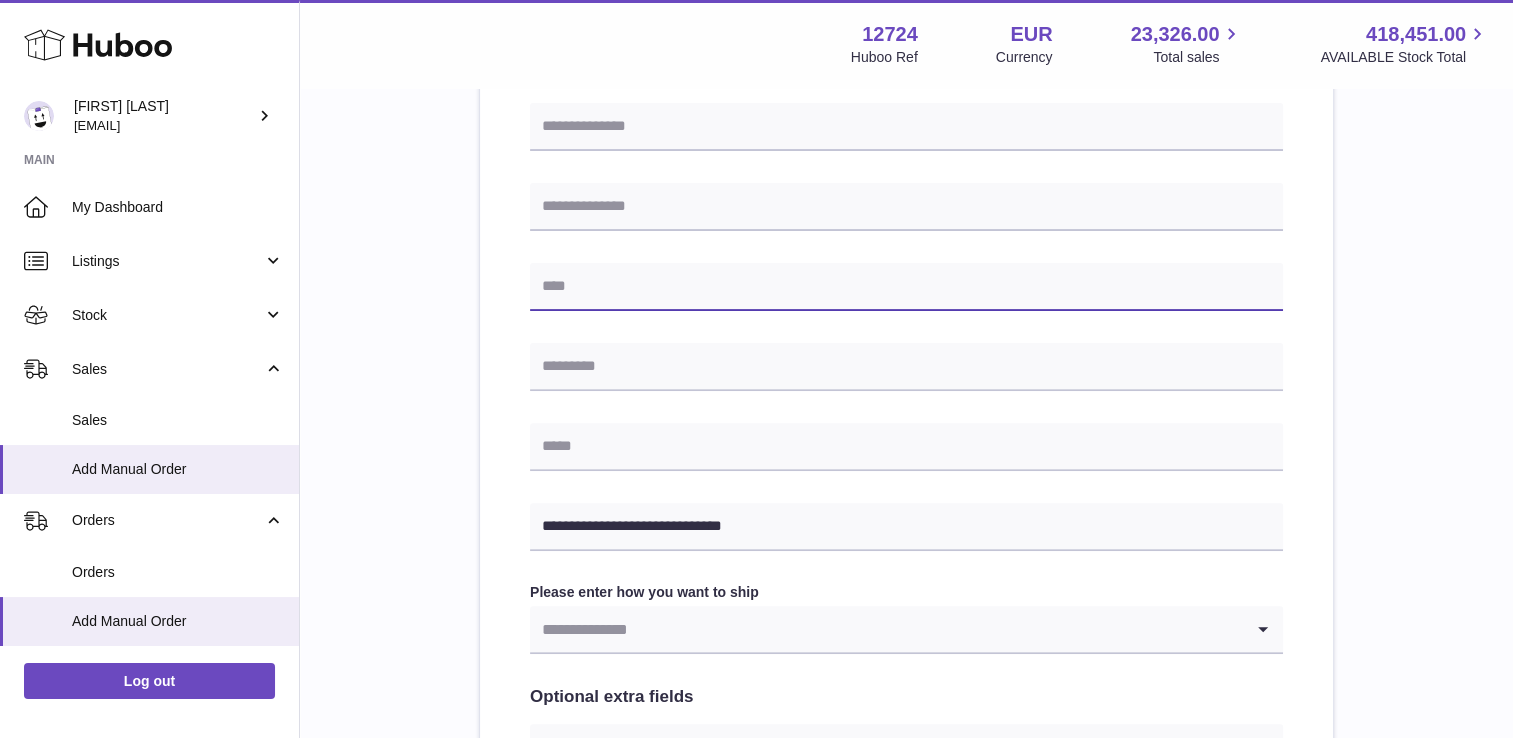 type on "*****" 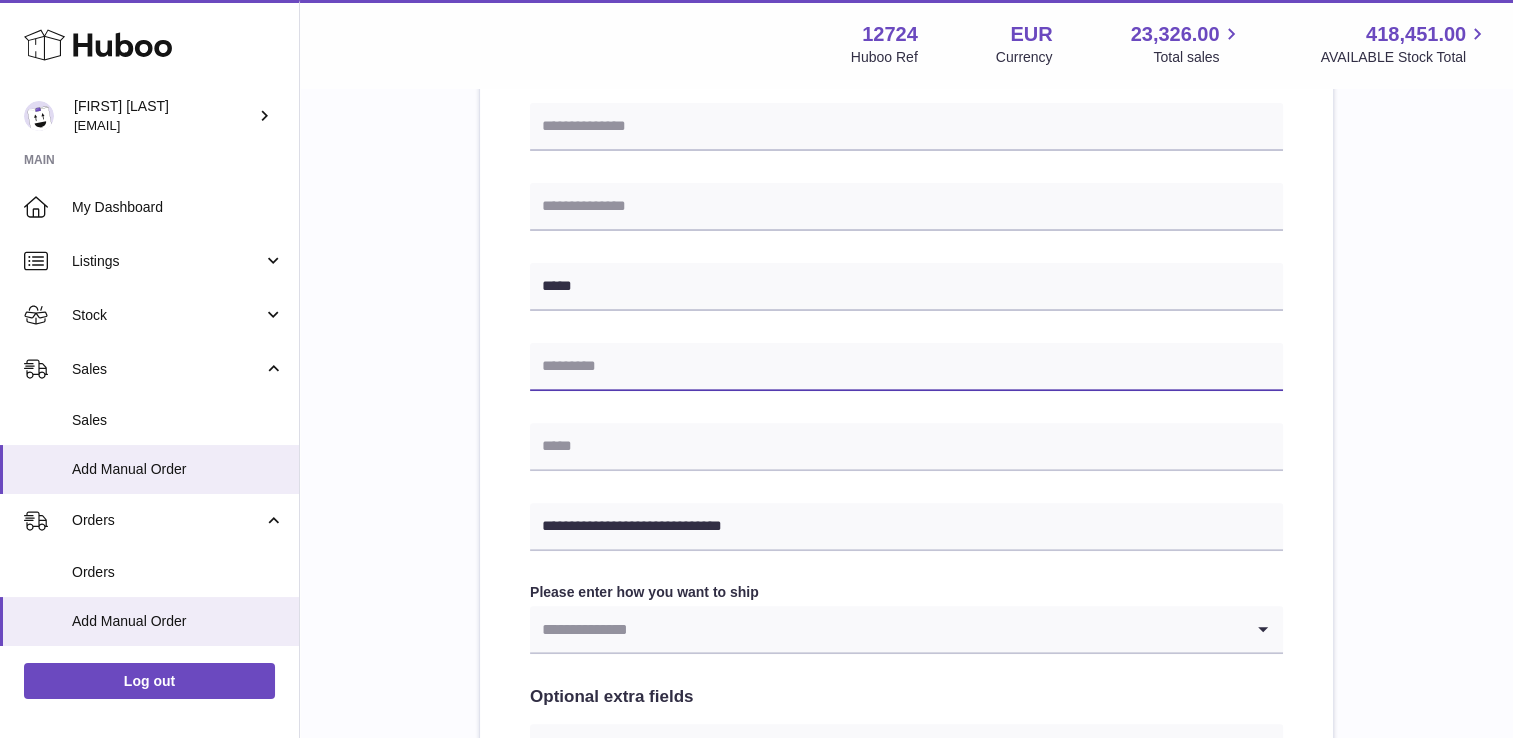 type on "*****" 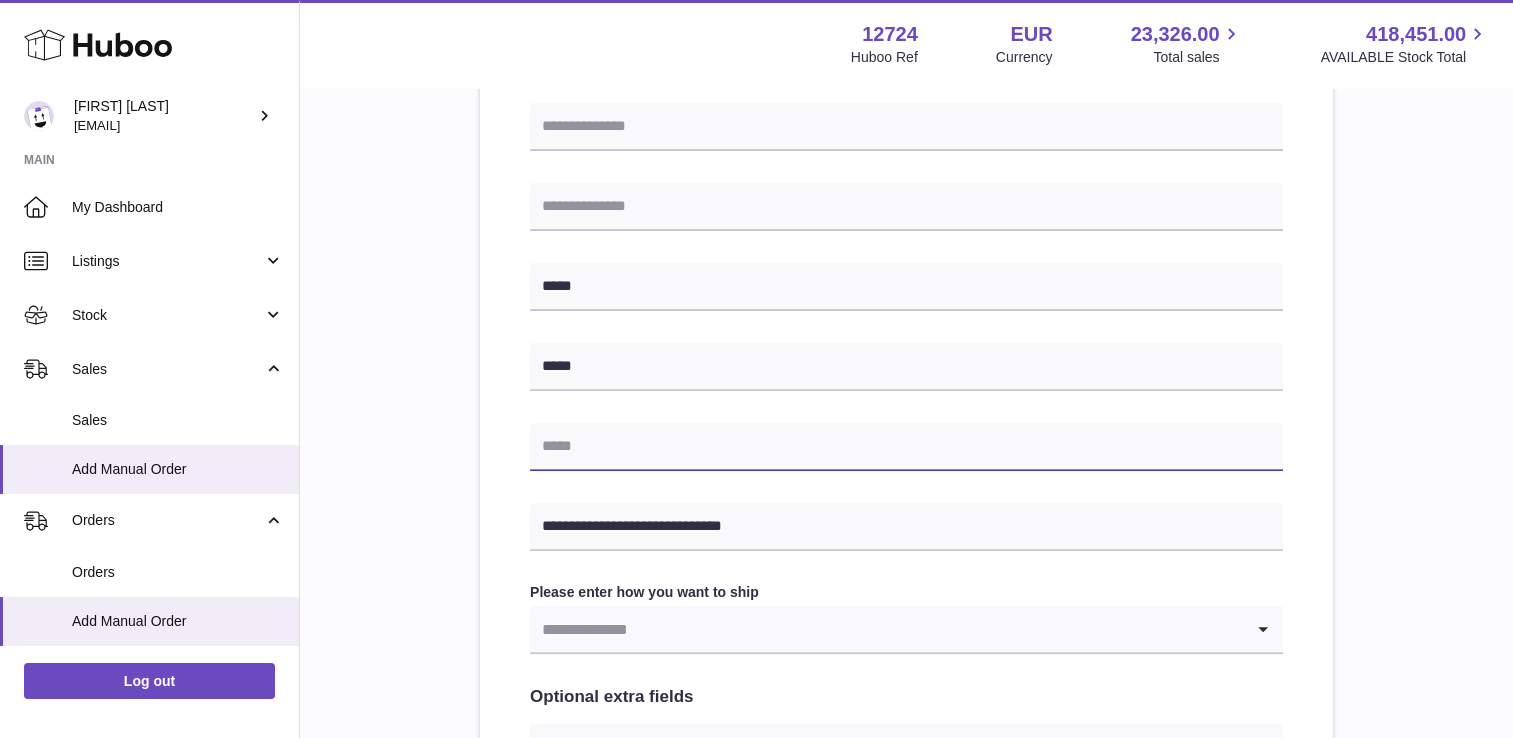 type on "**********" 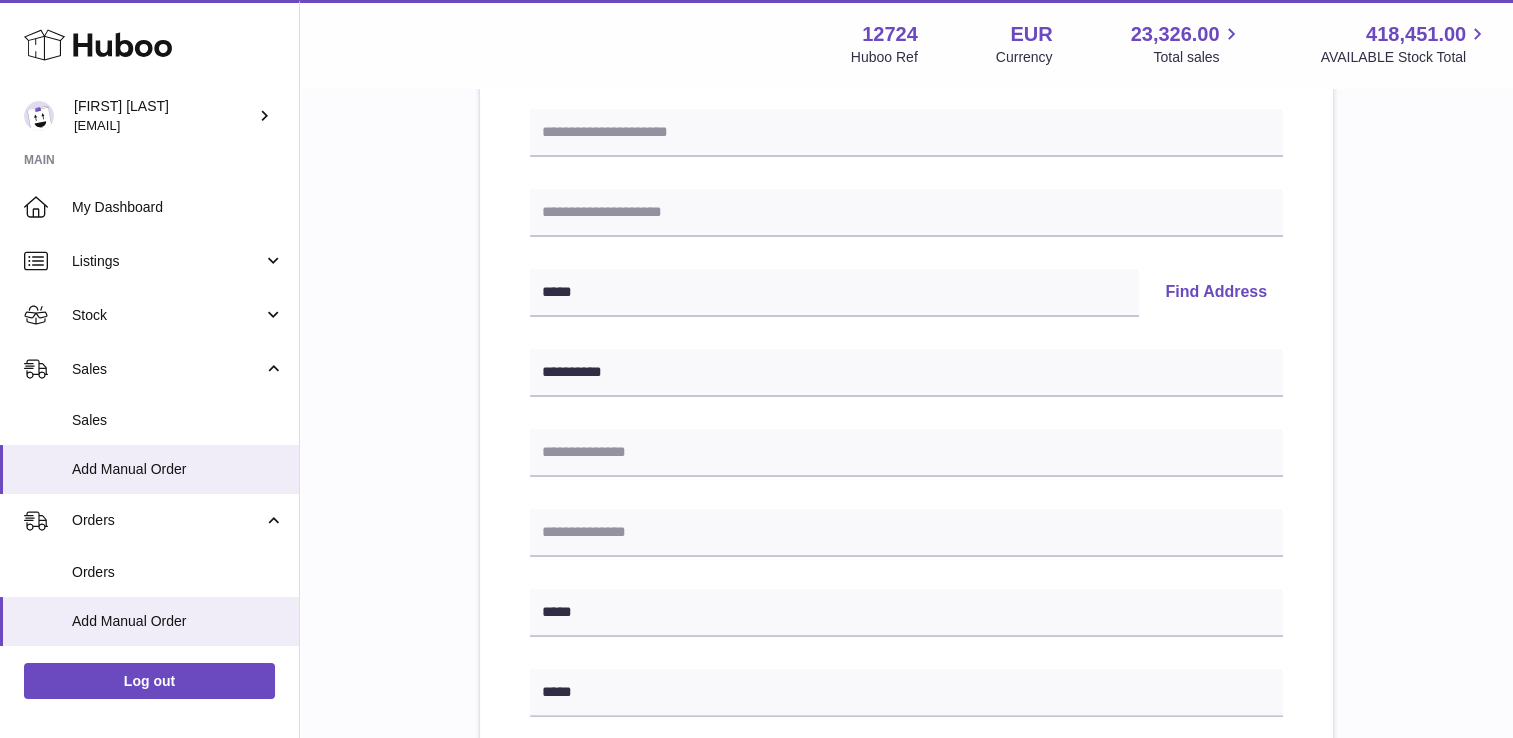 scroll, scrollTop: 267, scrollLeft: 0, axis: vertical 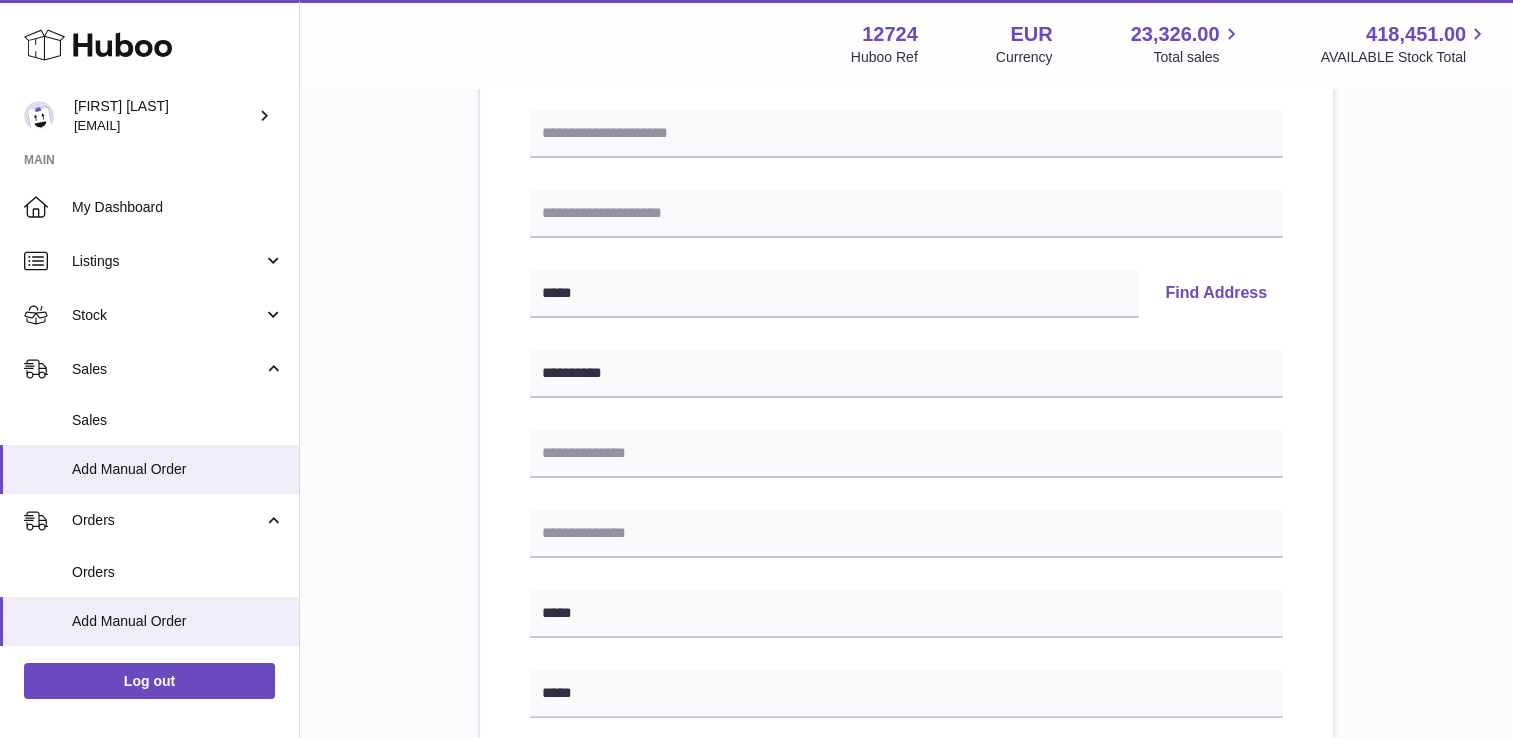 type on "**********" 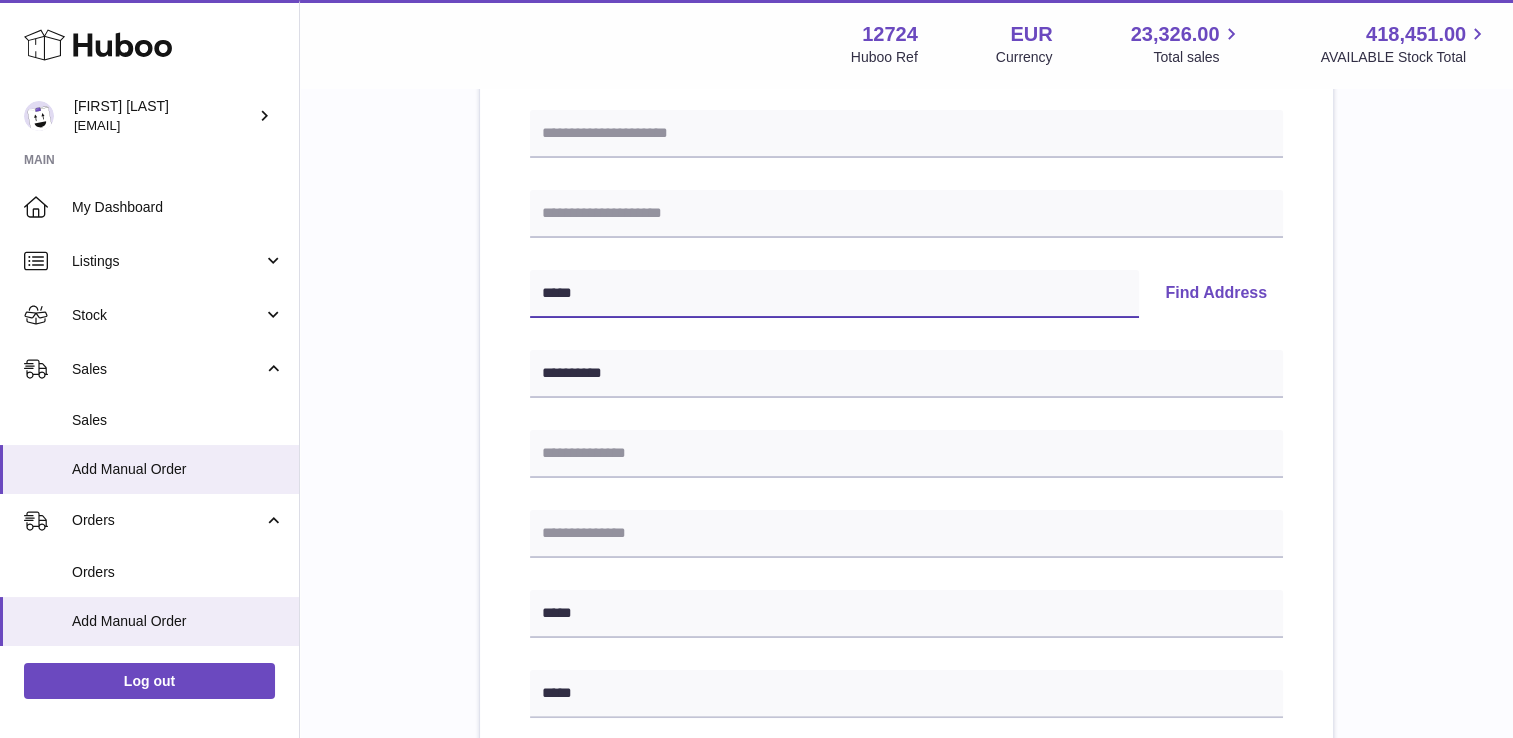click on "*****" at bounding box center [834, 294] 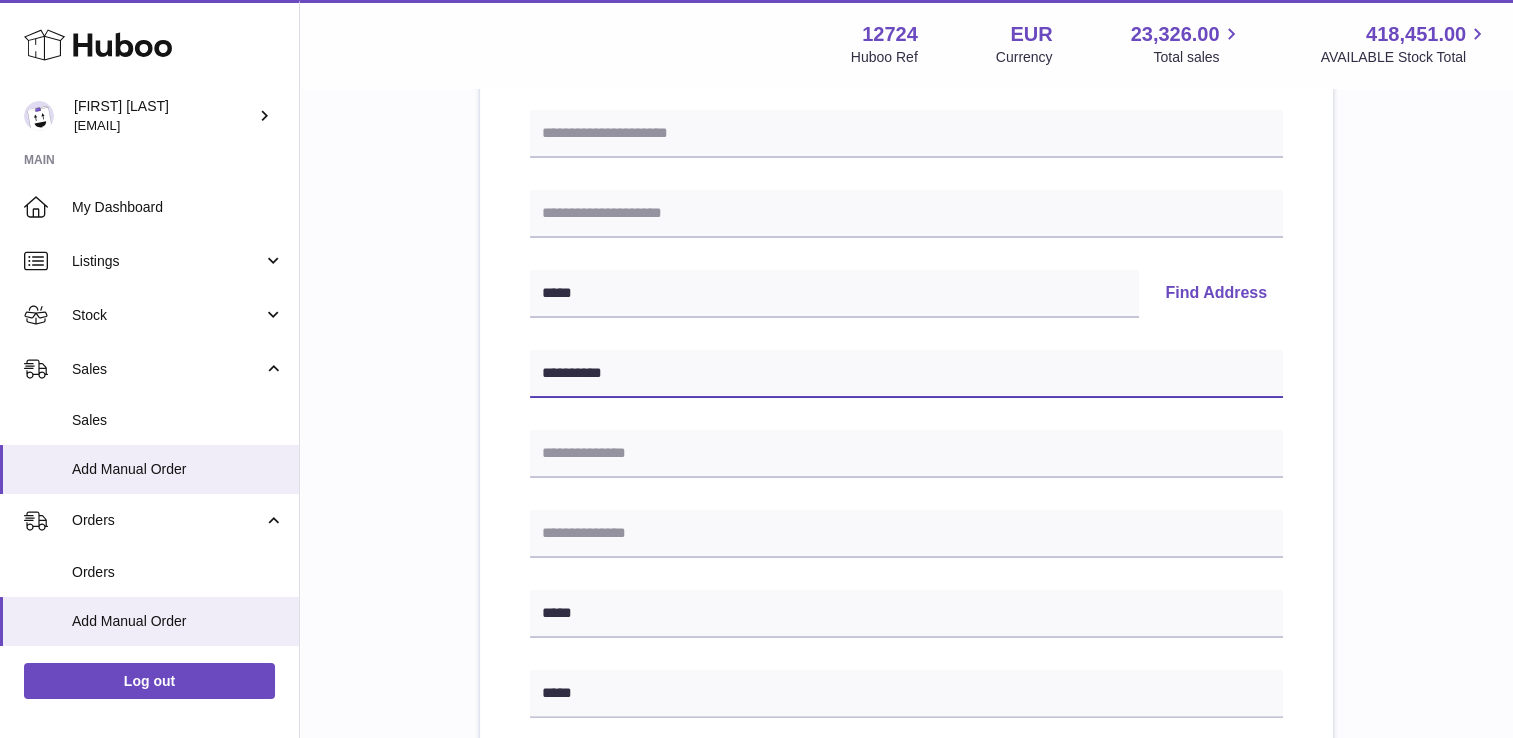 click on "**********" at bounding box center [906, 374] 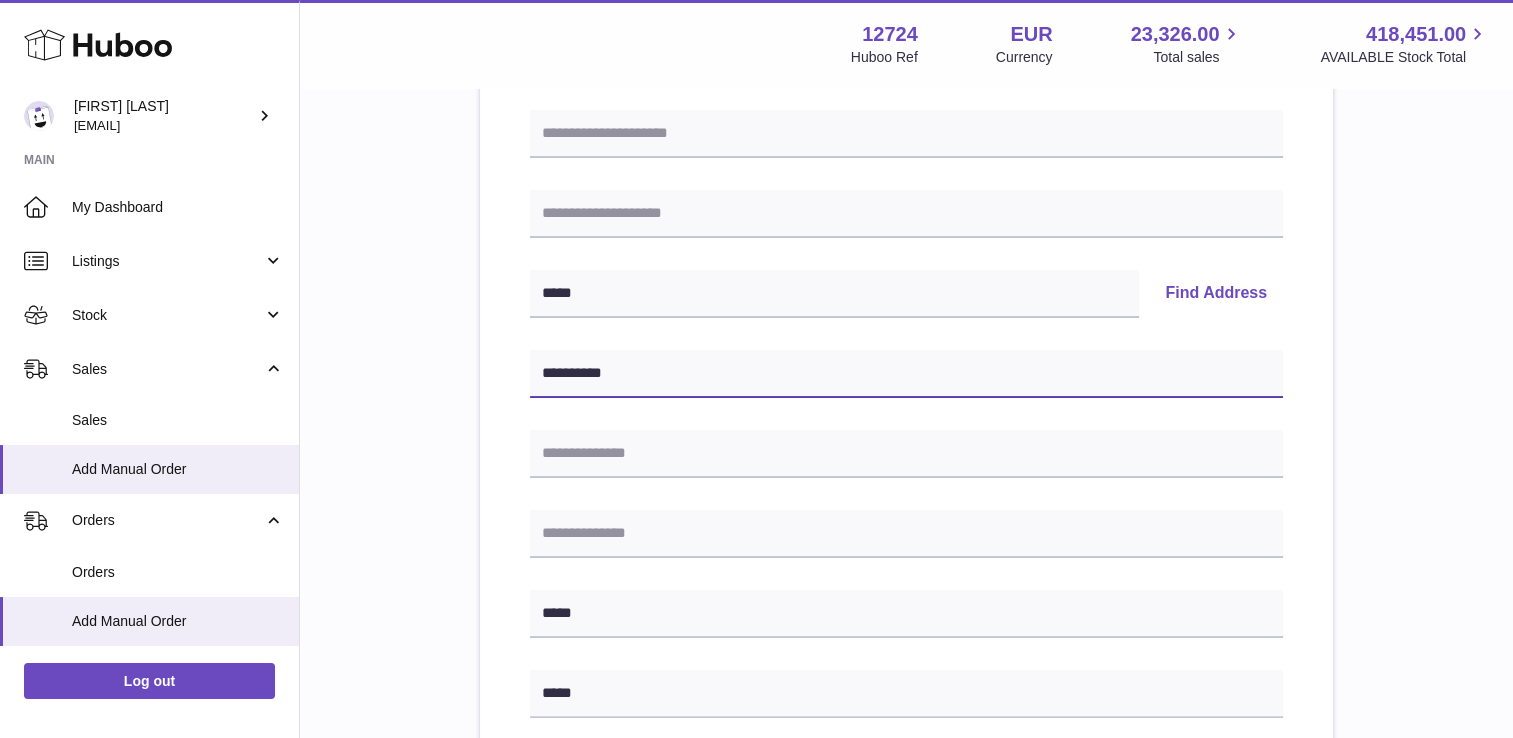 type 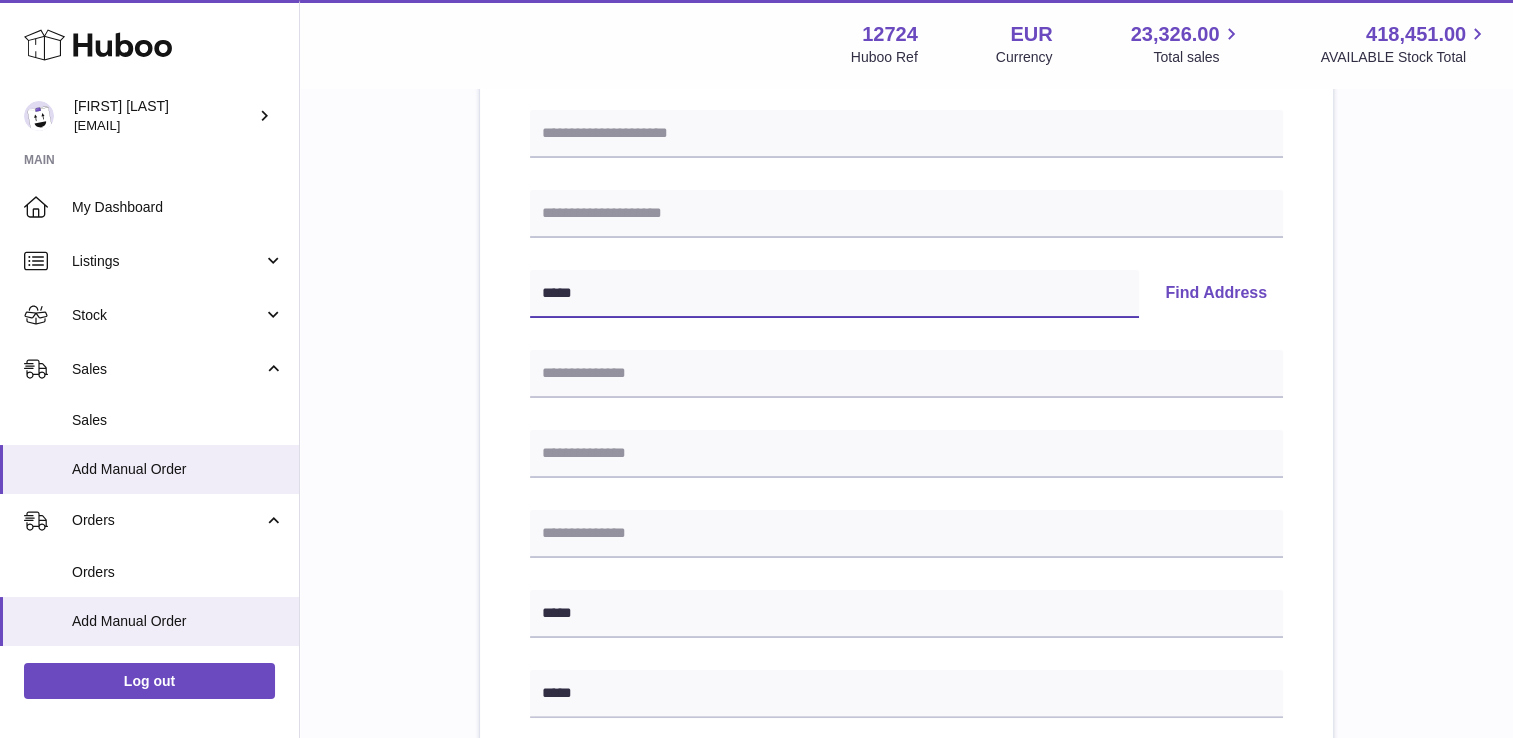 type 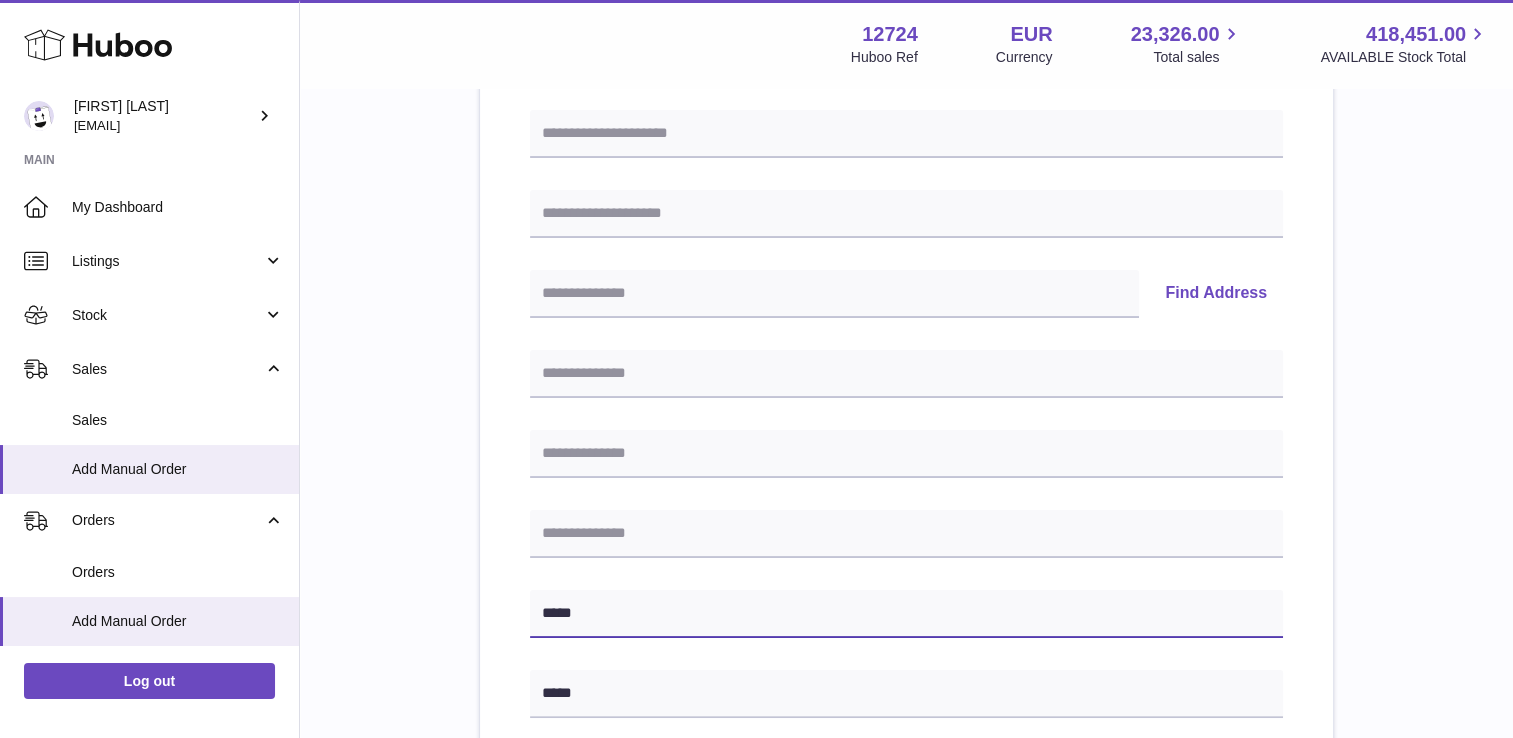 type 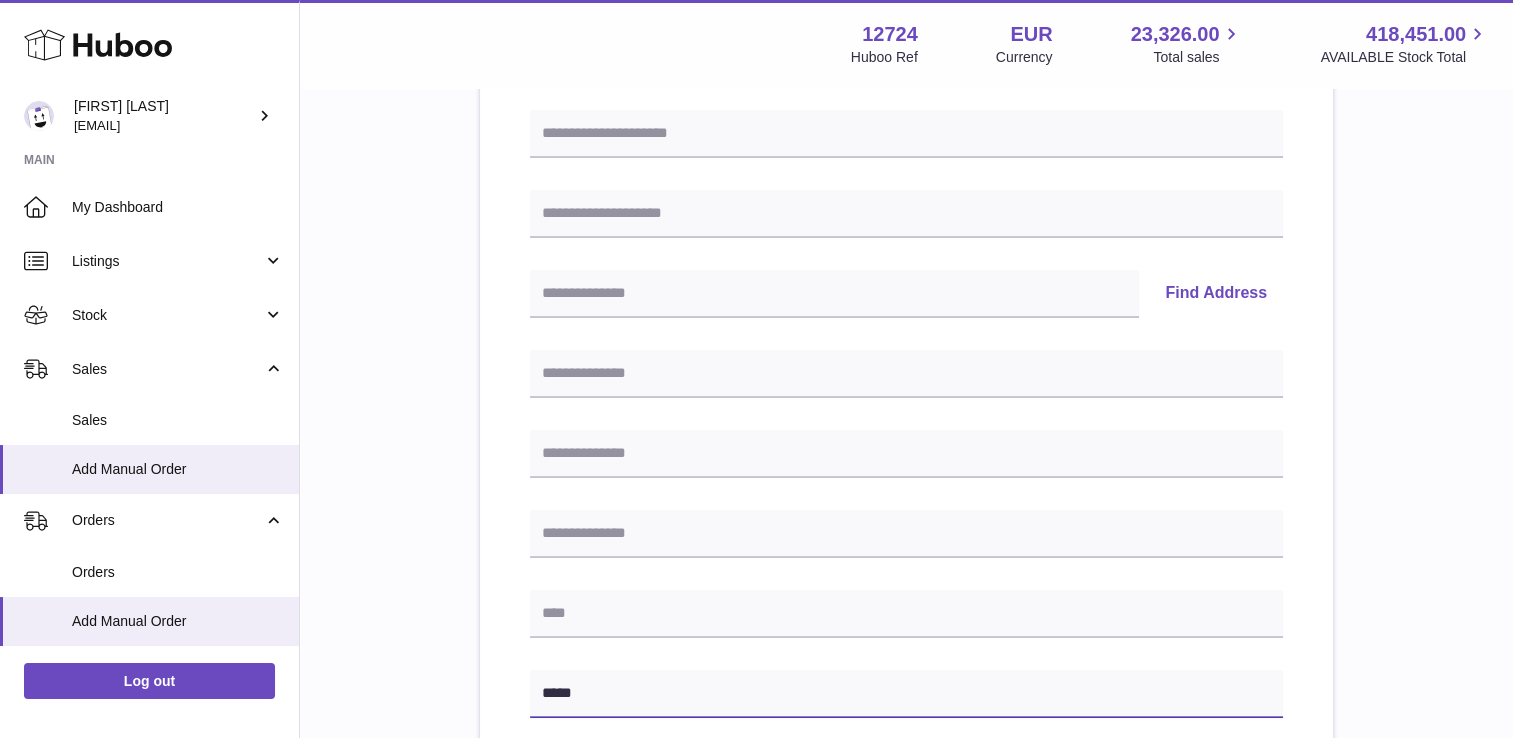 type 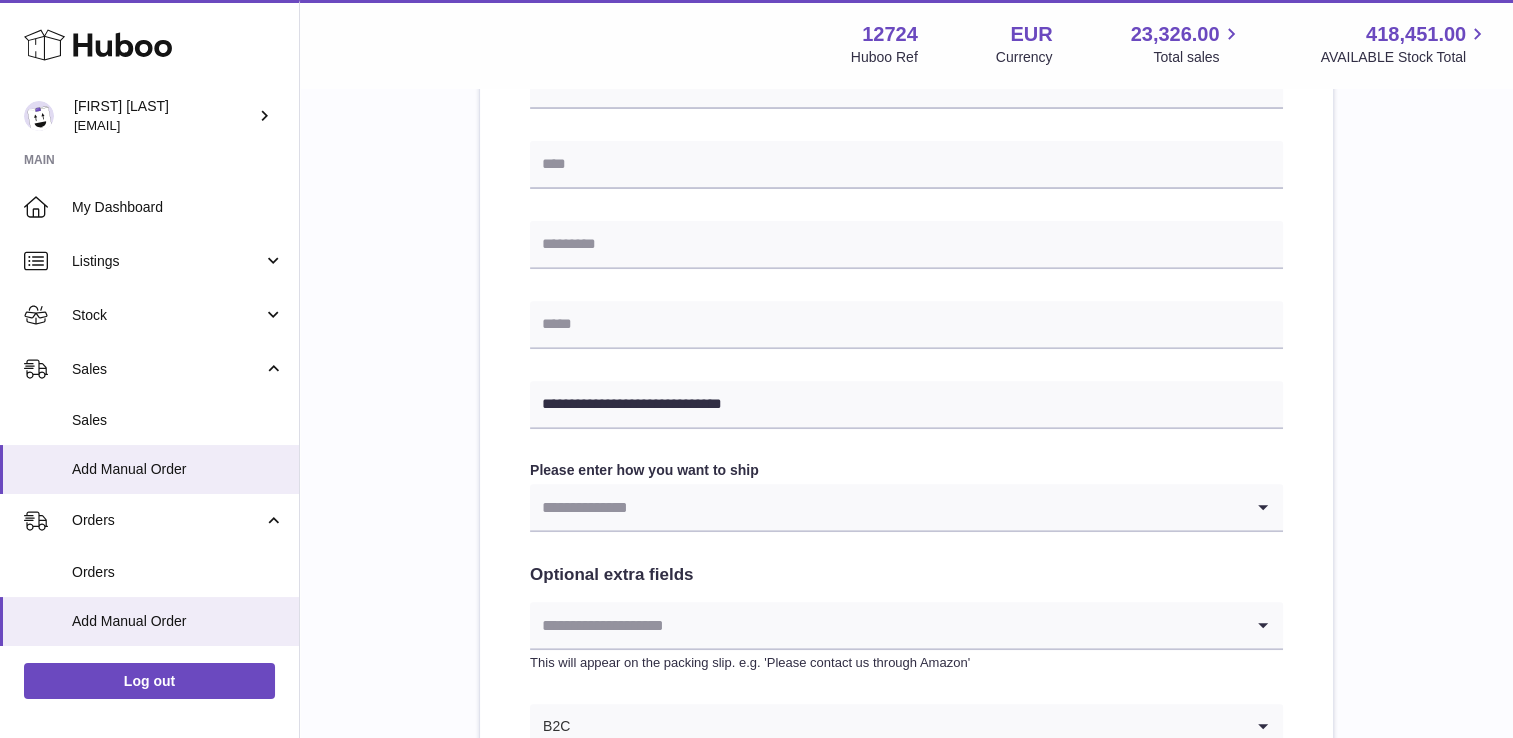 scroll, scrollTop: 720, scrollLeft: 0, axis: vertical 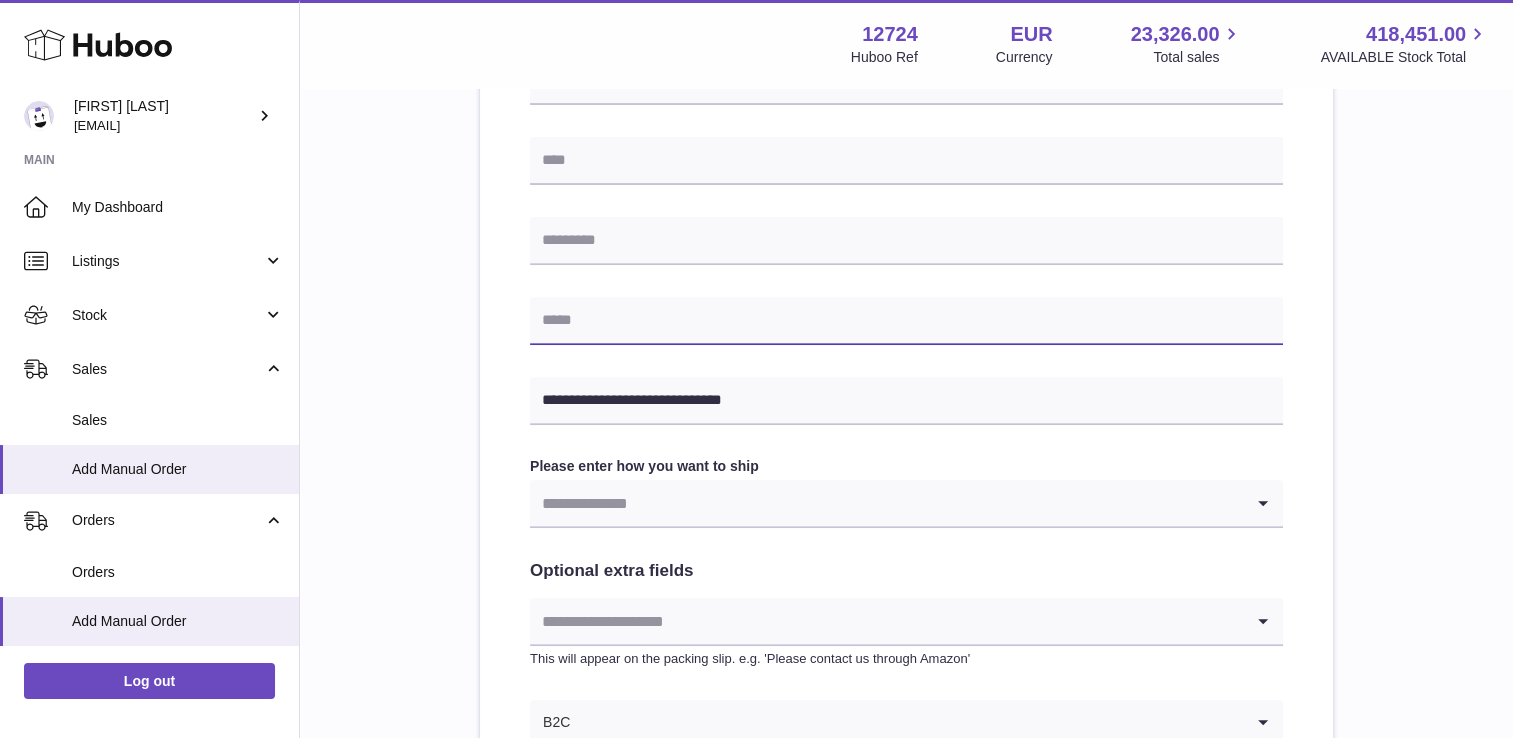 click at bounding box center (906, 321) 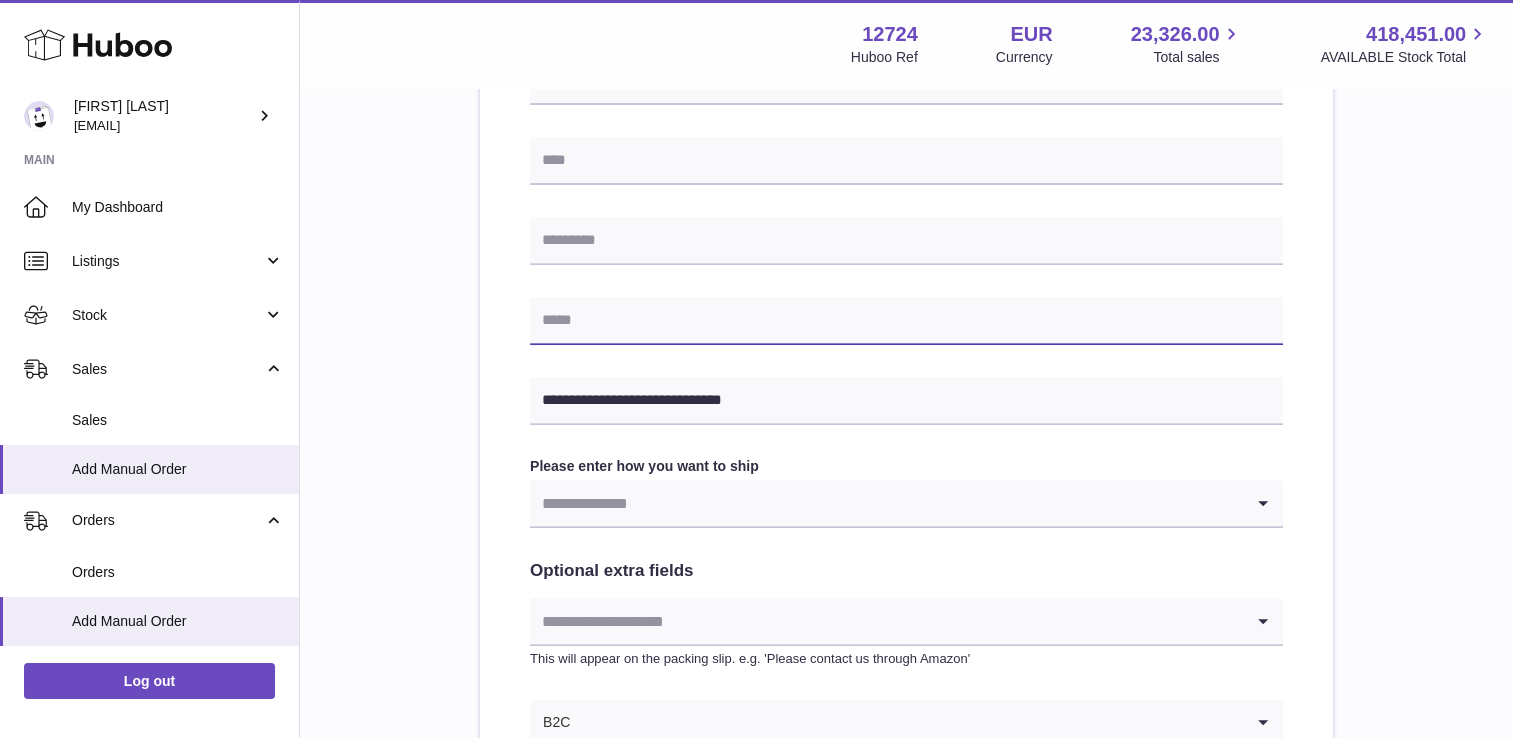 type on "**********" 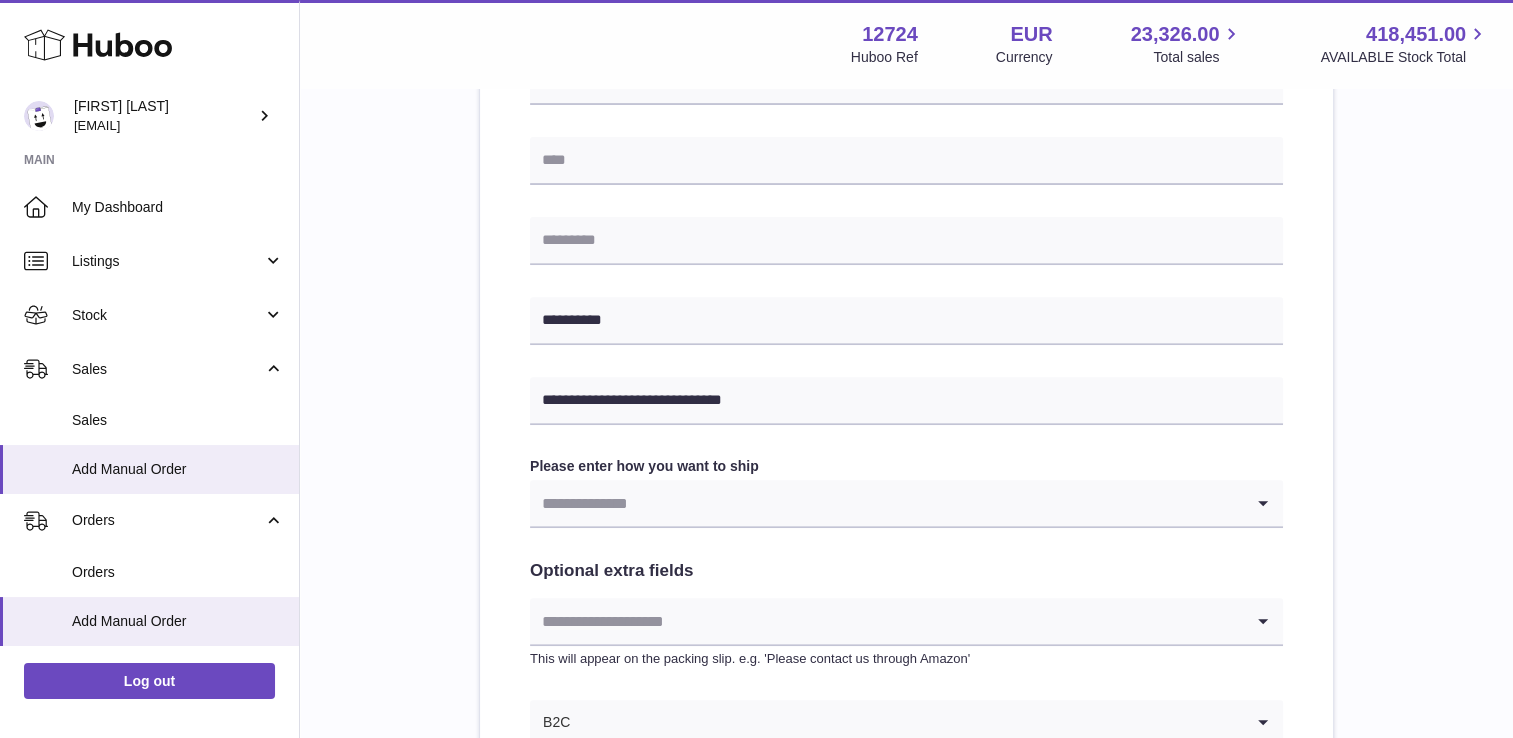 type on "*****" 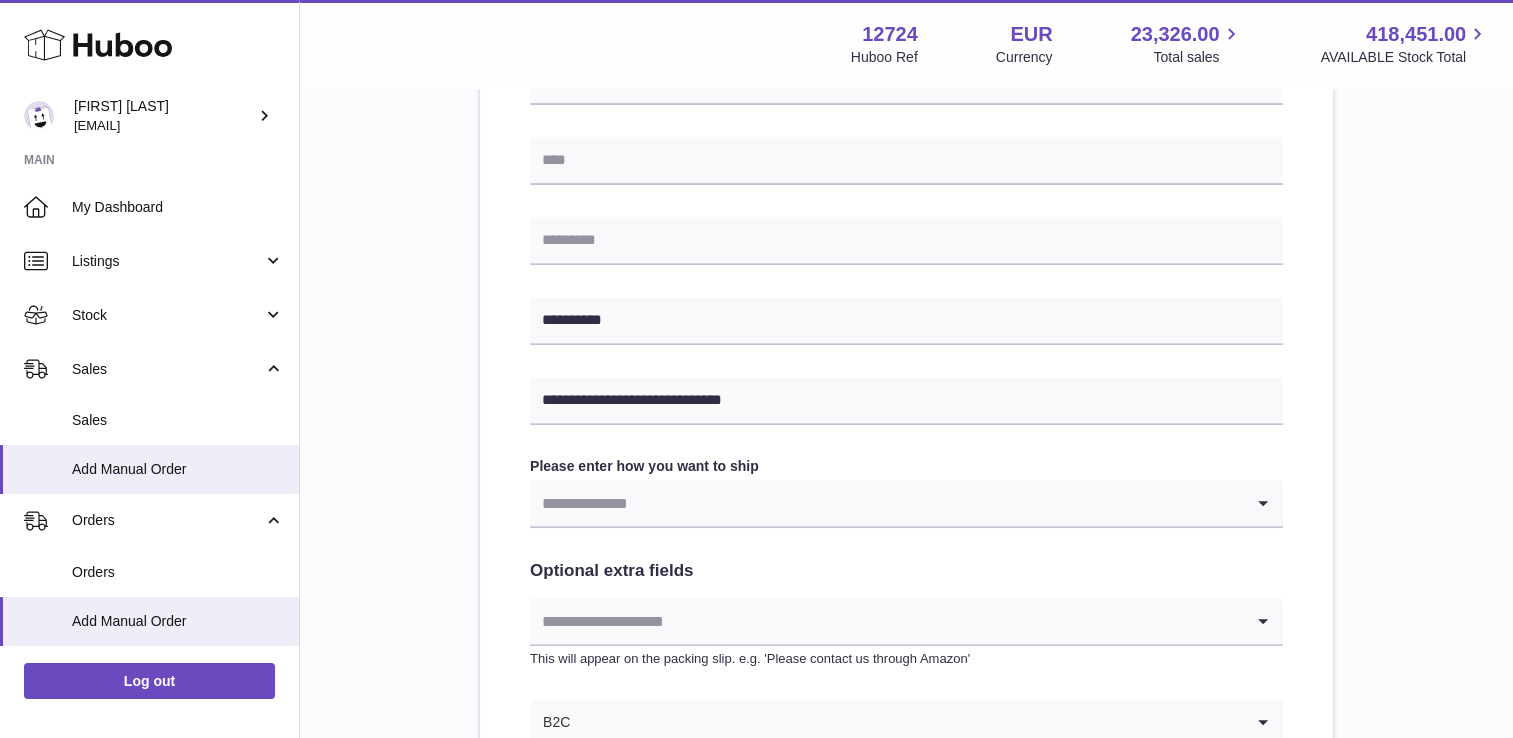 type on "**********" 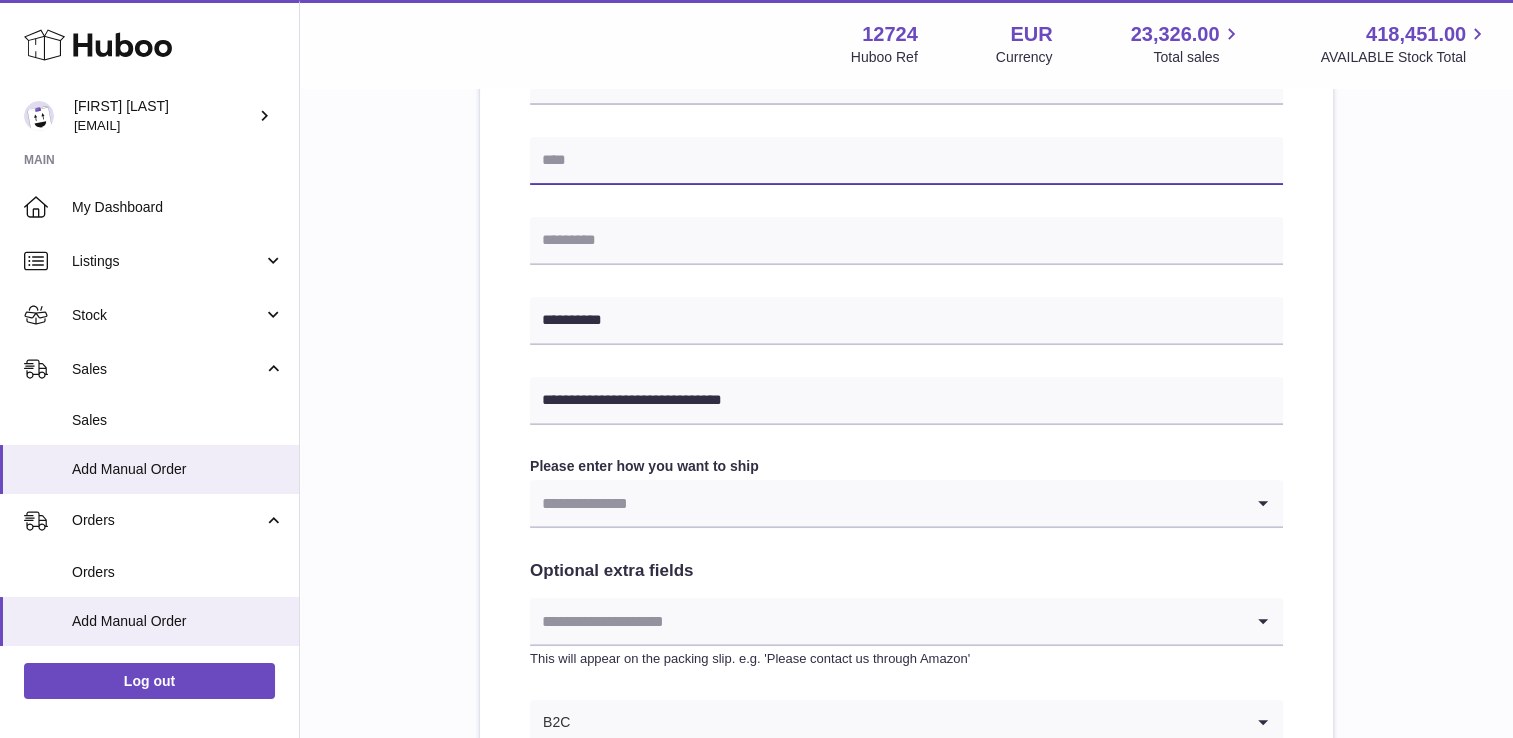 type on "*****" 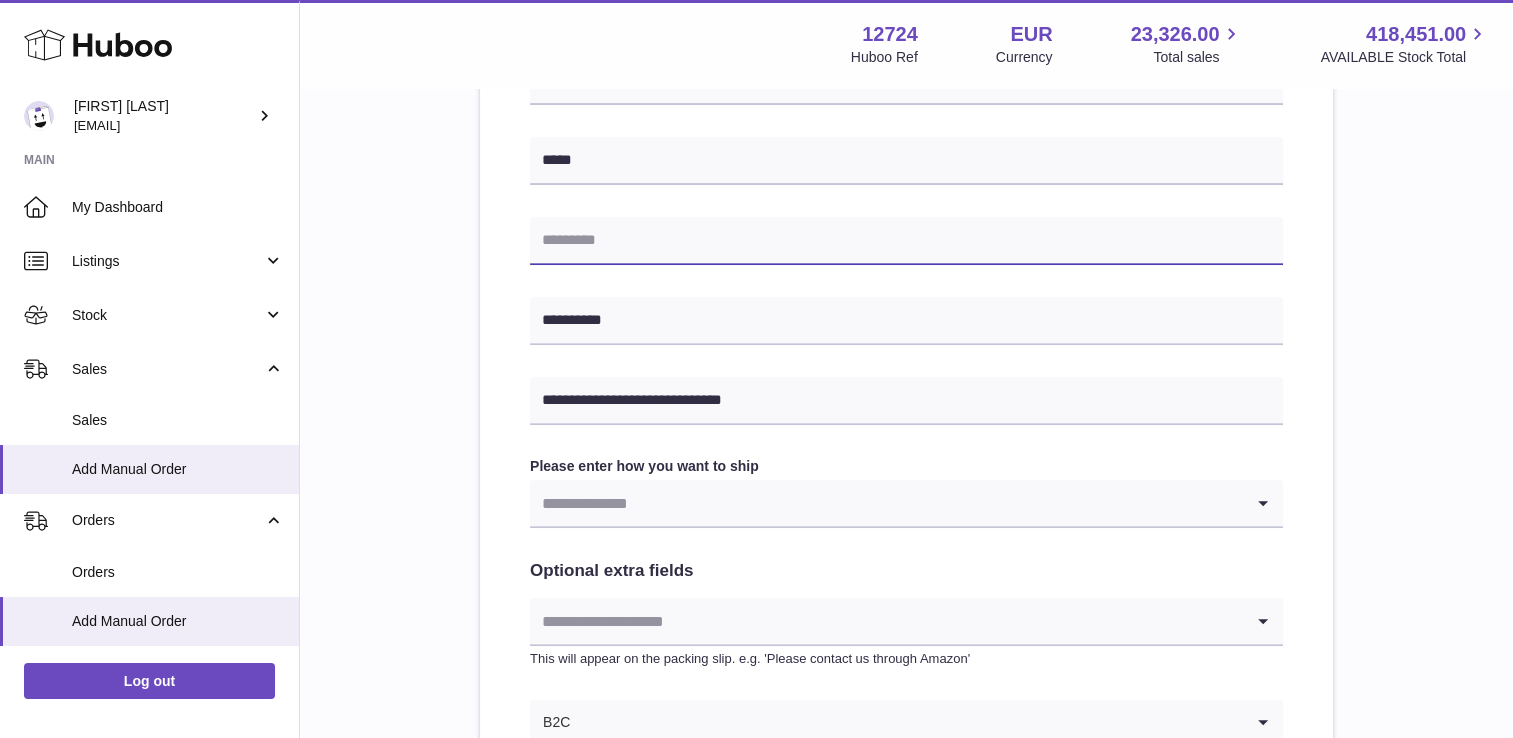 type on "*****" 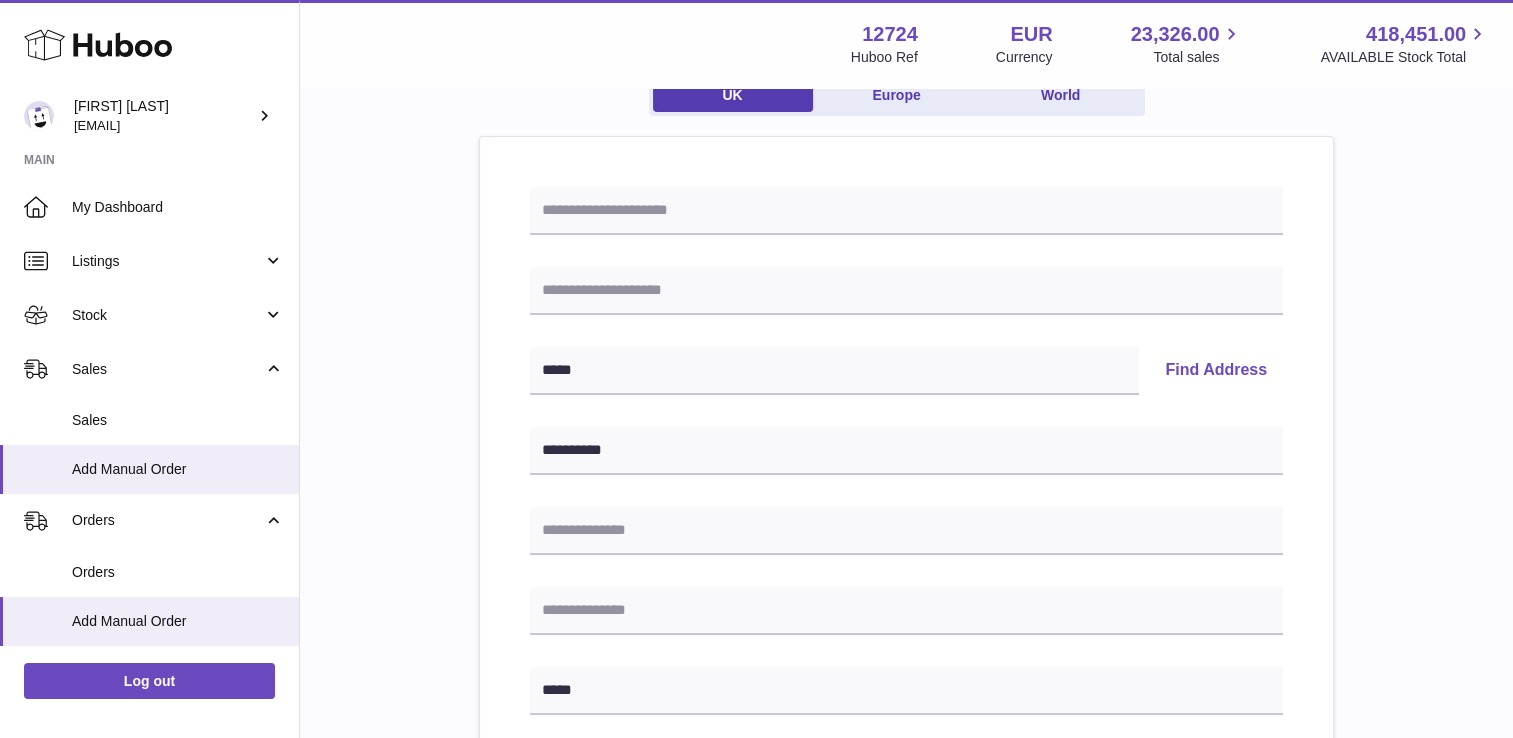 scroll, scrollTop: 188, scrollLeft: 0, axis: vertical 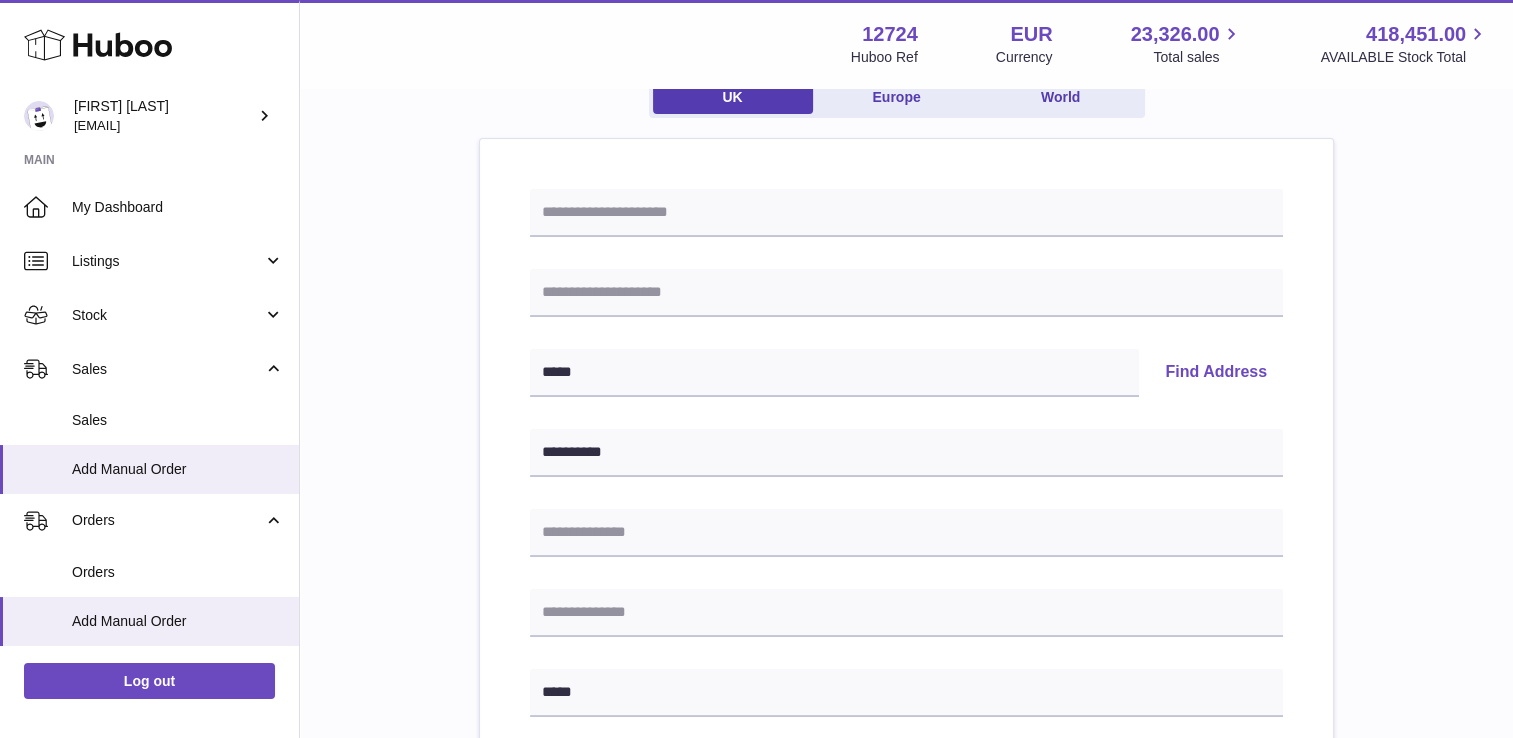 click on "Find Address" at bounding box center (1216, 373) 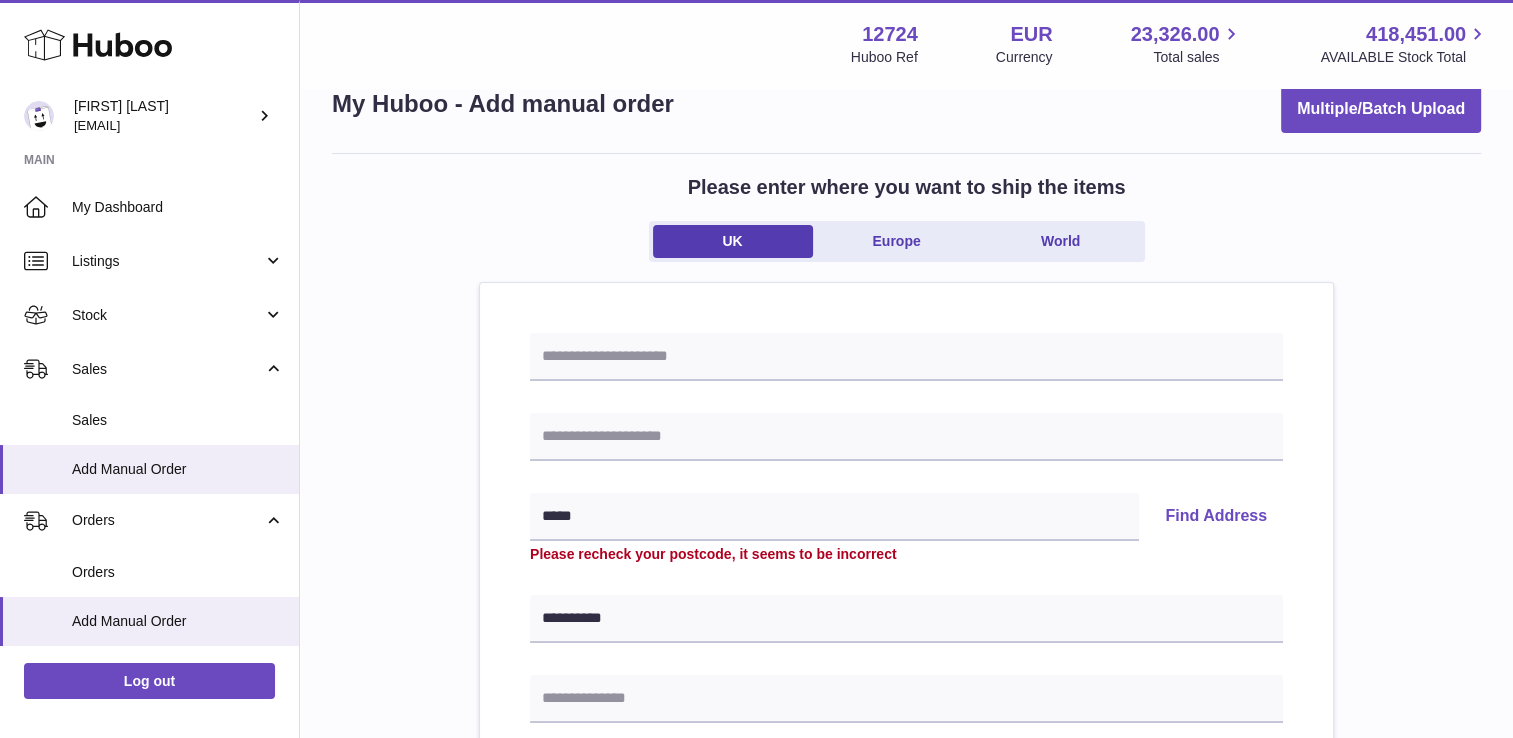 scroll, scrollTop: 44, scrollLeft: 0, axis: vertical 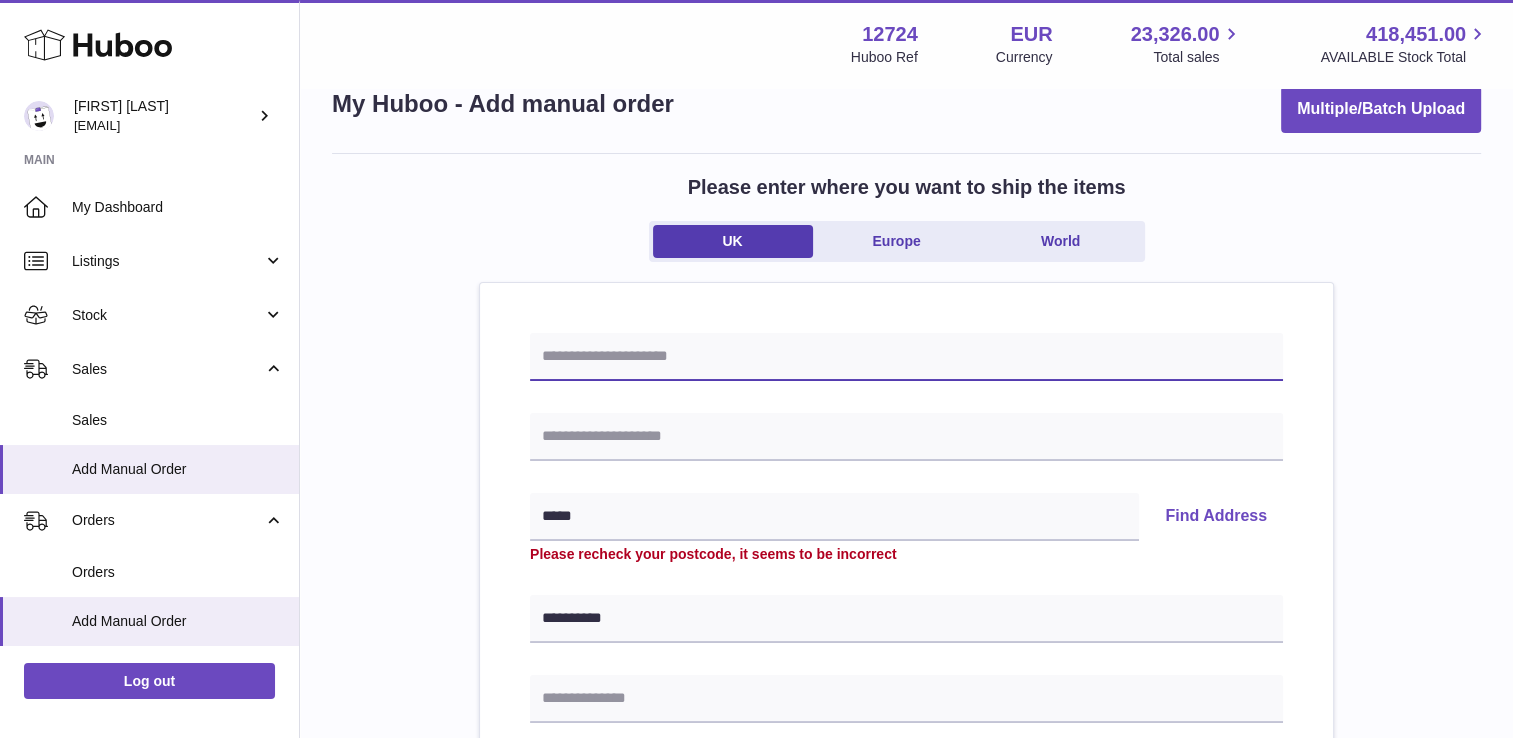 click at bounding box center [906, 357] 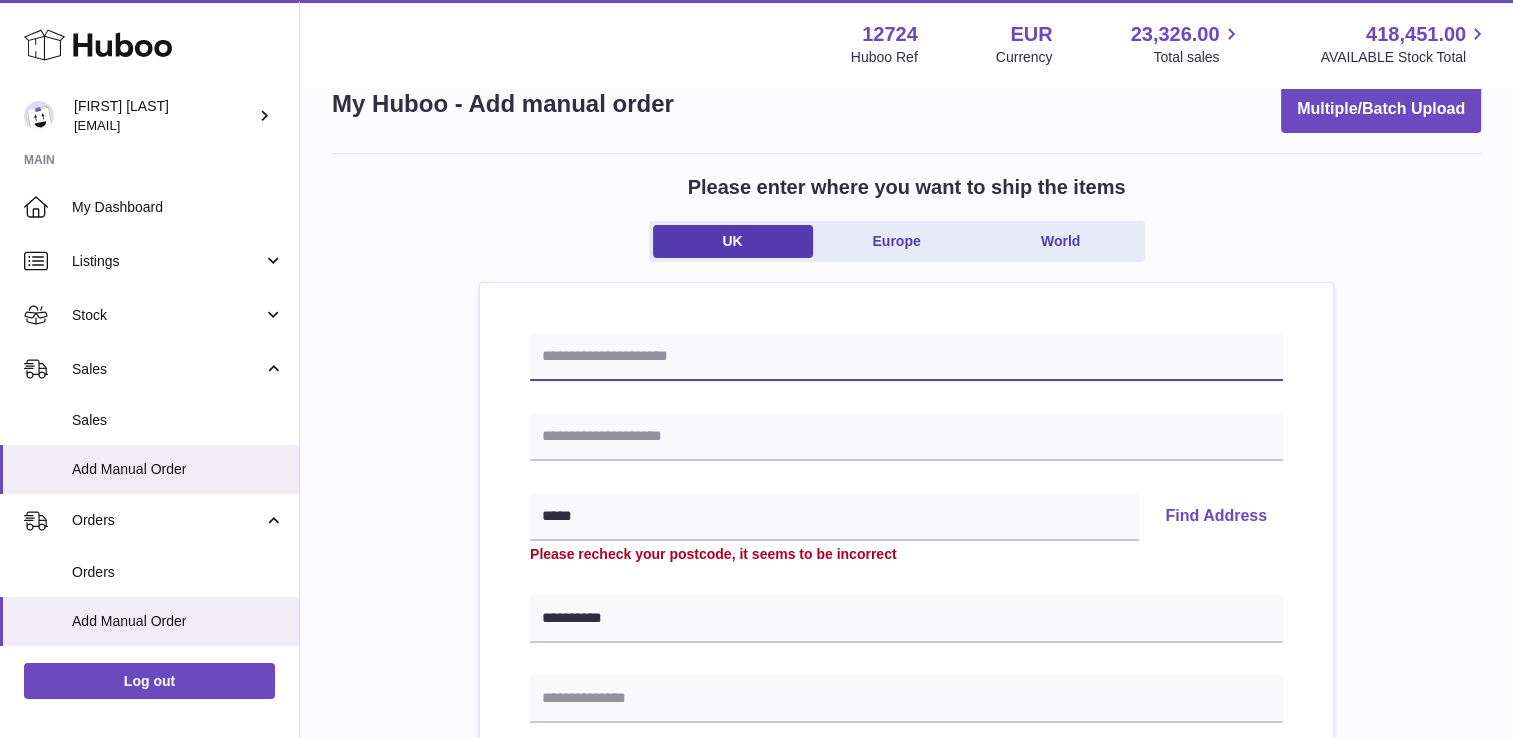 type on "**********" 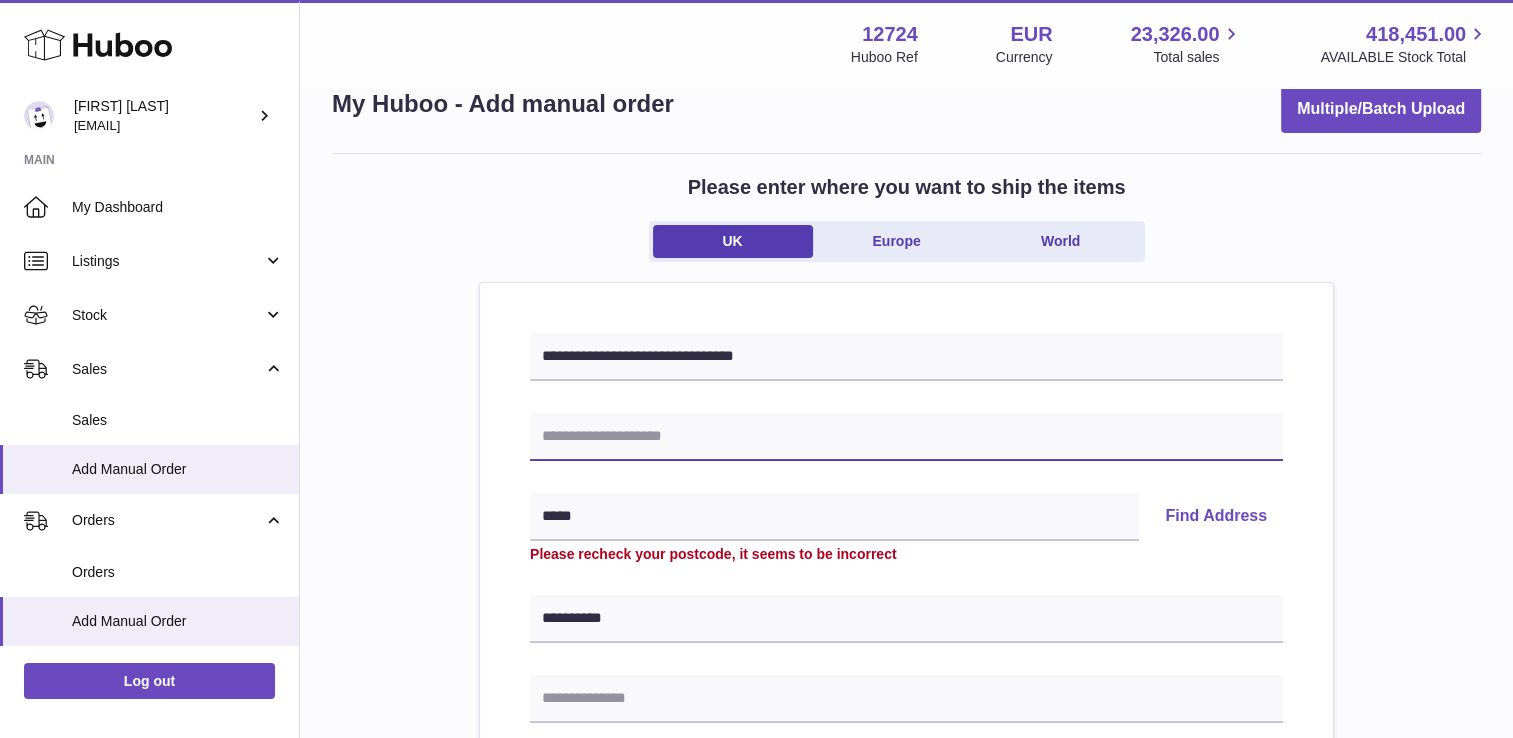 click at bounding box center [906, 437] 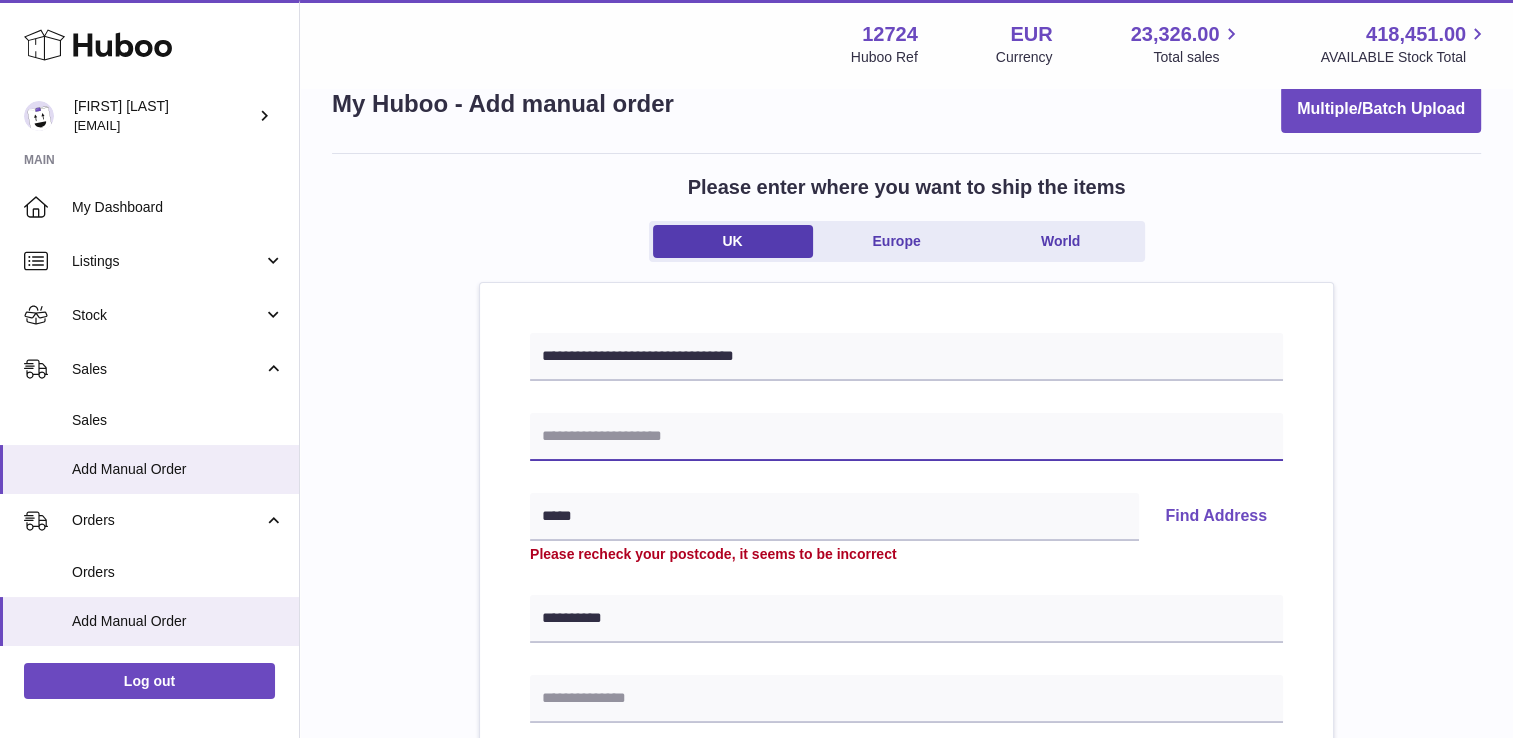 type on "**********" 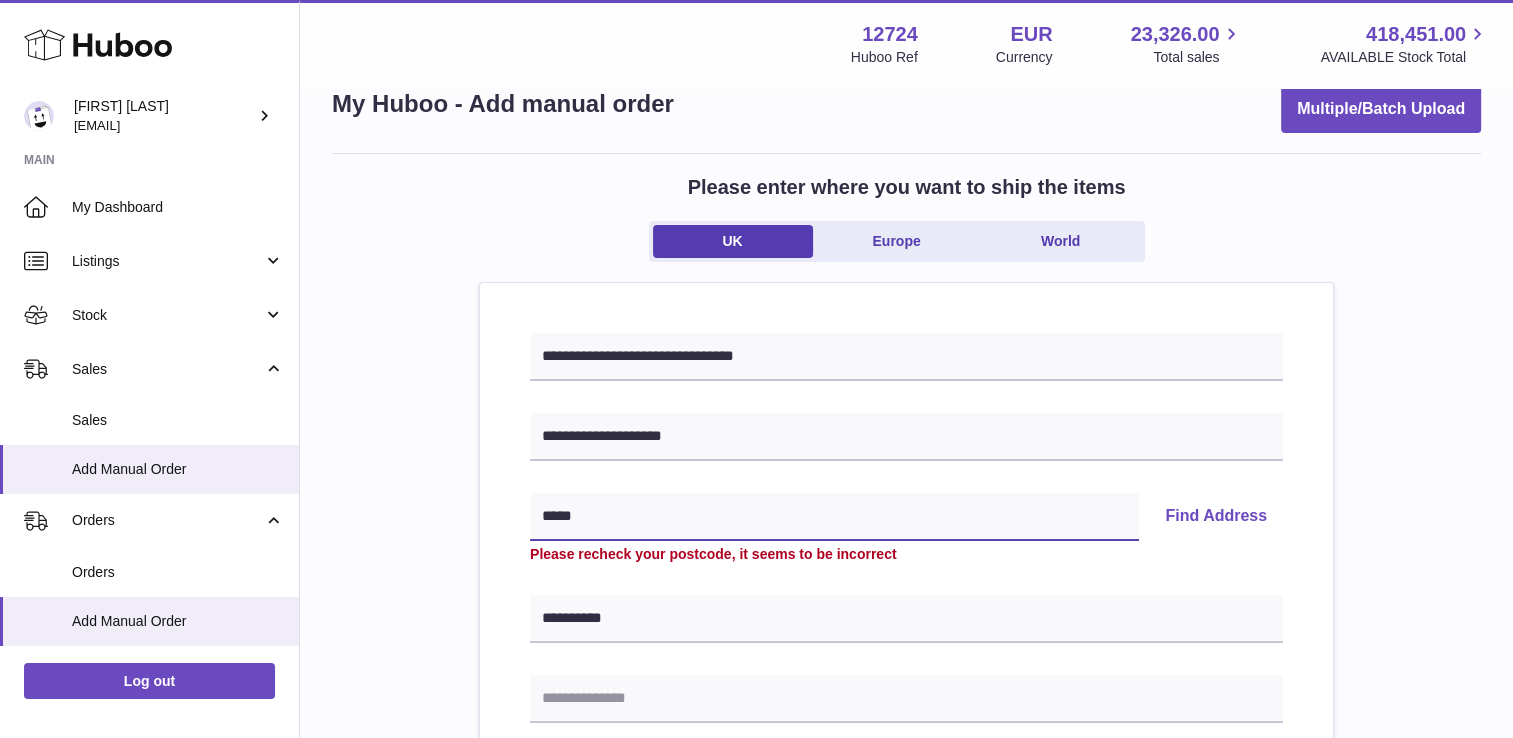 drag, startPoint x: 599, startPoint y: 526, endPoint x: 537, endPoint y: 514, distance: 63.15061 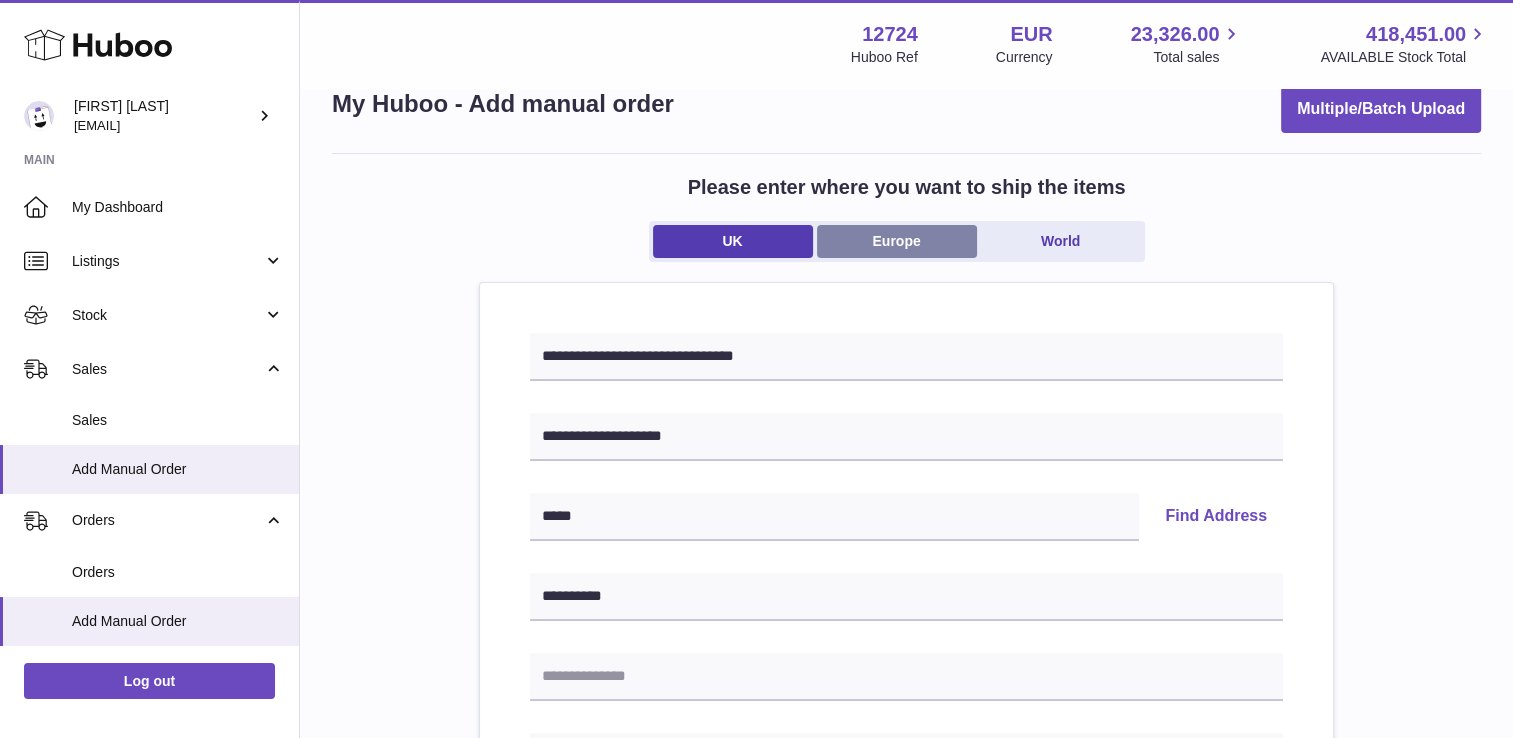 click on "Europe" at bounding box center (897, 241) 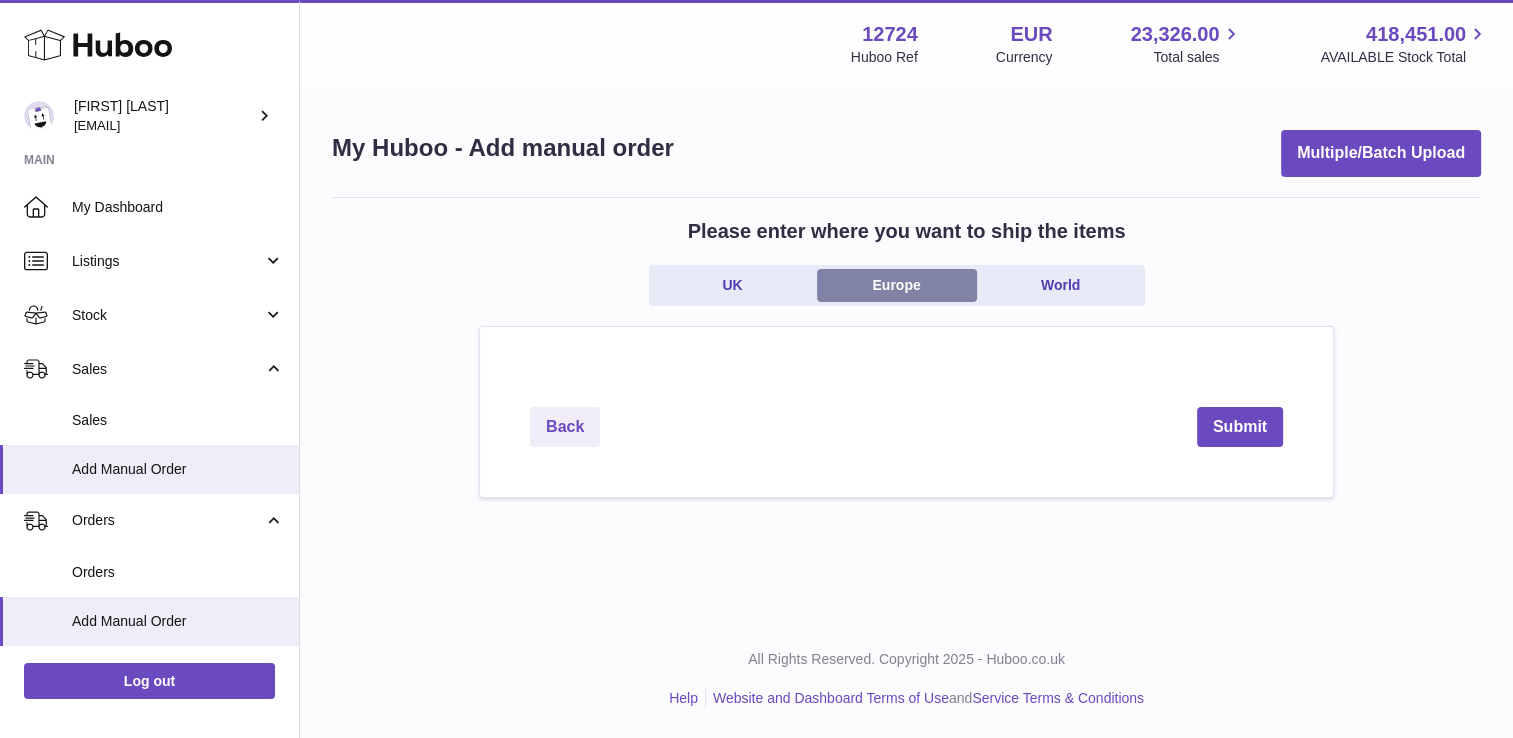 scroll, scrollTop: 0, scrollLeft: 0, axis: both 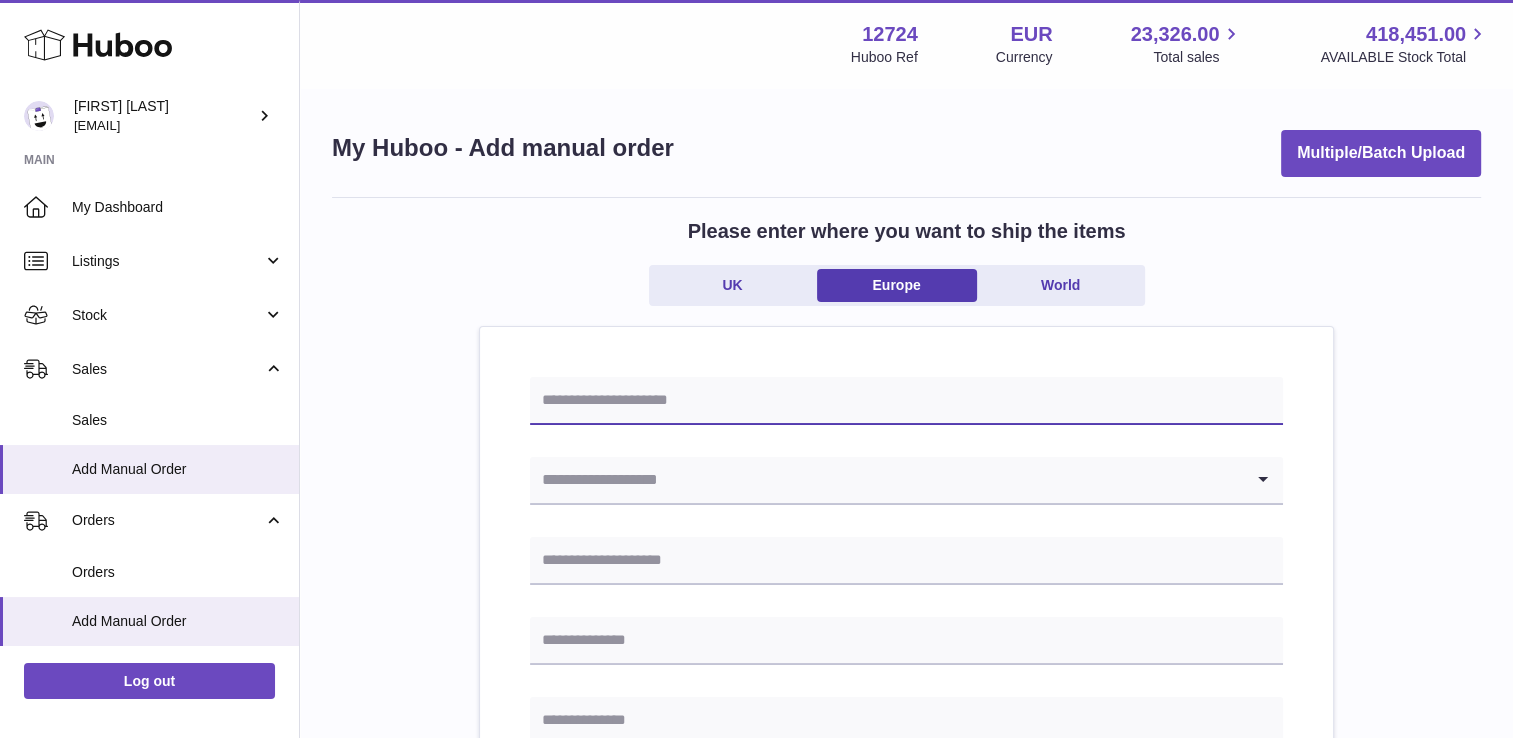 click at bounding box center (906, 401) 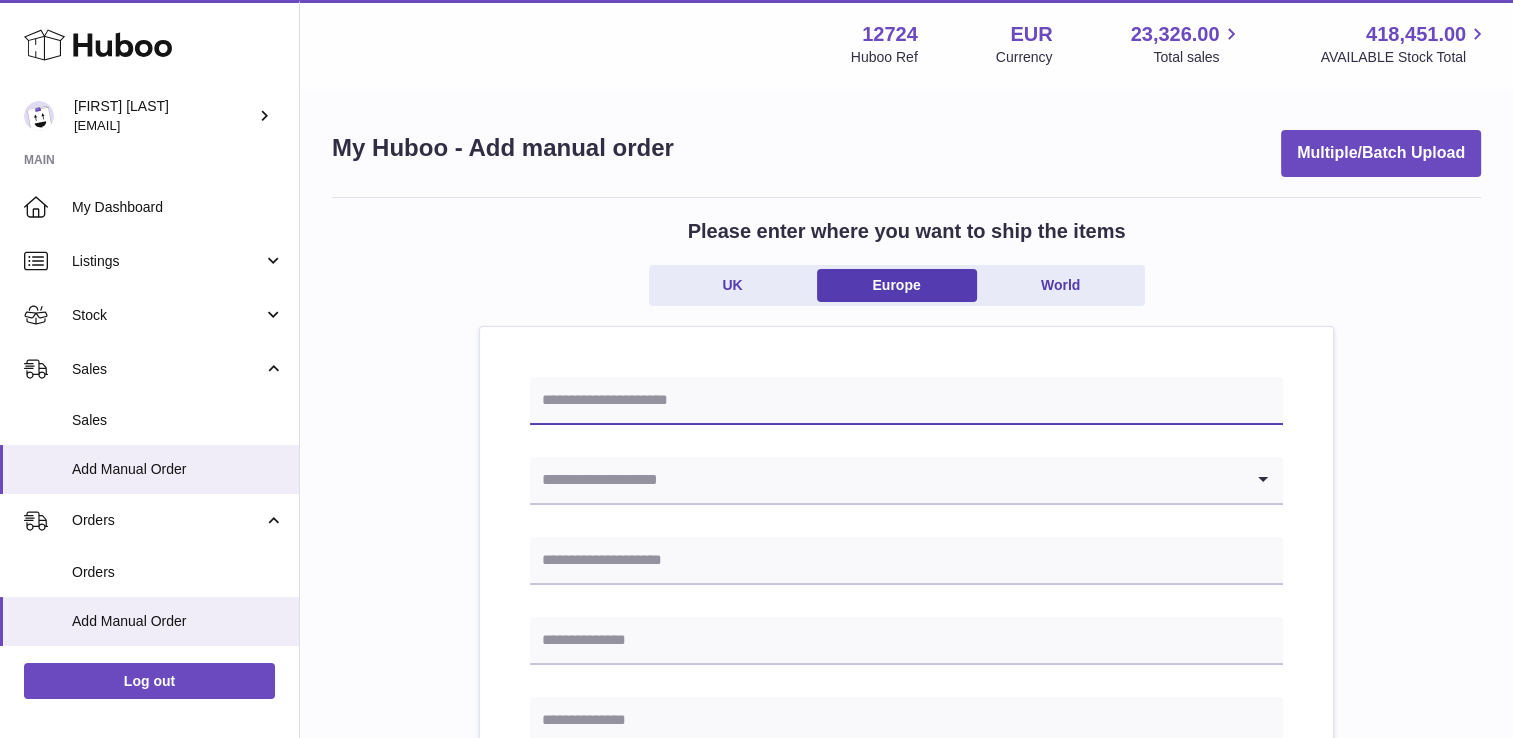 type on "**********" 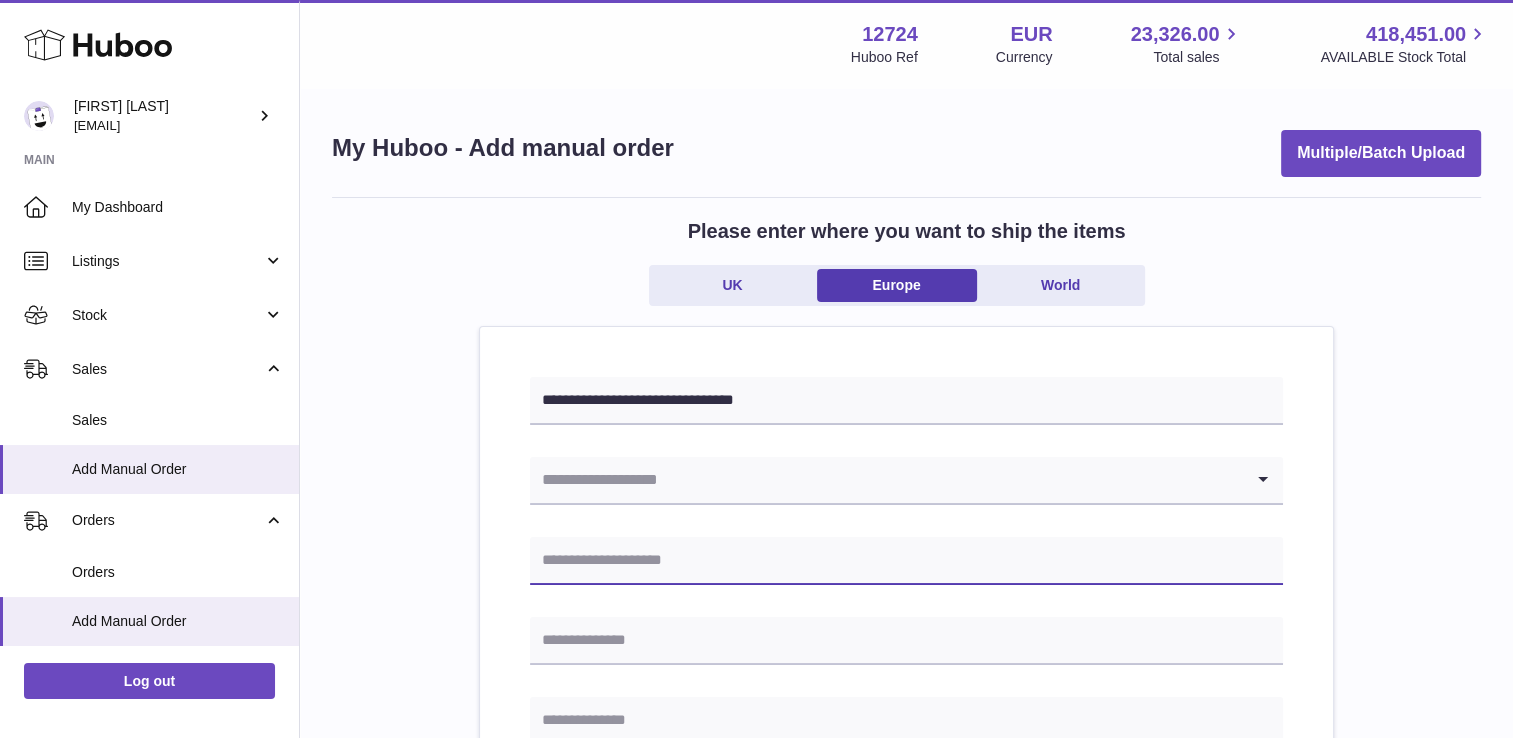 type on "**********" 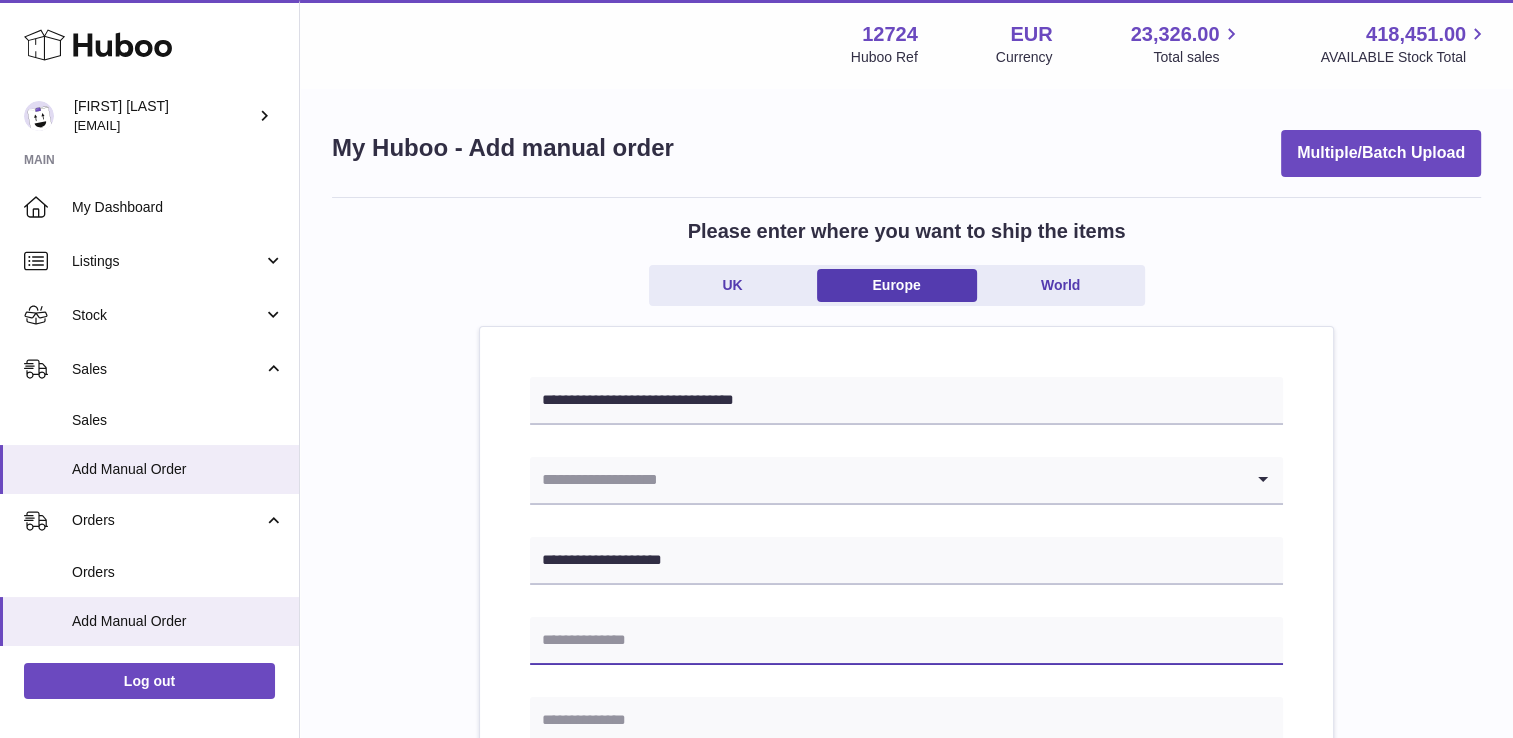 type on "**********" 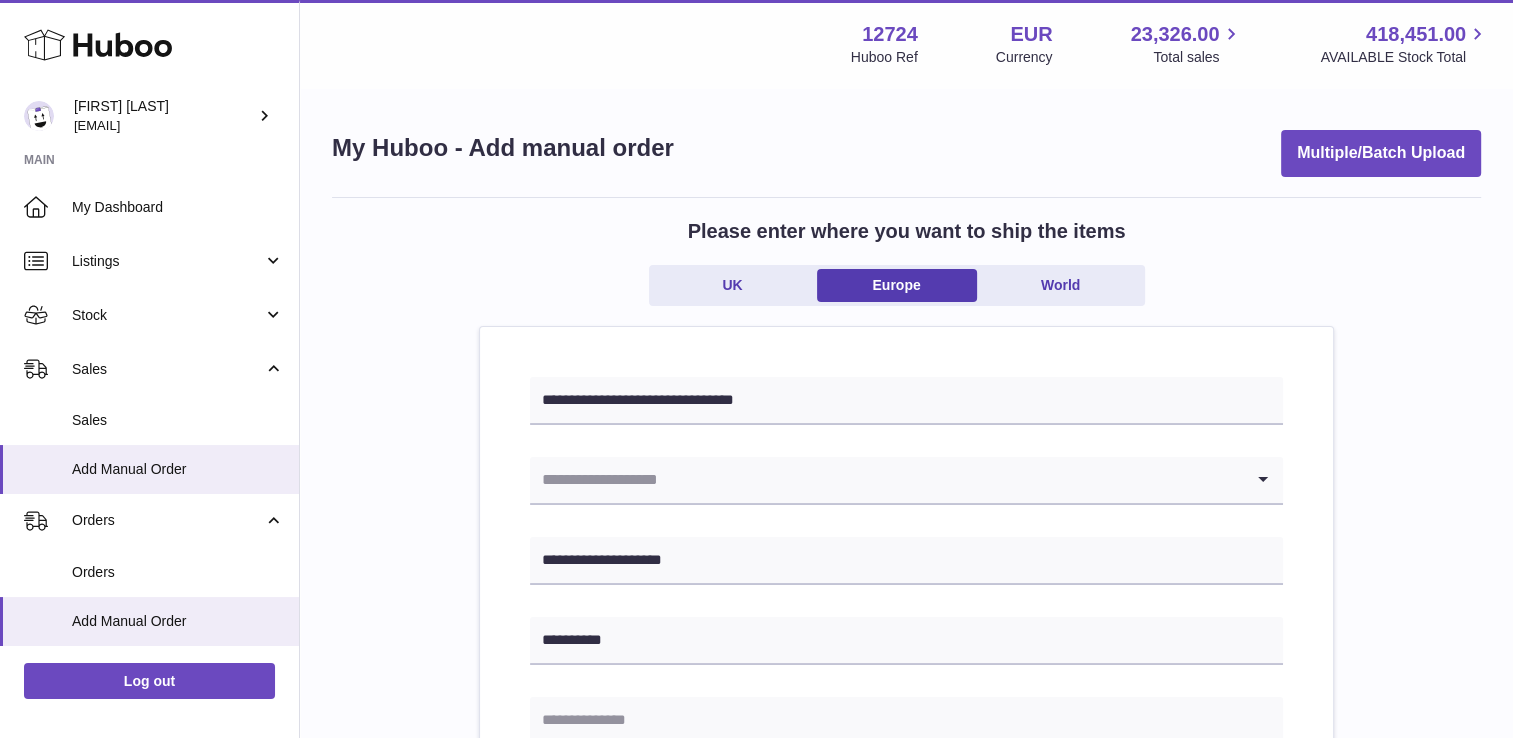 type on "********" 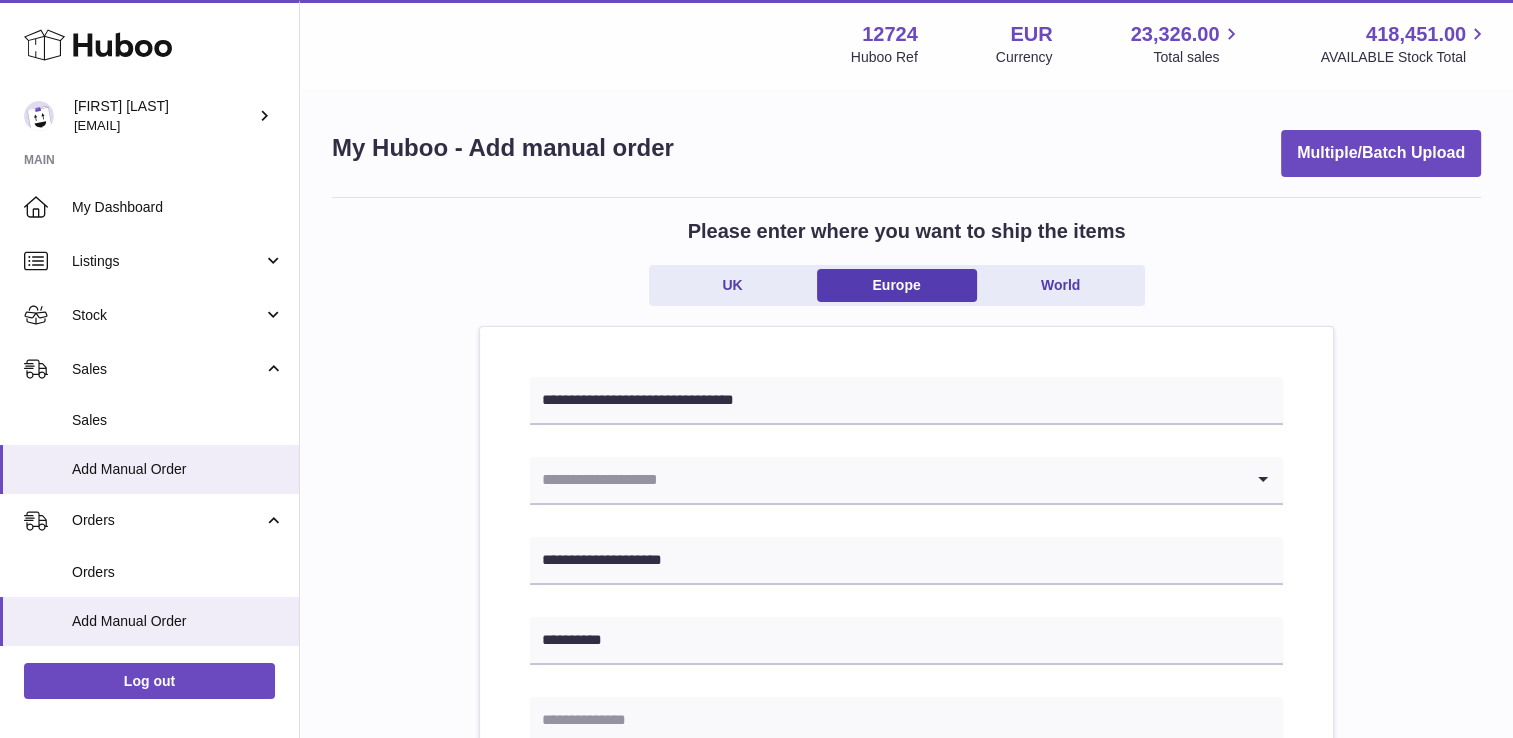type on "*****" 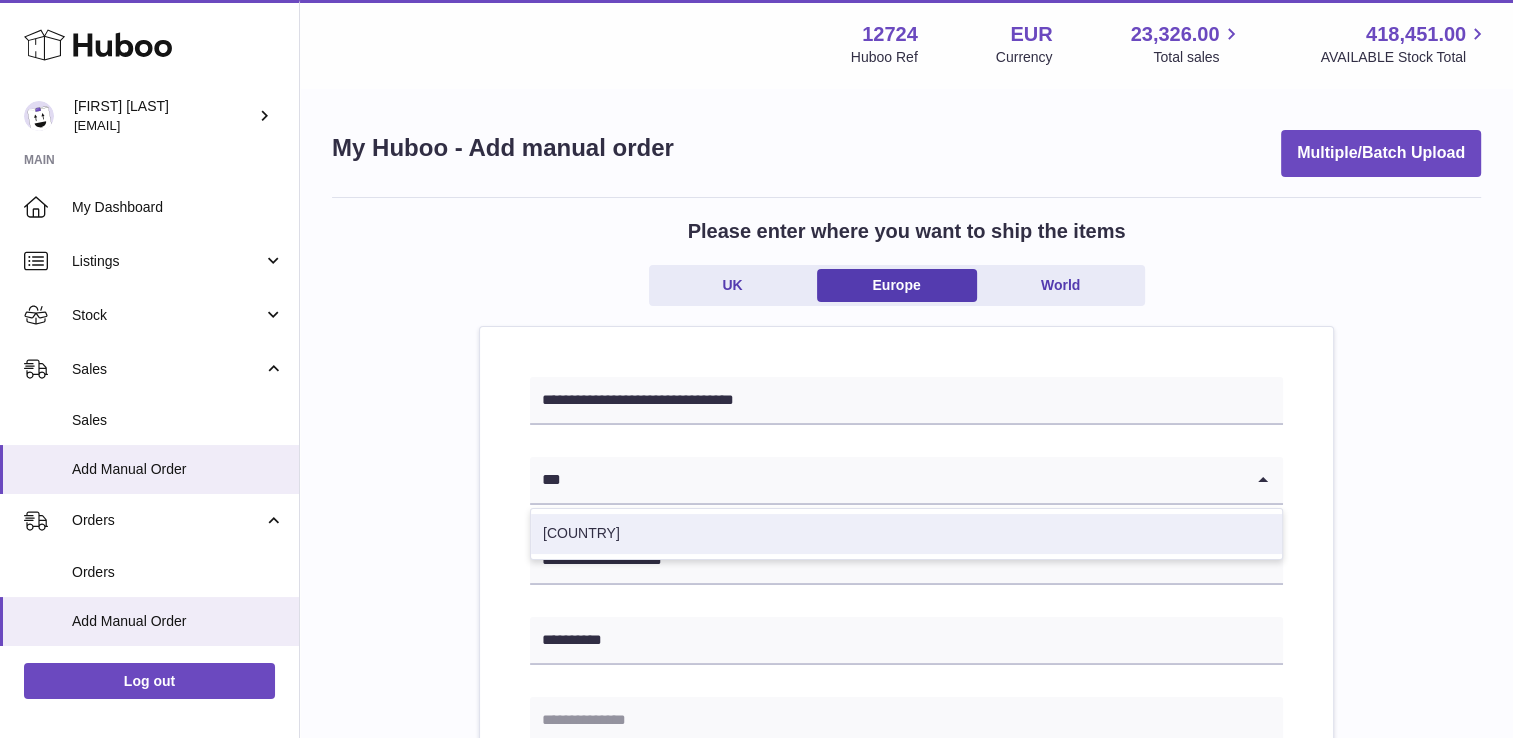 click on "Italy" at bounding box center (906, 534) 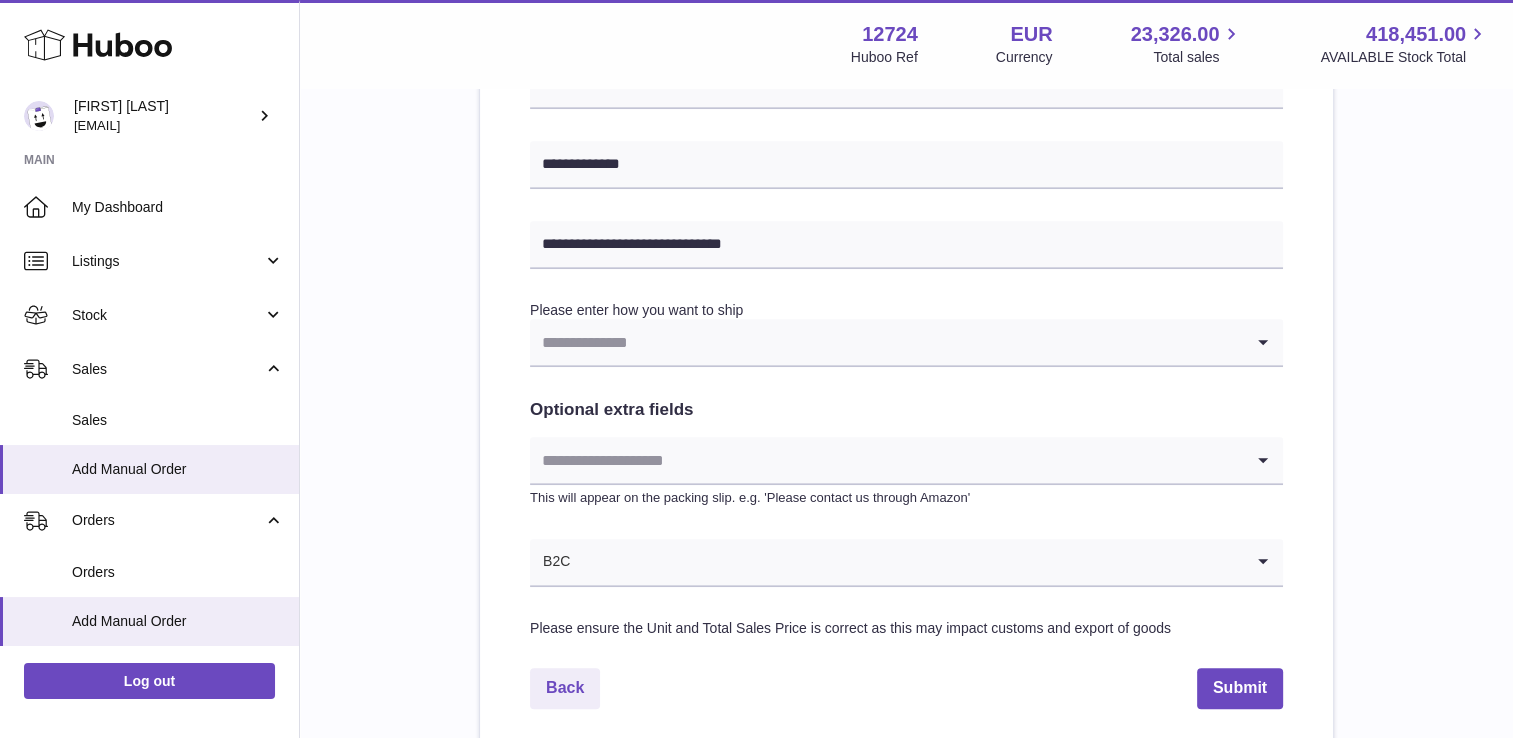 scroll, scrollTop: 876, scrollLeft: 0, axis: vertical 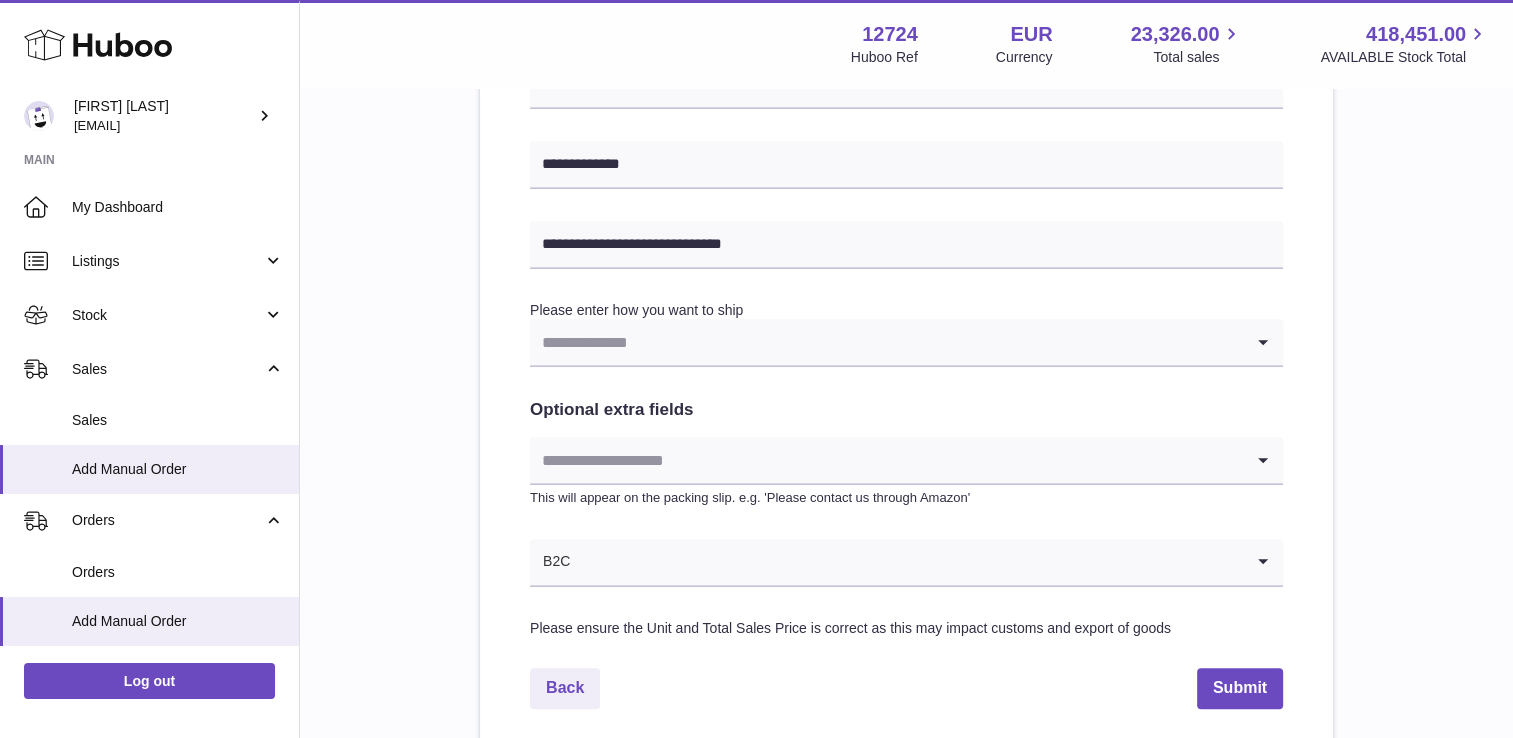 click at bounding box center (886, 342) 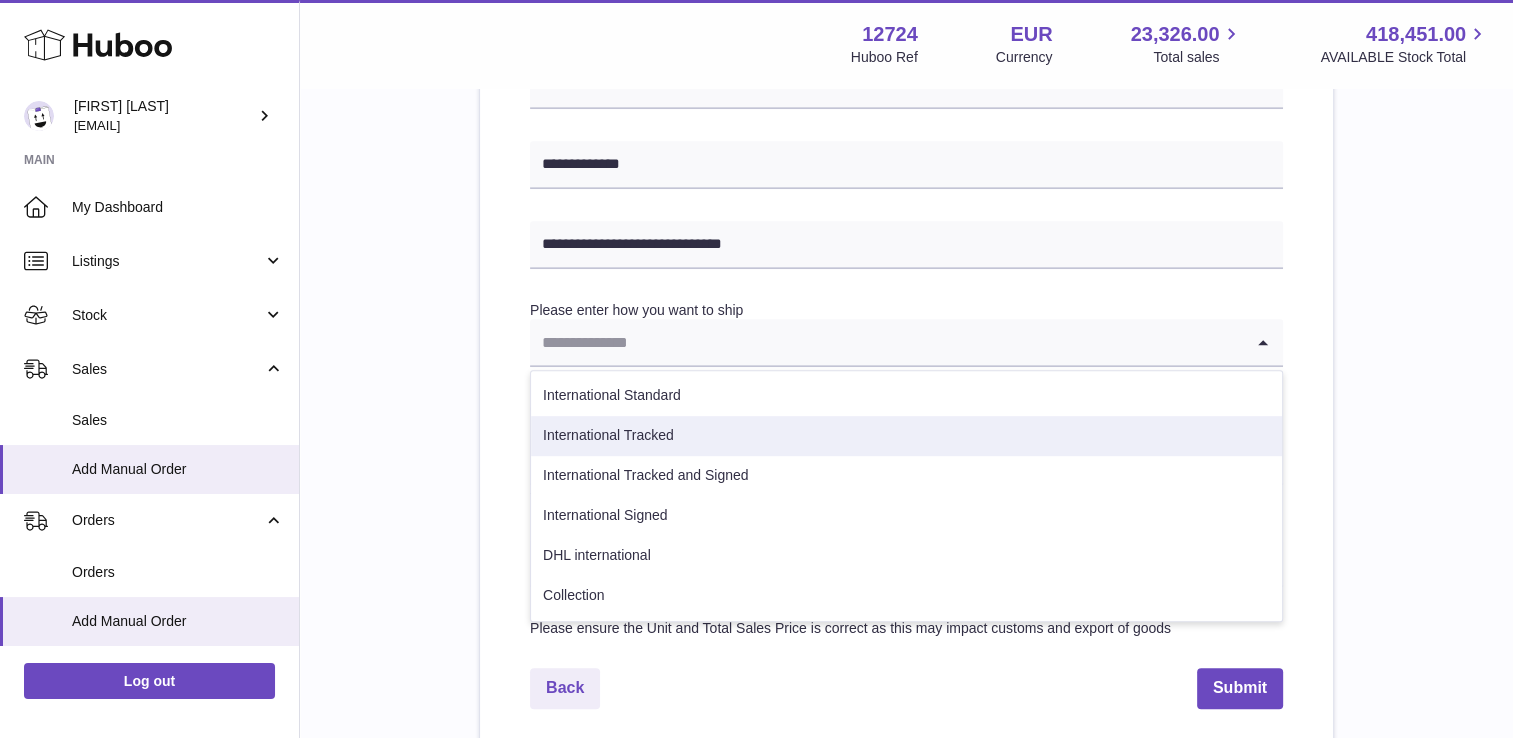 click on "International Tracked" at bounding box center [906, 436] 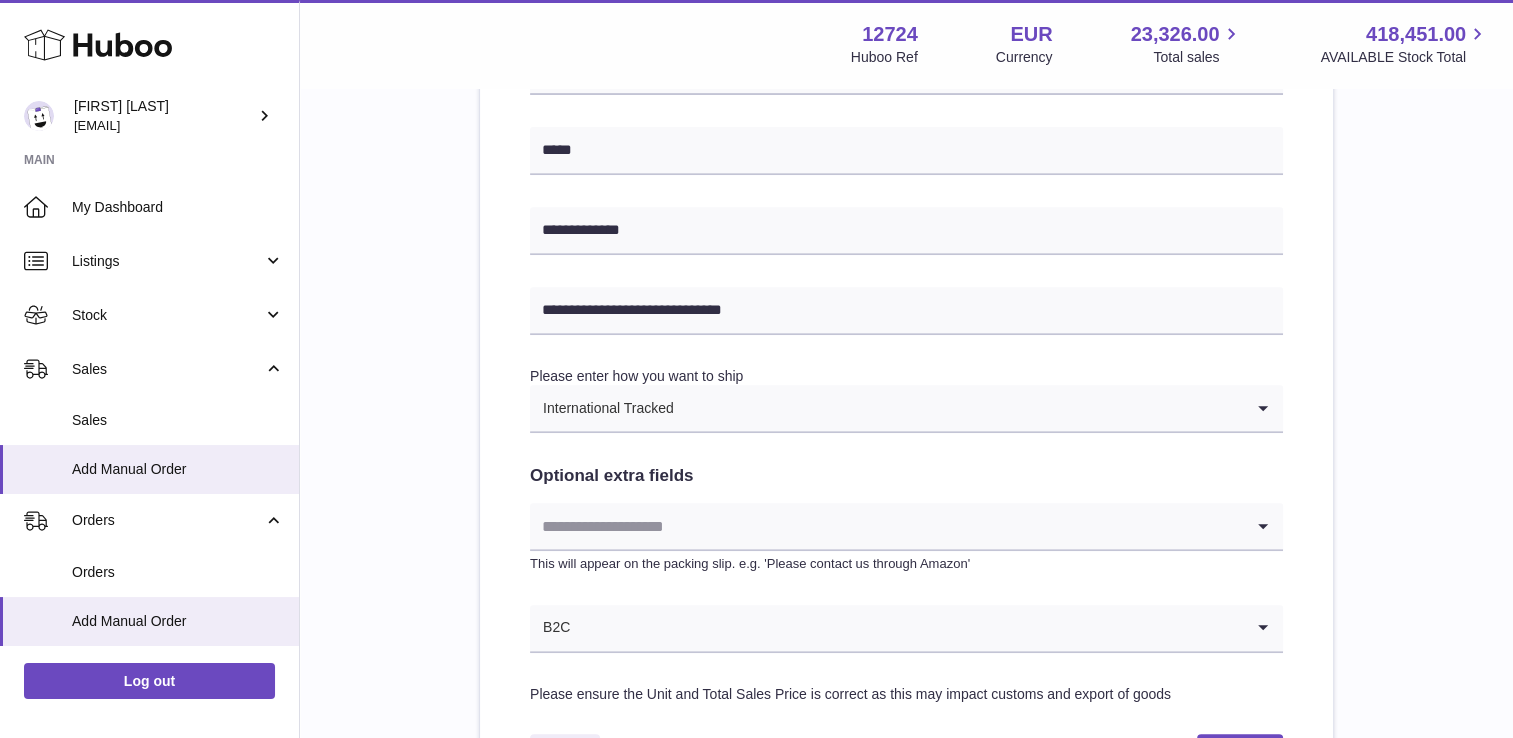 scroll, scrollTop: 1054, scrollLeft: 0, axis: vertical 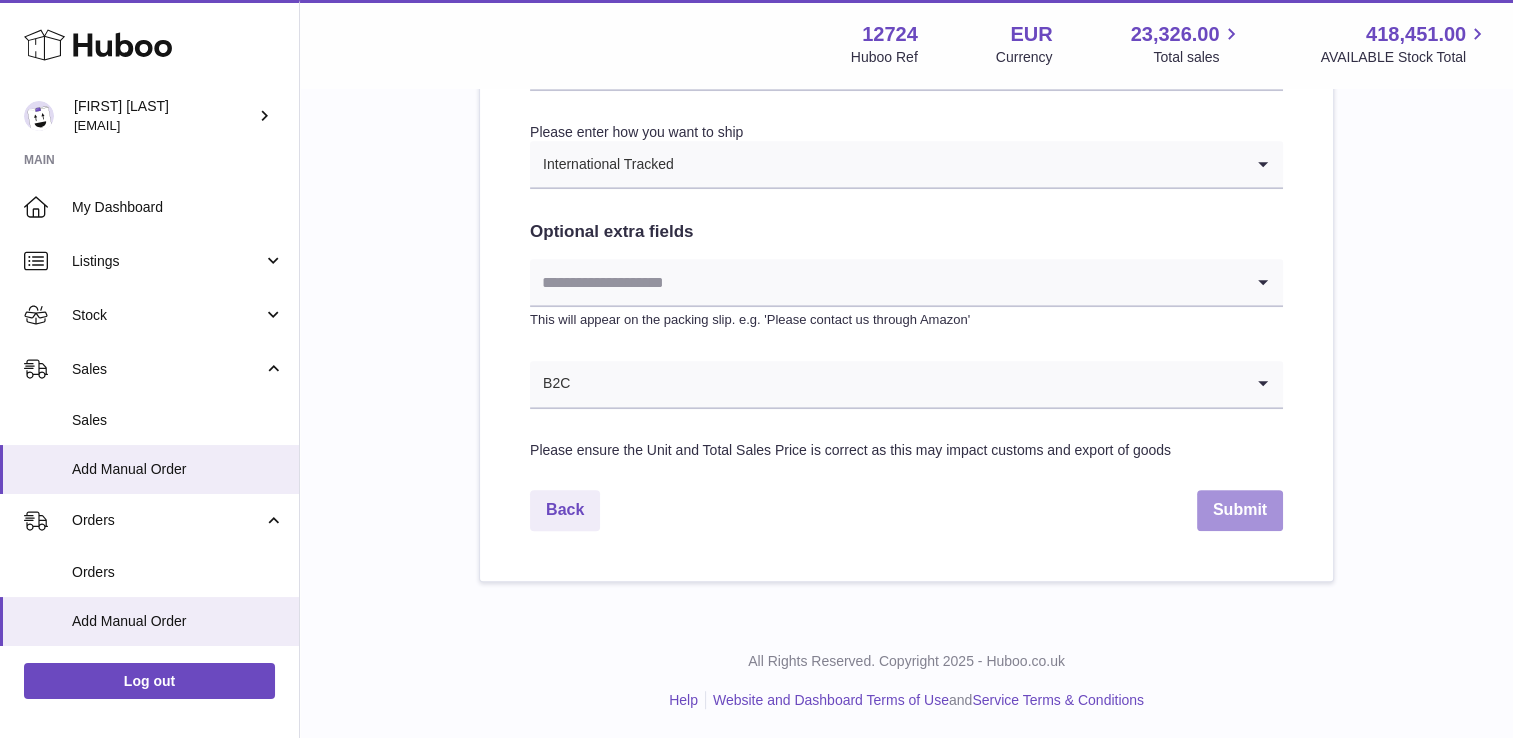 click on "Submit" at bounding box center (1240, 510) 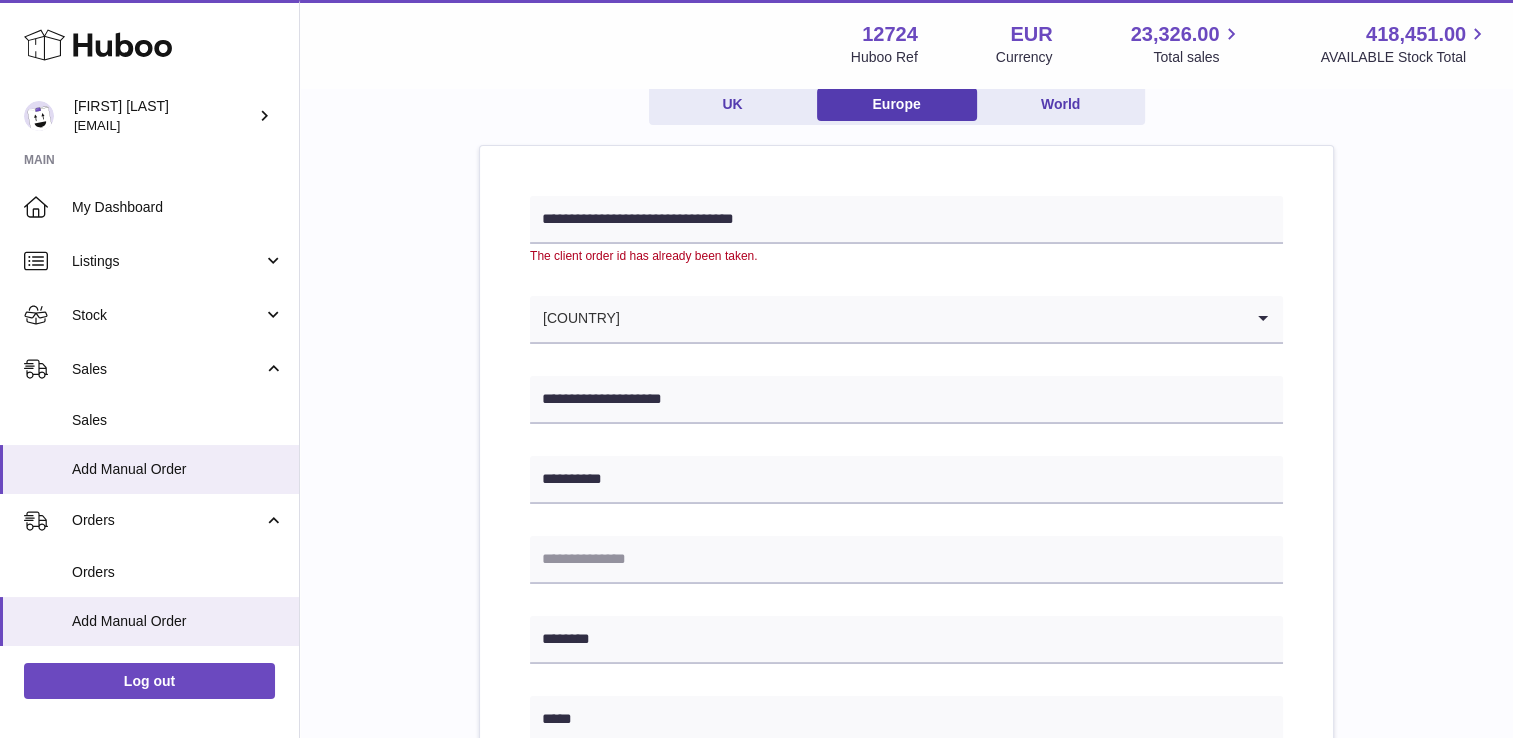 scroll, scrollTop: 179, scrollLeft: 0, axis: vertical 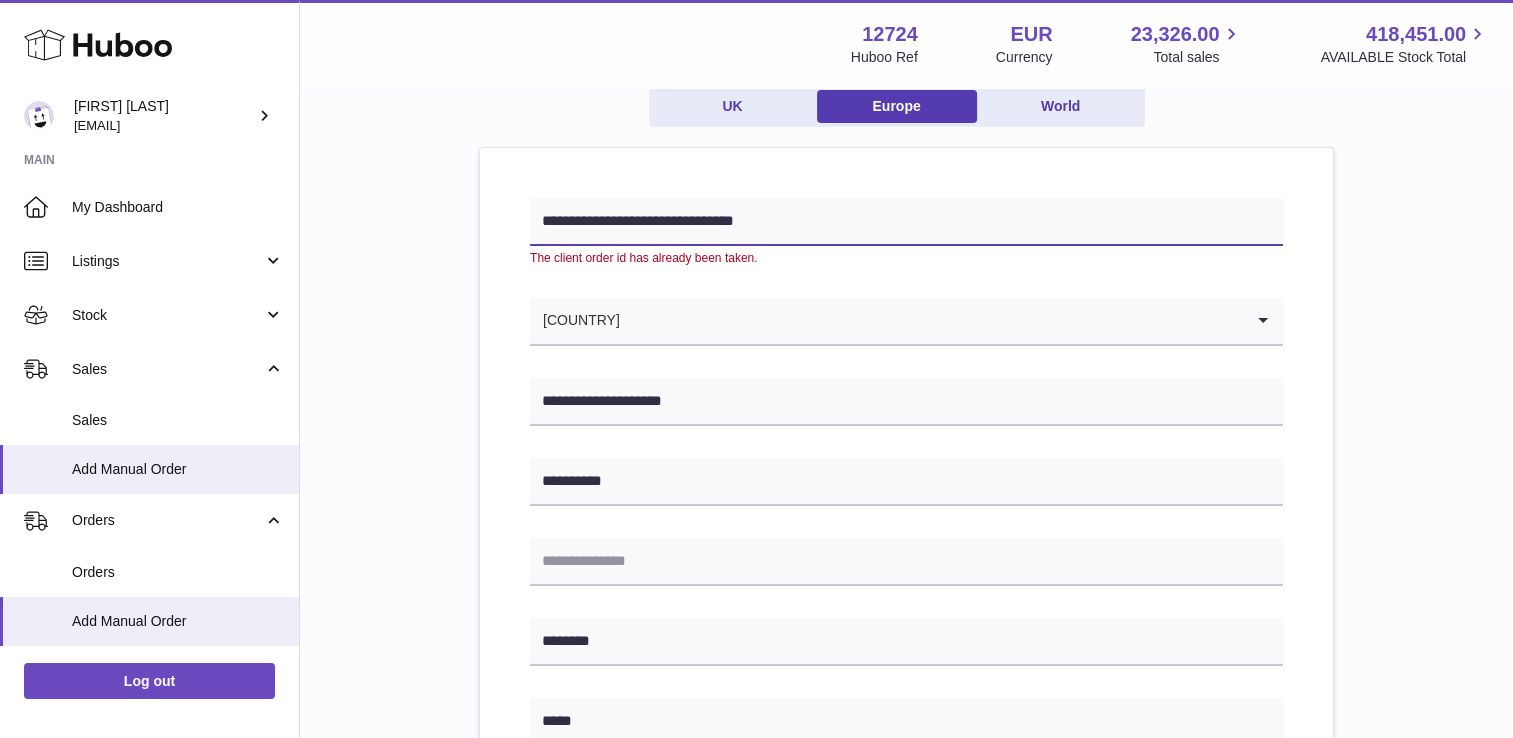 click on "**********" at bounding box center (906, 222) 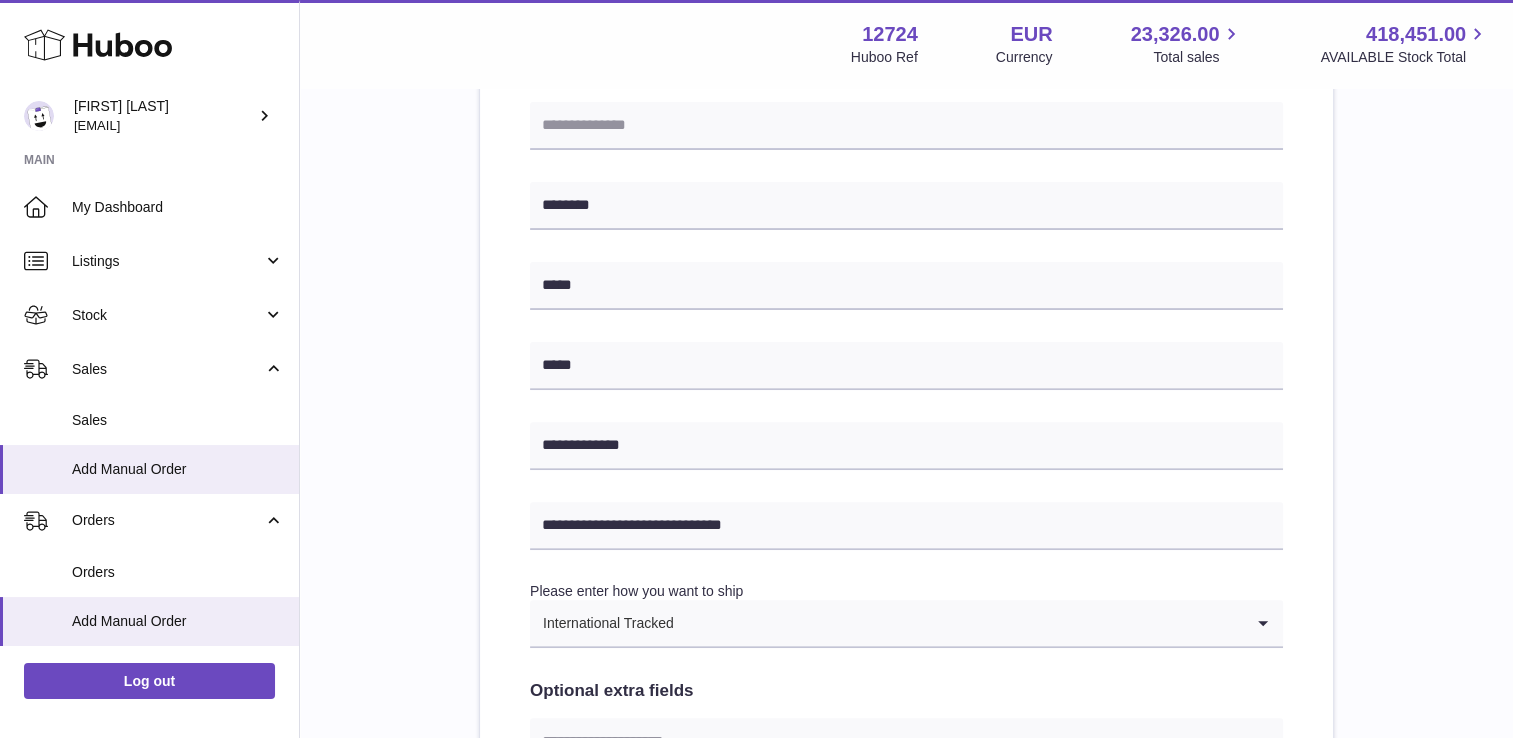 scroll, scrollTop: 1054, scrollLeft: 0, axis: vertical 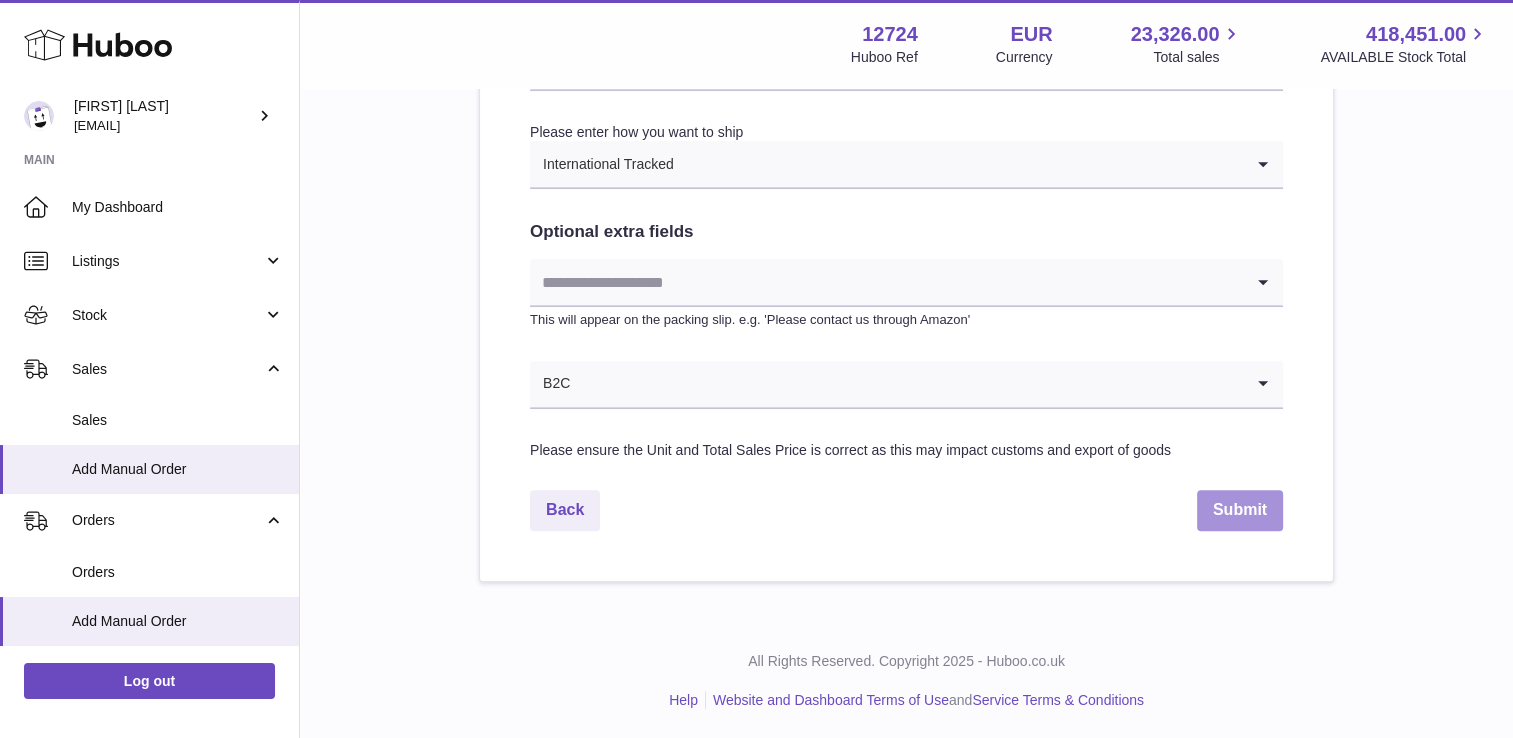 type on "**********" 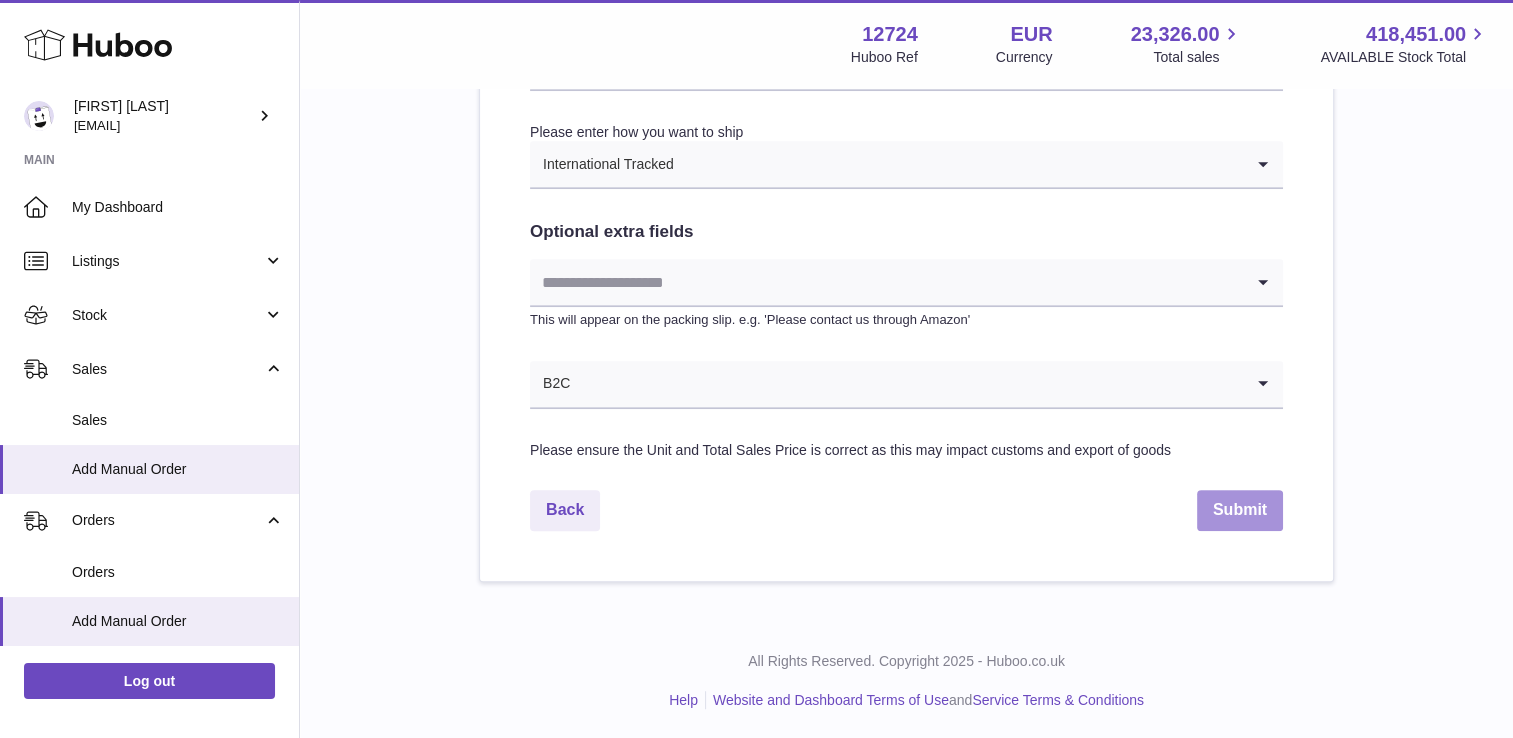 click on "Submit" at bounding box center (1240, 510) 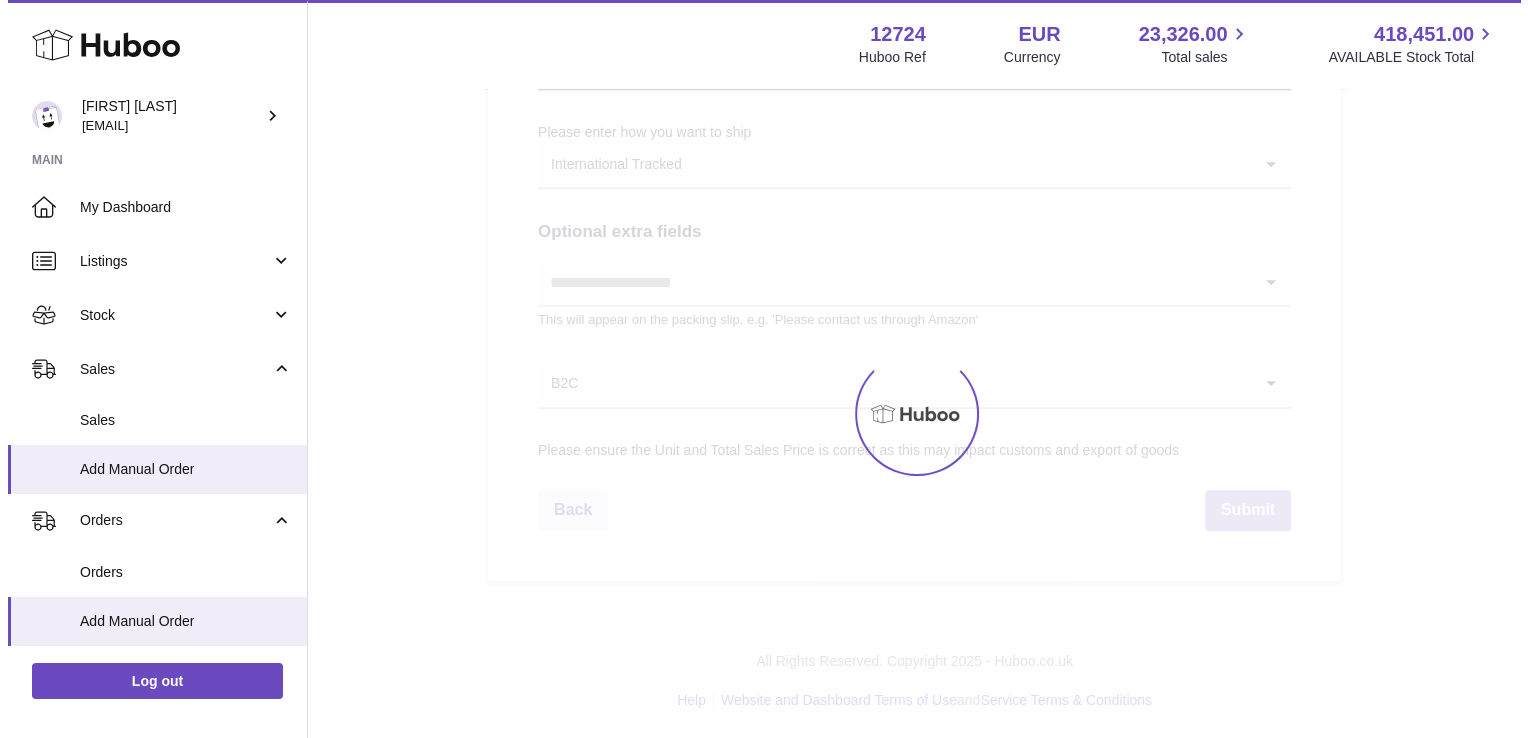 scroll, scrollTop: 0, scrollLeft: 0, axis: both 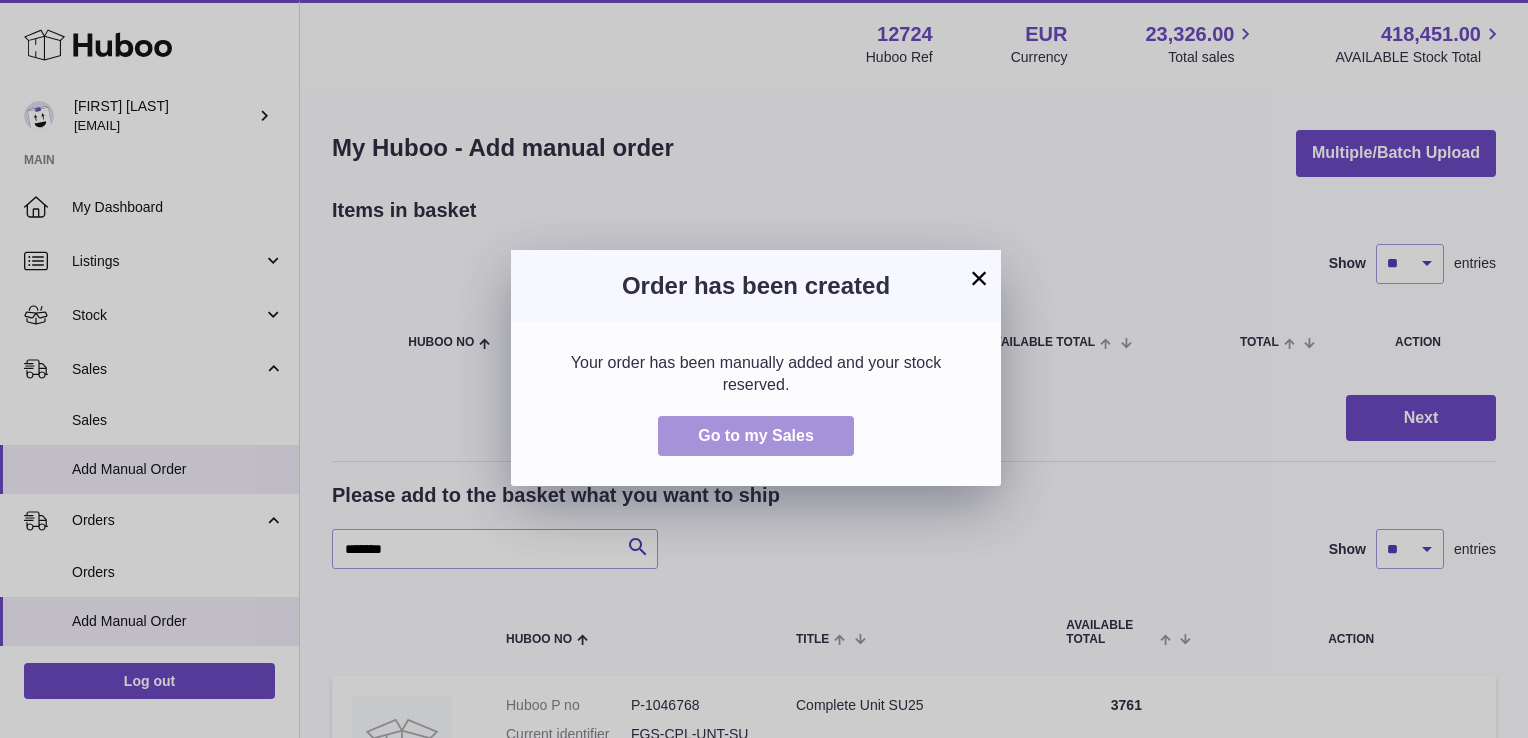click on "Go to my Sales" at bounding box center [756, 435] 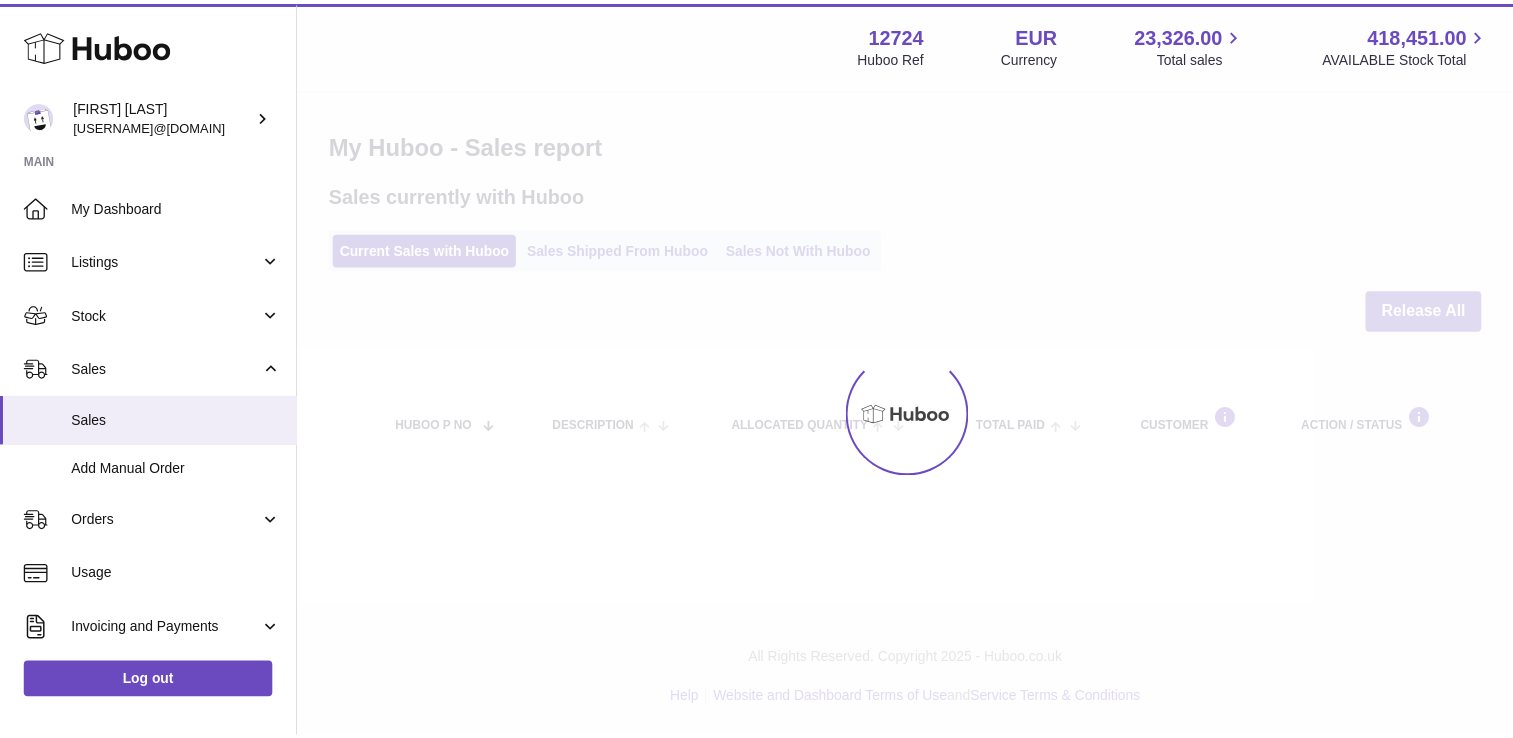 scroll, scrollTop: 0, scrollLeft: 0, axis: both 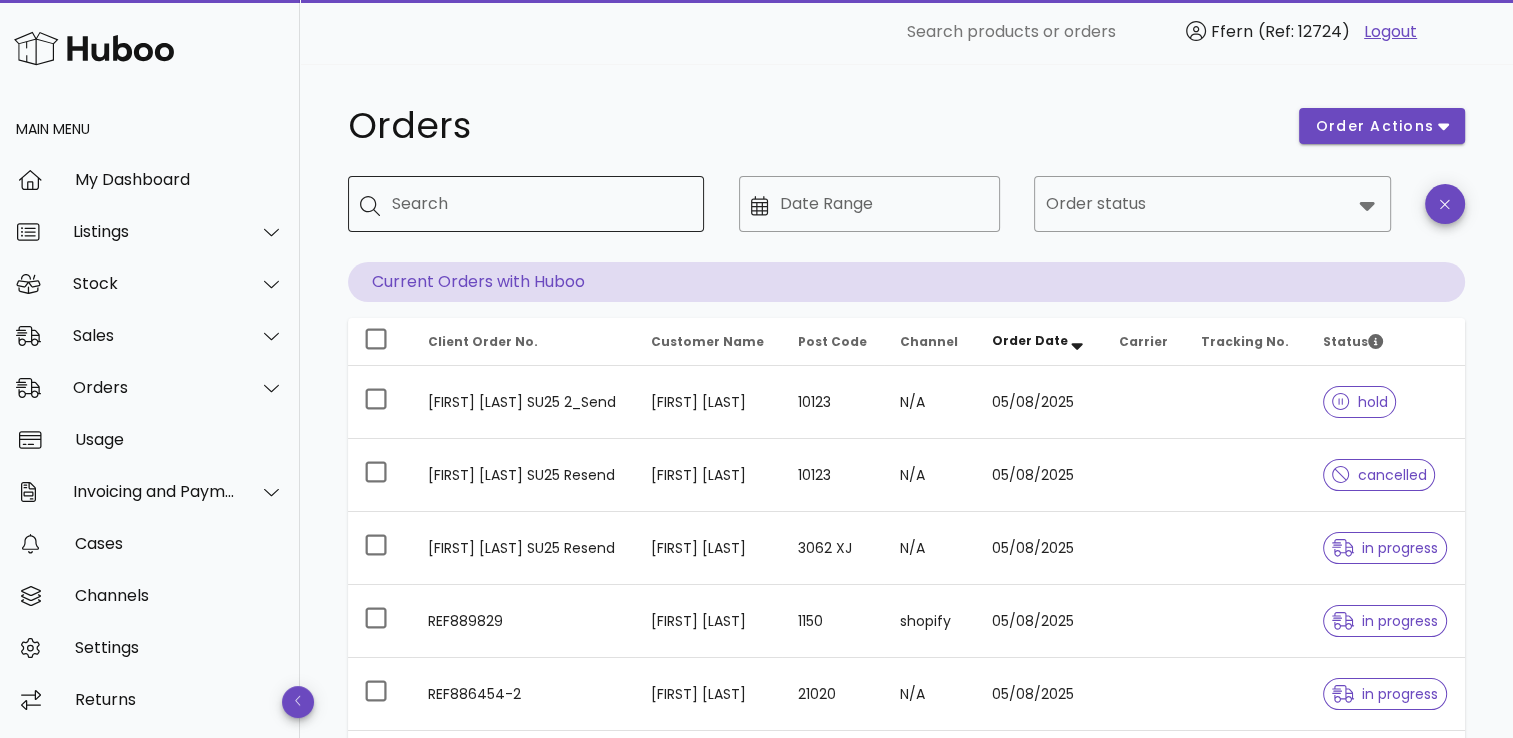 click on "Search" at bounding box center (540, 204) 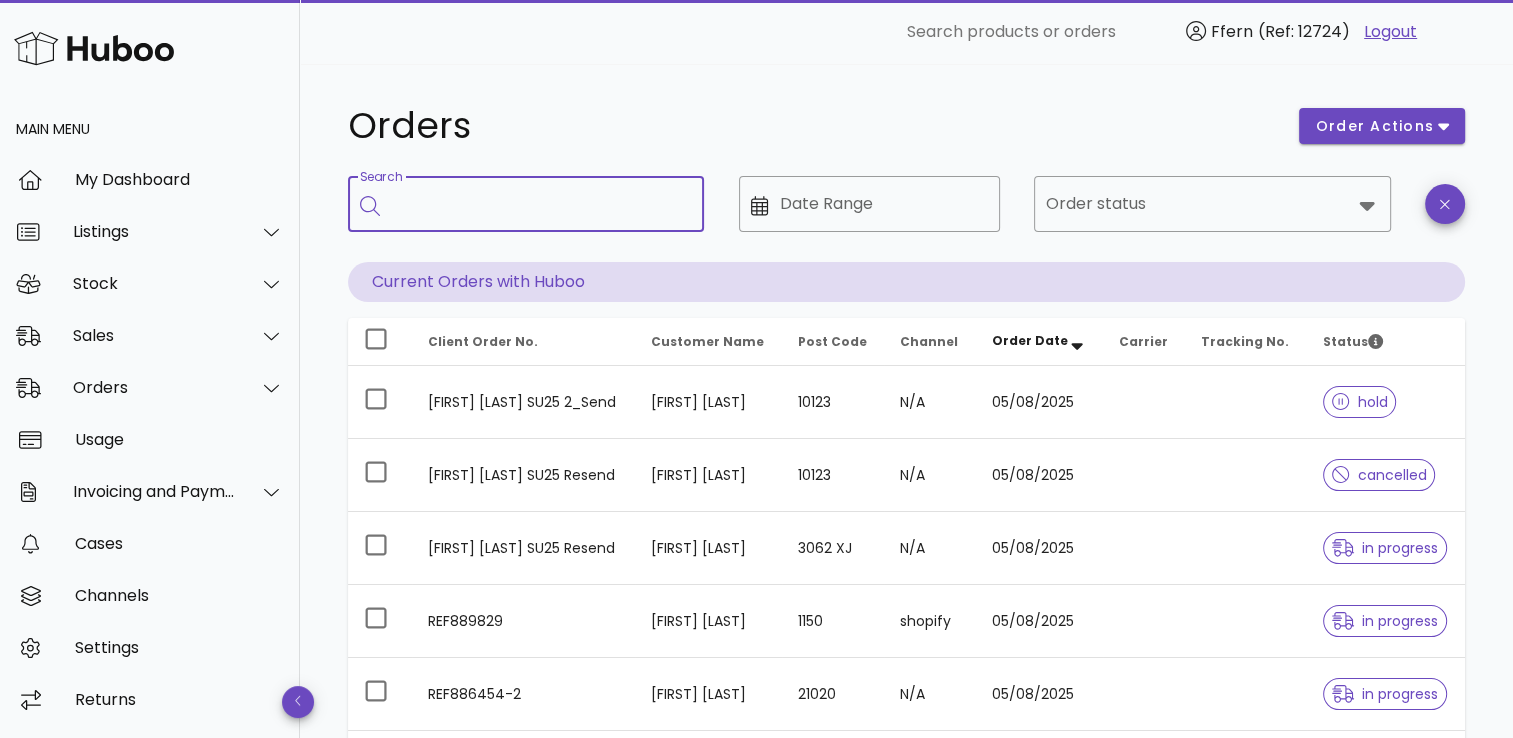 paste on "*********" 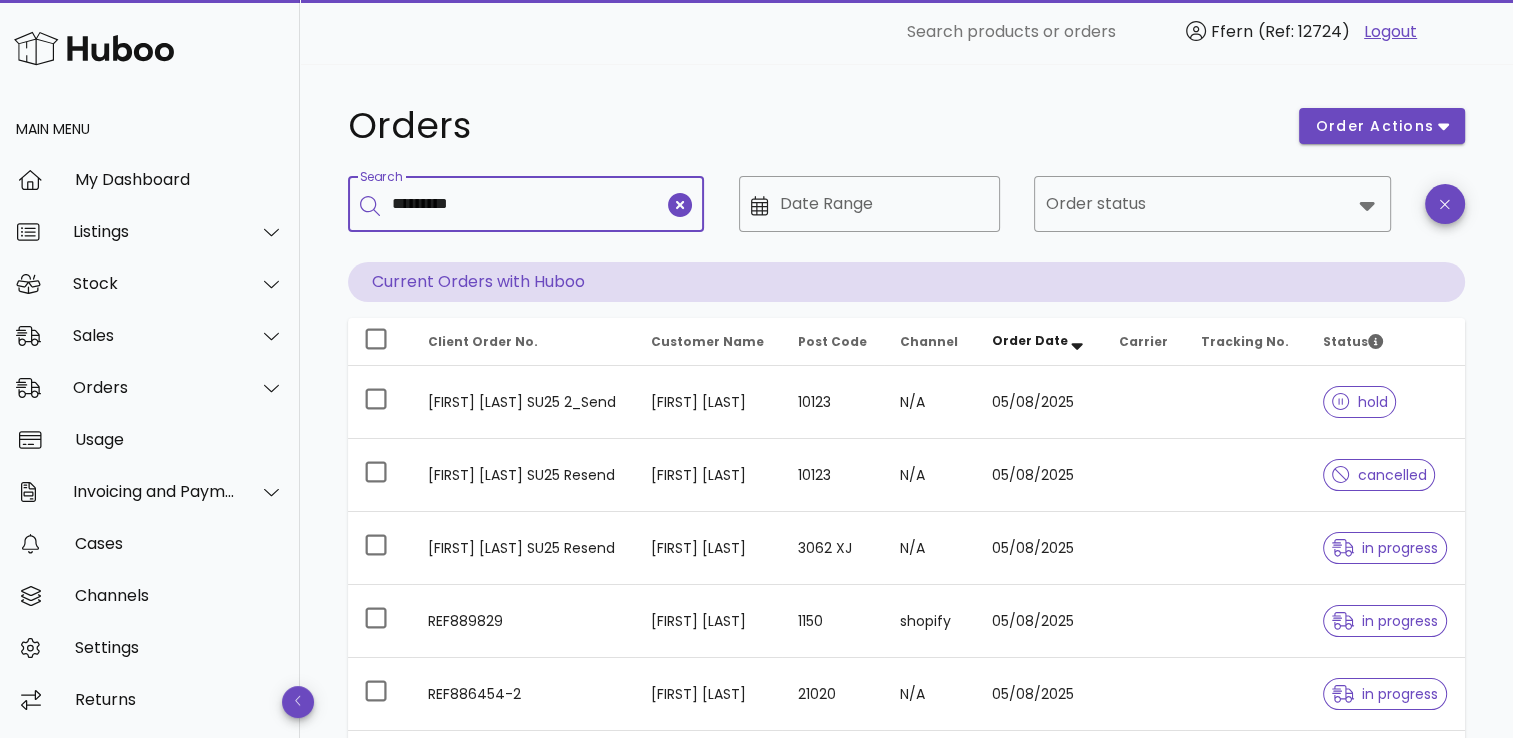 type on "*********" 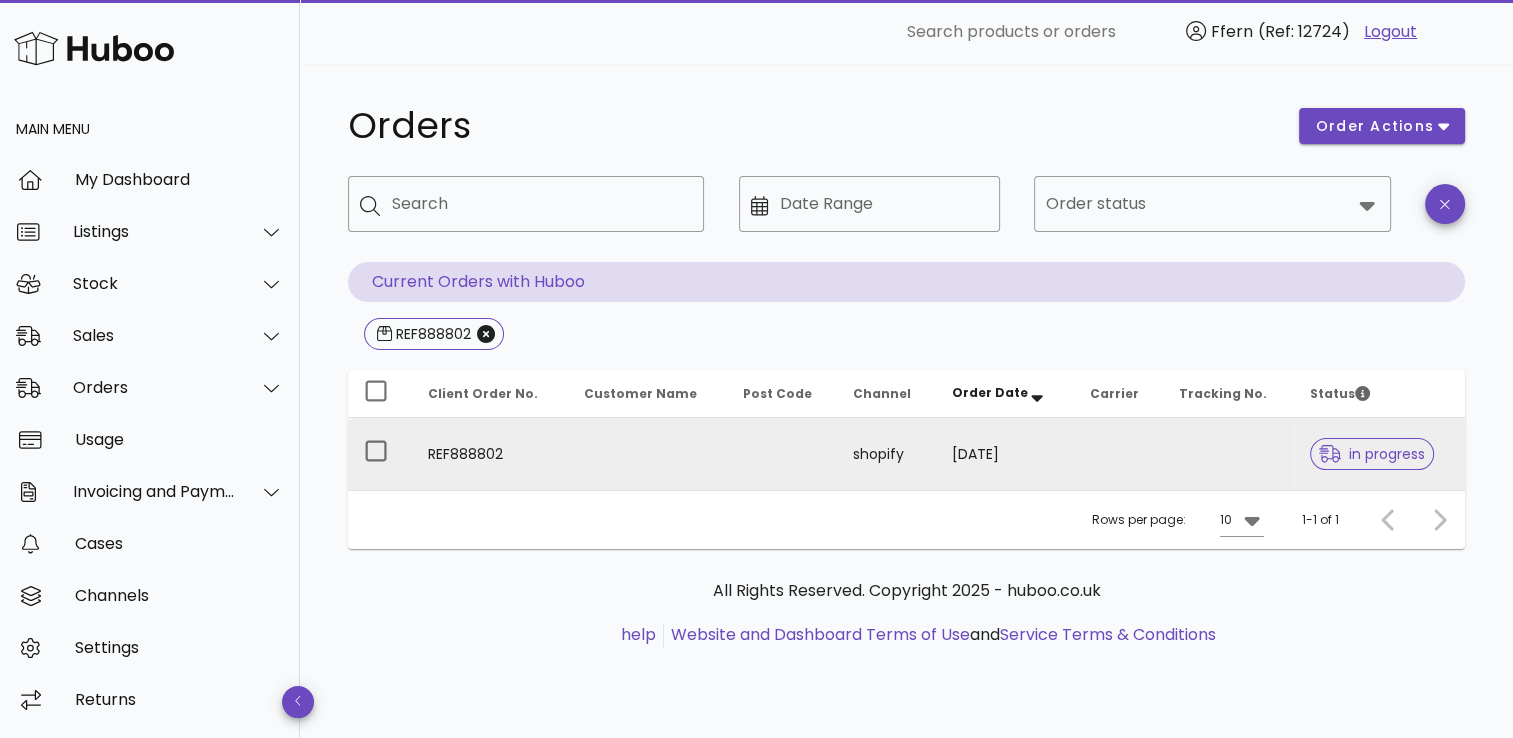 click on "in progress" at bounding box center [1372, 454] 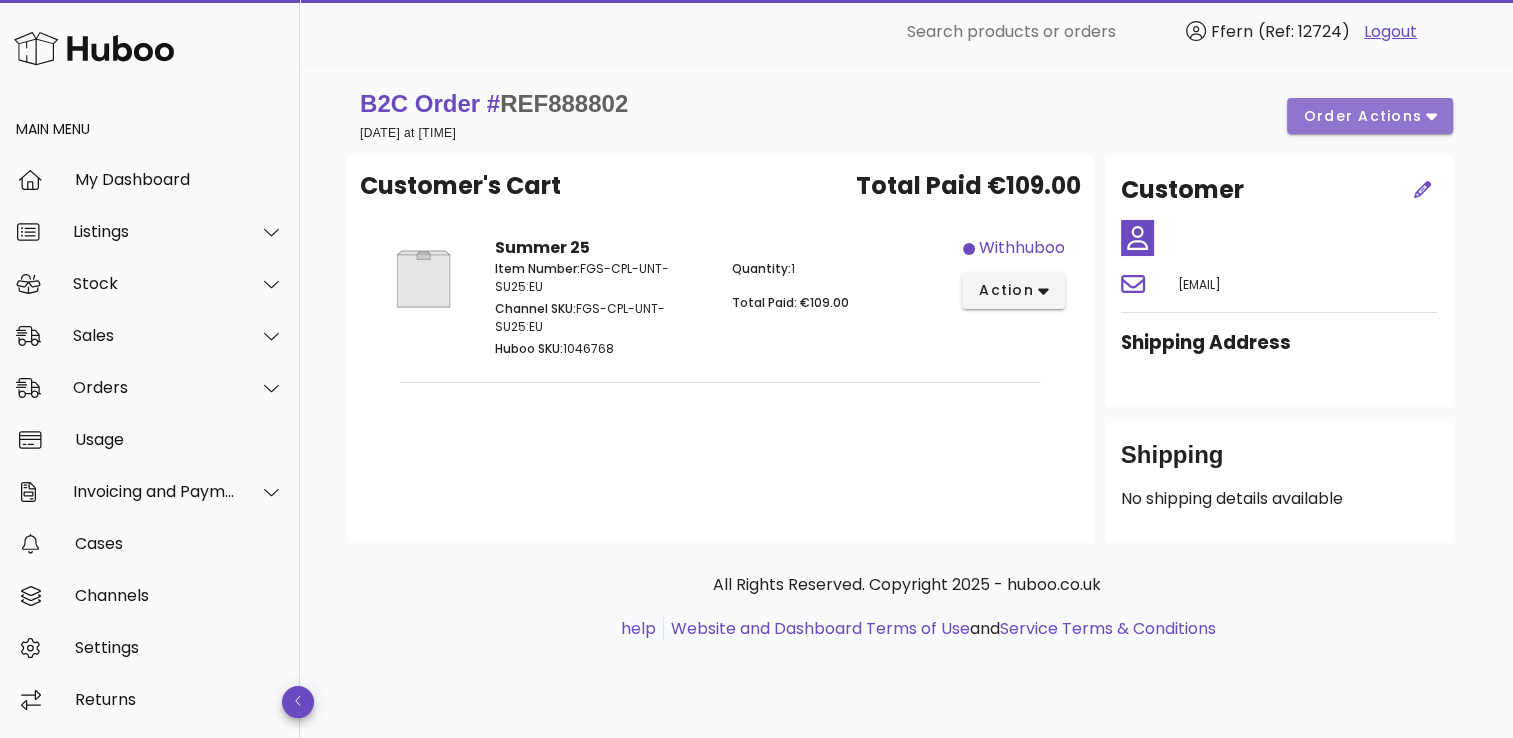 click 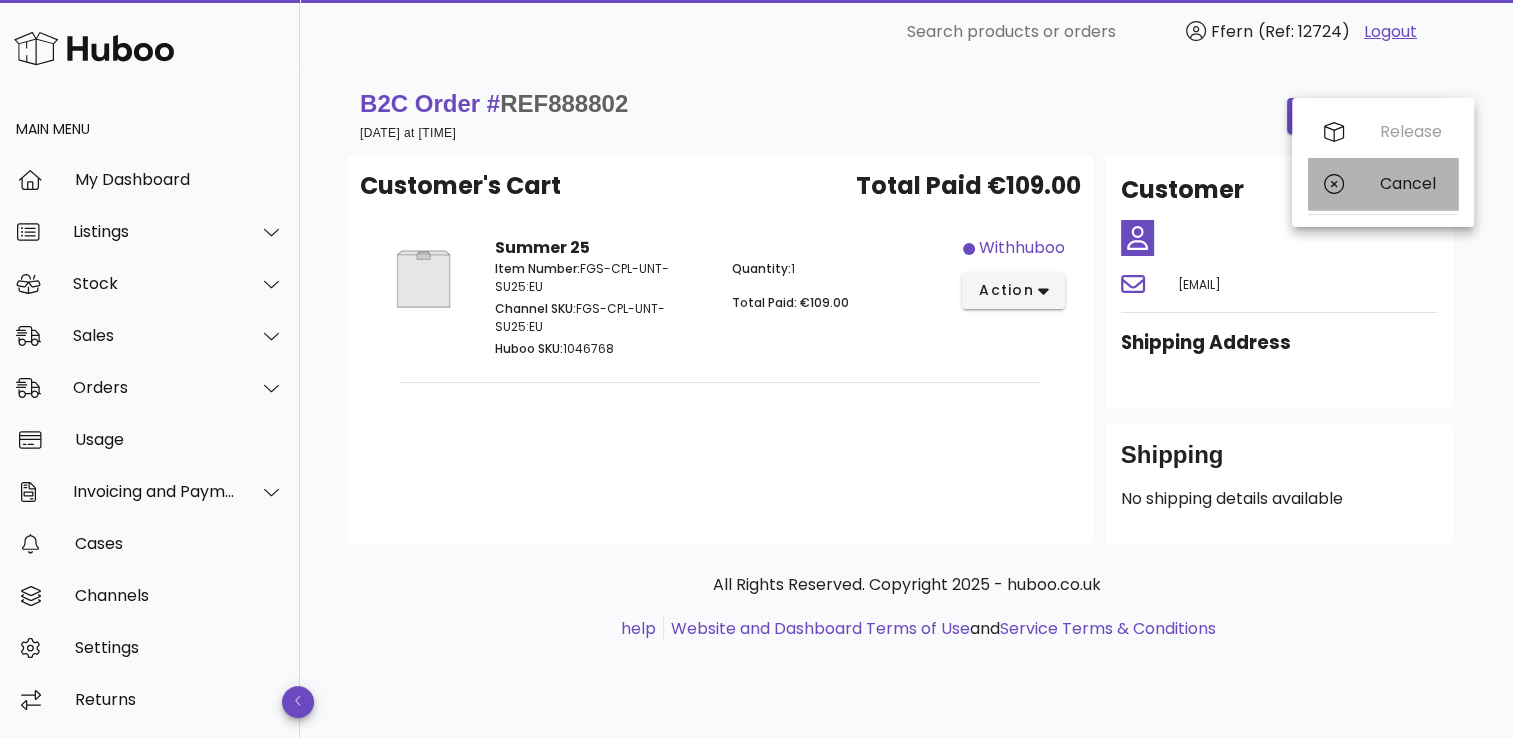 click on "Cancel" at bounding box center [1411, 183] 